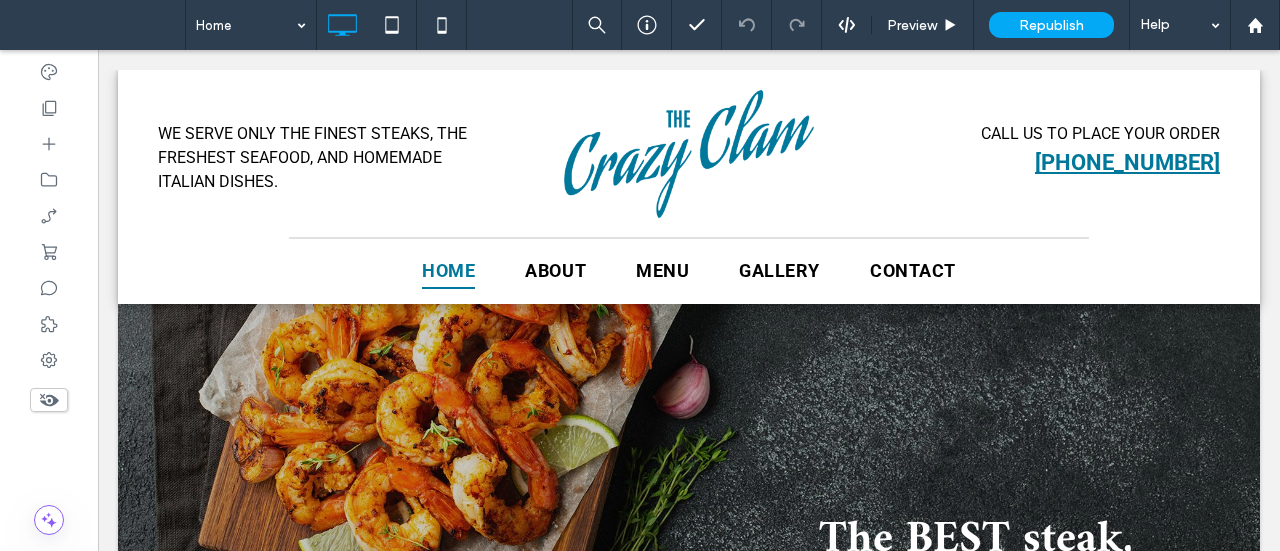 scroll, scrollTop: 3109, scrollLeft: 0, axis: vertical 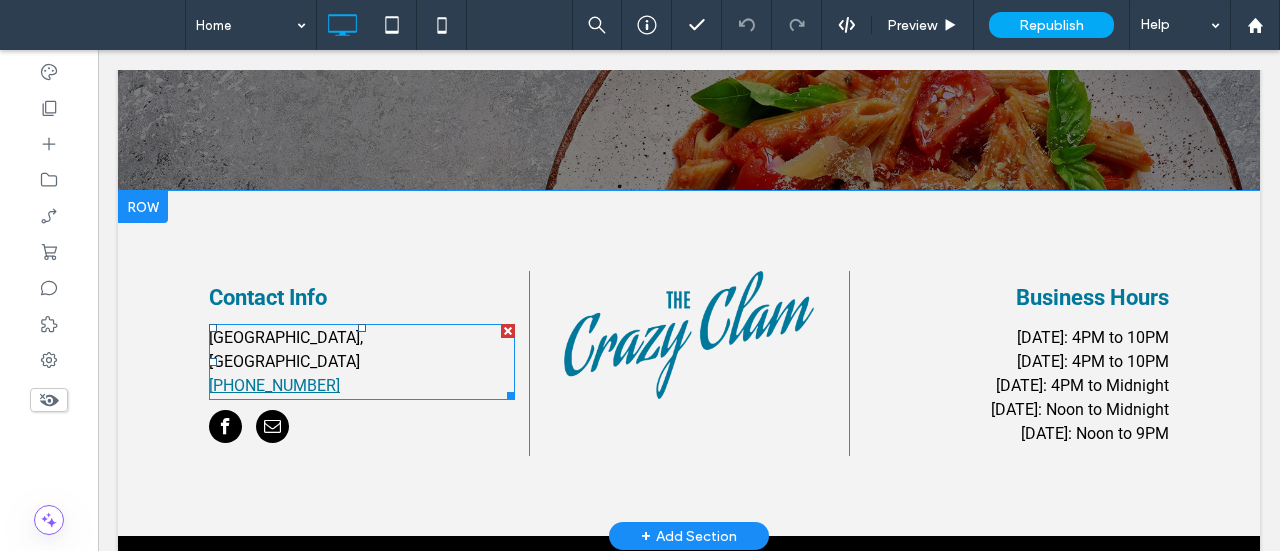 click on "[GEOGRAPHIC_DATA], [GEOGRAPHIC_DATA] [PHONE_NUMBER]" at bounding box center (362, 362) 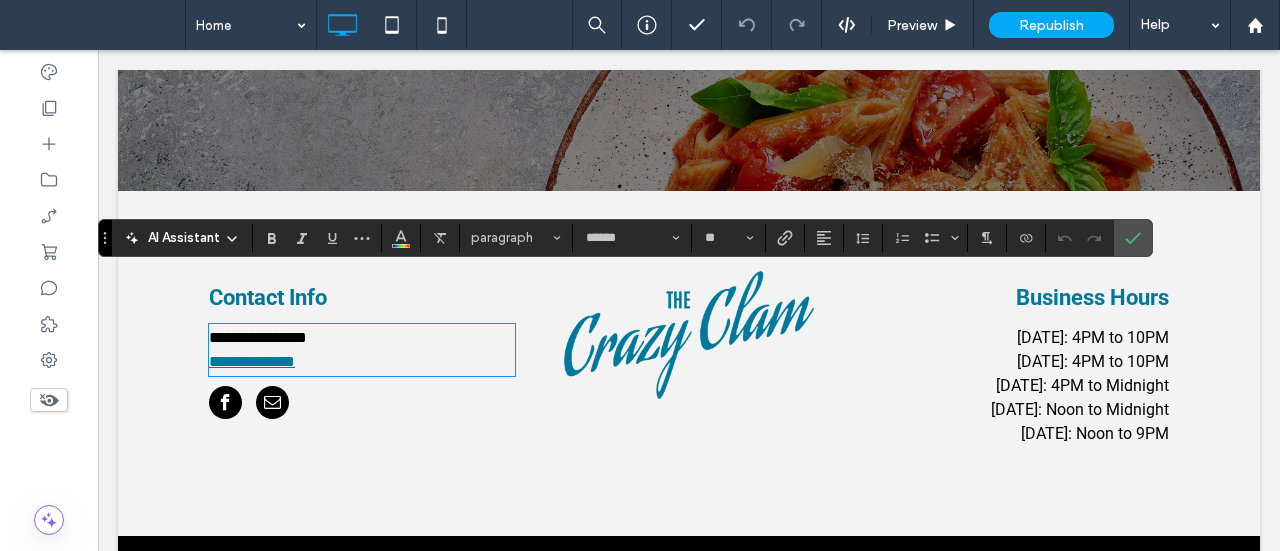 type on "******" 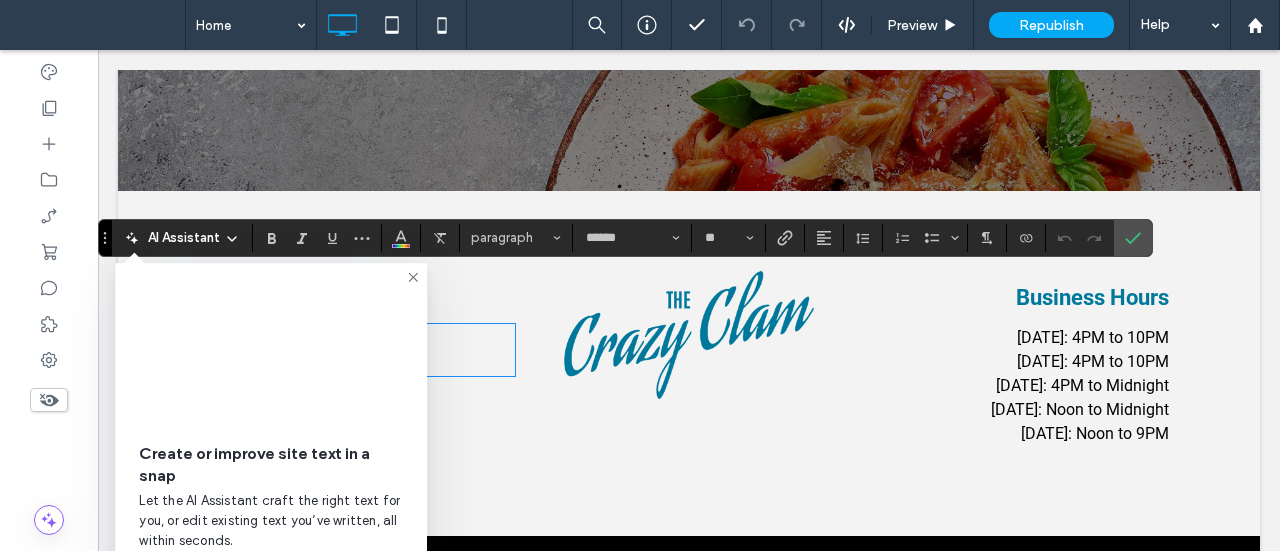 click on "Create or improve site text in a snap  Let the AI Assistant craft the right text for you, or edit existing text you’ve written, all within seconds. OK, Got It" at bounding box center [271, 435] 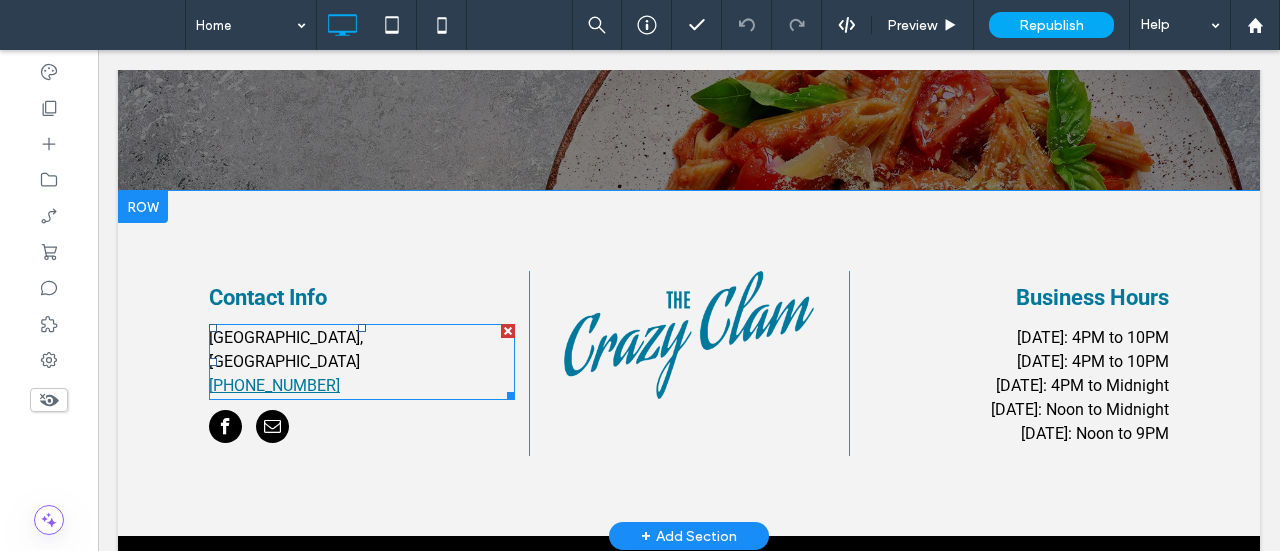 click on "[GEOGRAPHIC_DATA], [GEOGRAPHIC_DATA]" at bounding box center (286, 349) 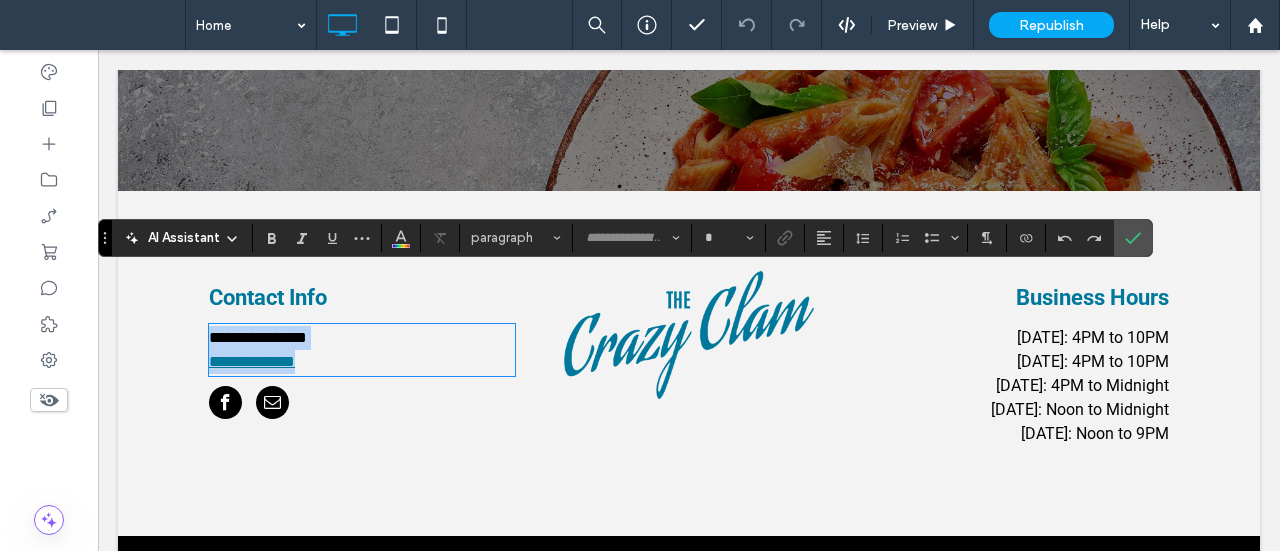 type on "******" 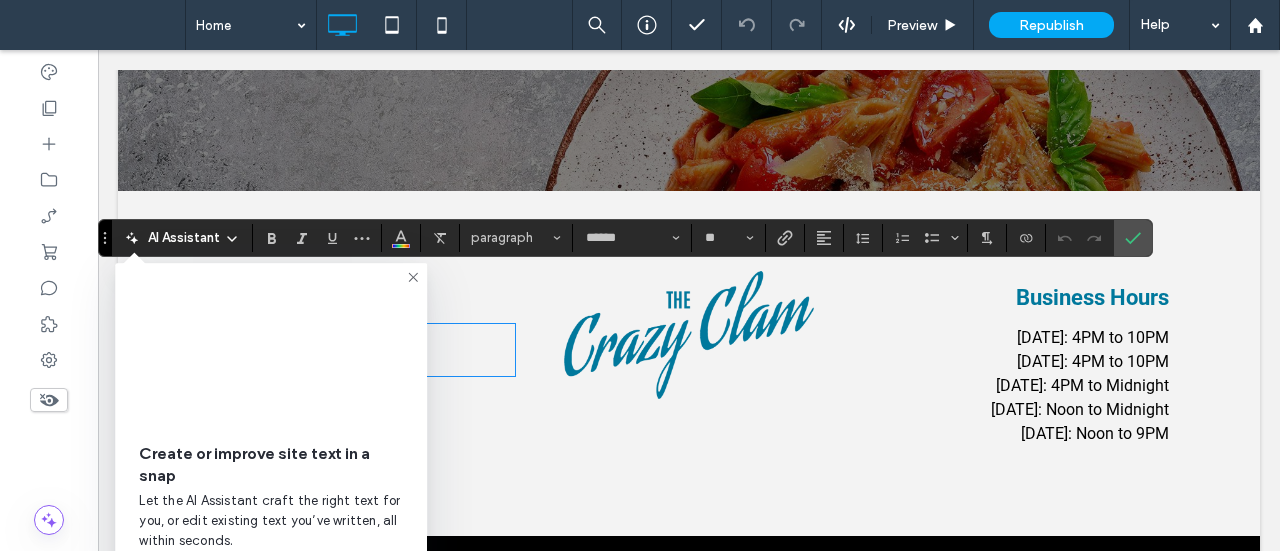 drag, startPoint x: 313, startPoint y: 232, endPoint x: 411, endPoint y: 285, distance: 111.41364 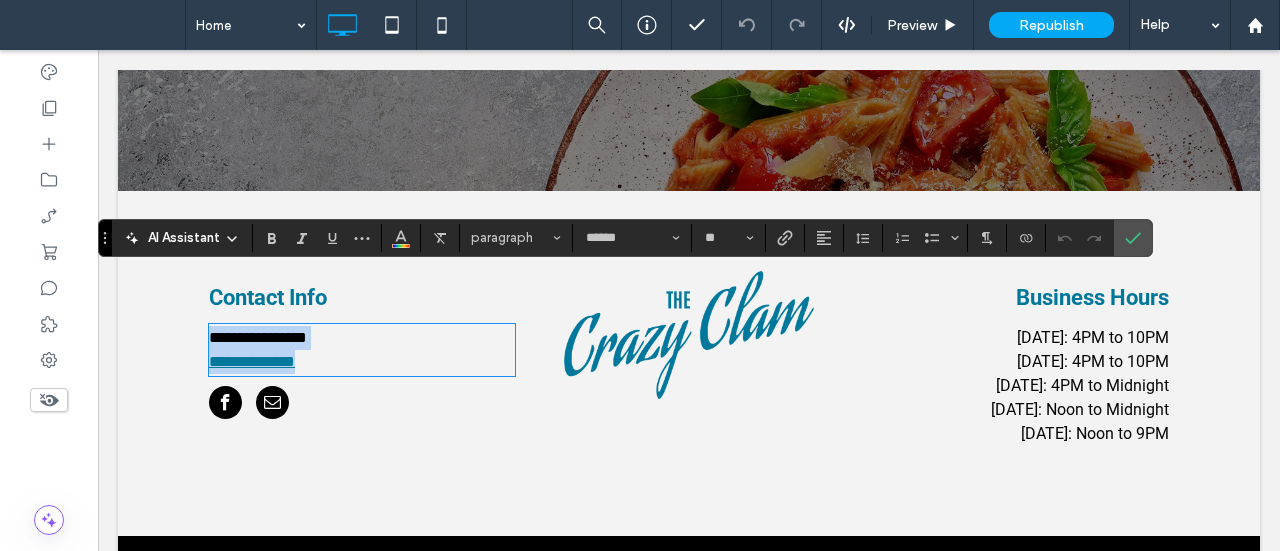click on "**********" at bounding box center [258, 337] 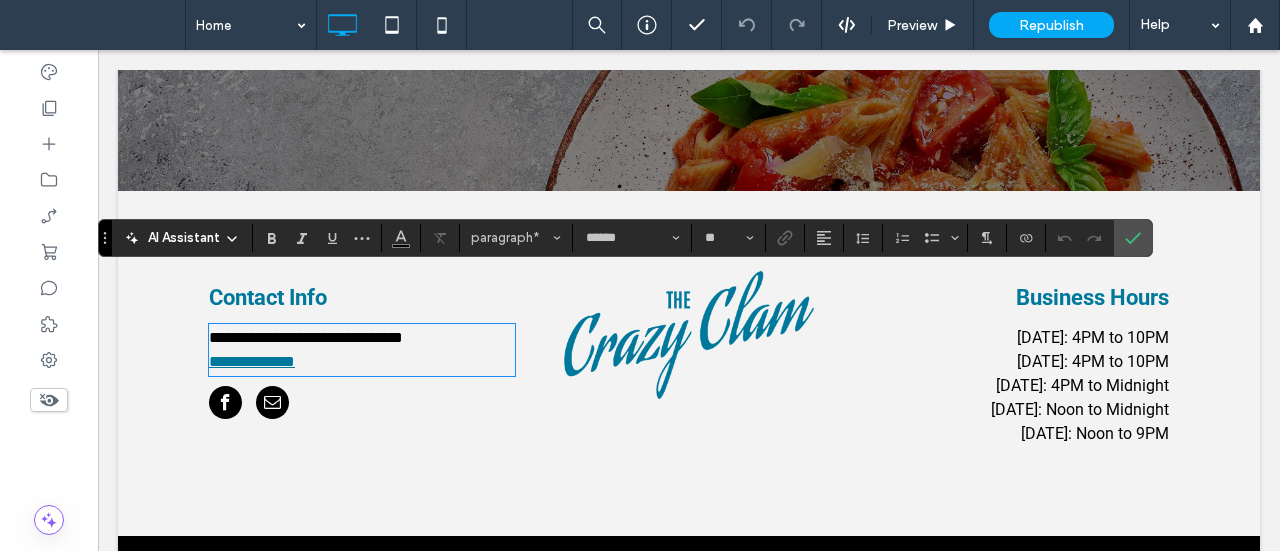 scroll, scrollTop: 0, scrollLeft: 0, axis: both 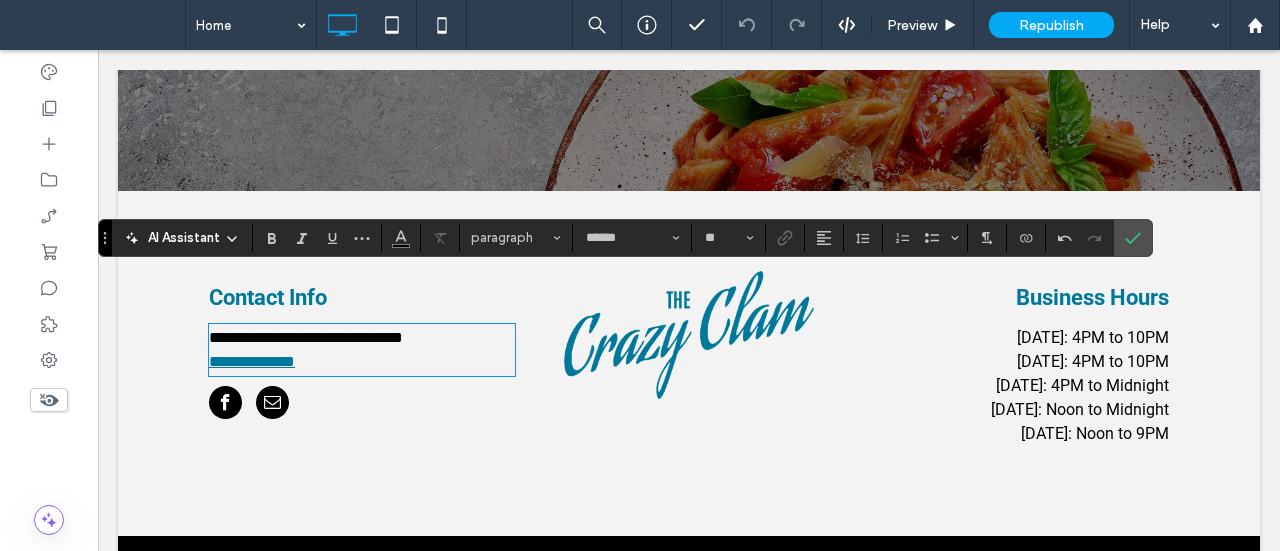 click on "**********" at bounding box center [306, 337] 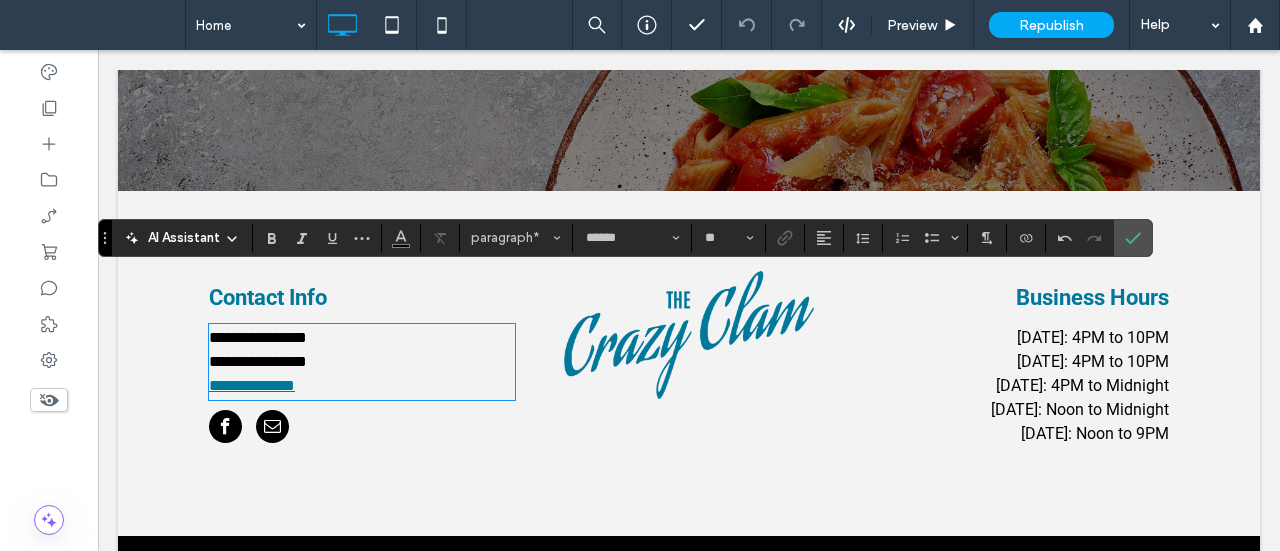 click on "**********" at bounding box center [362, 350] 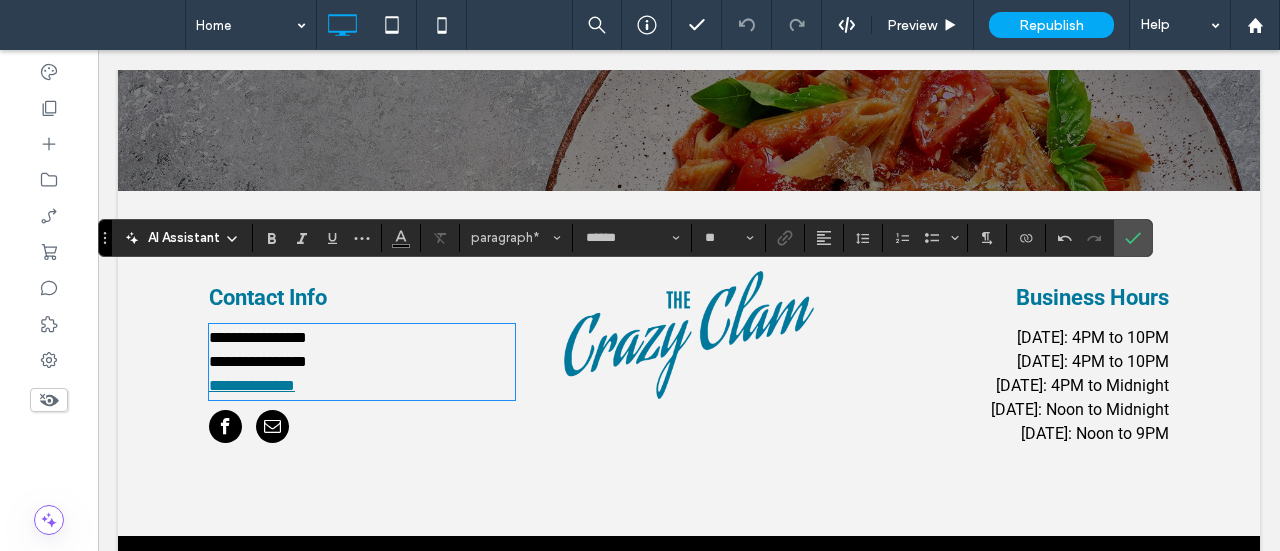 type 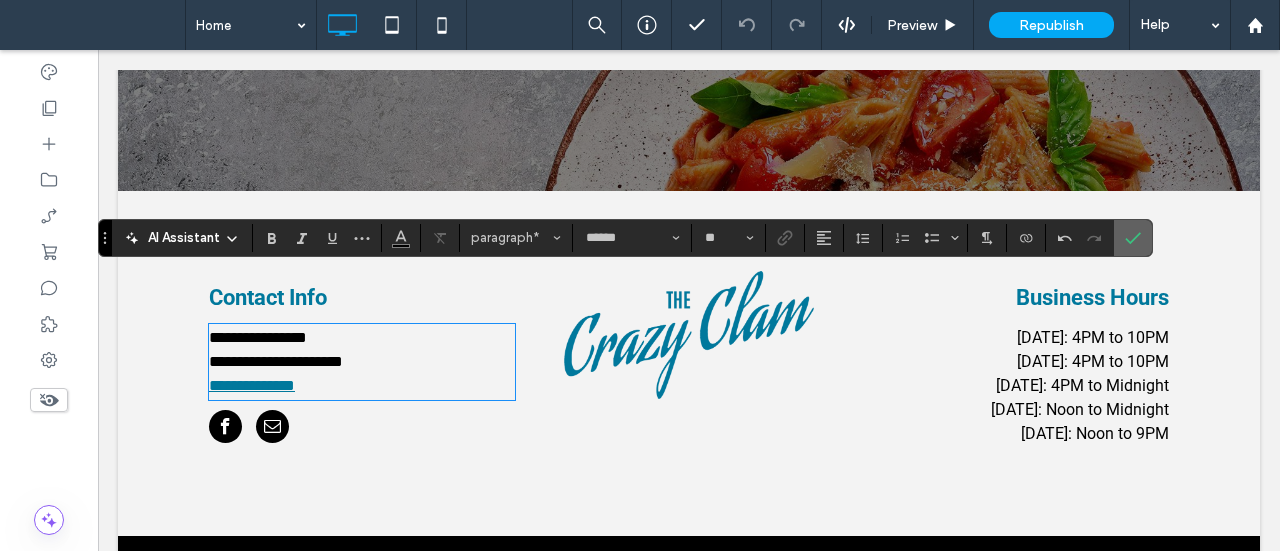 click 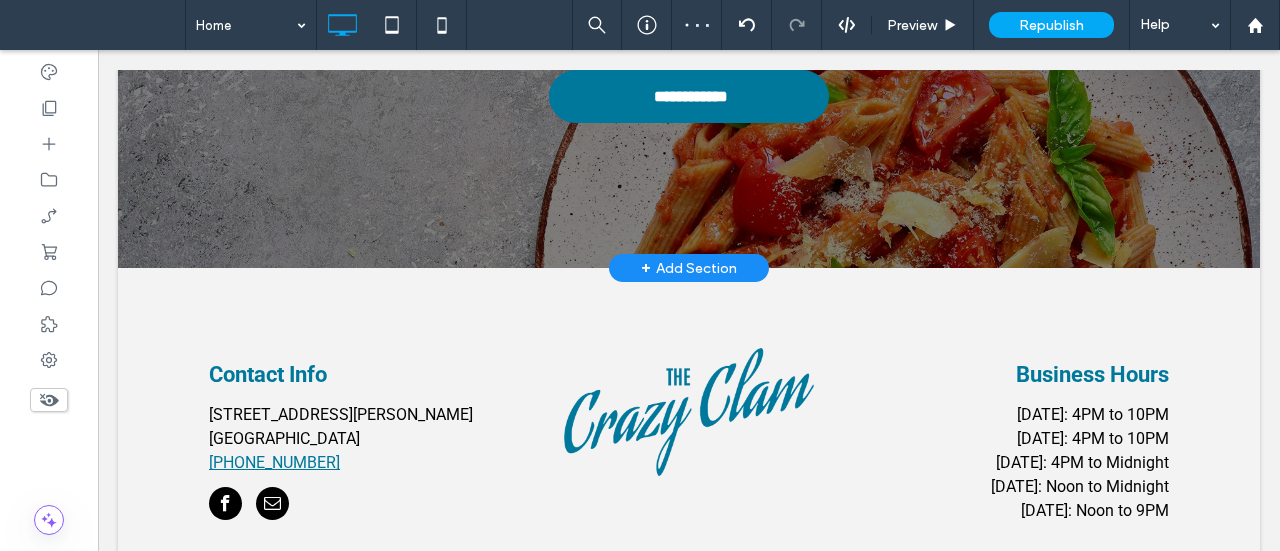 scroll, scrollTop: 3109, scrollLeft: 0, axis: vertical 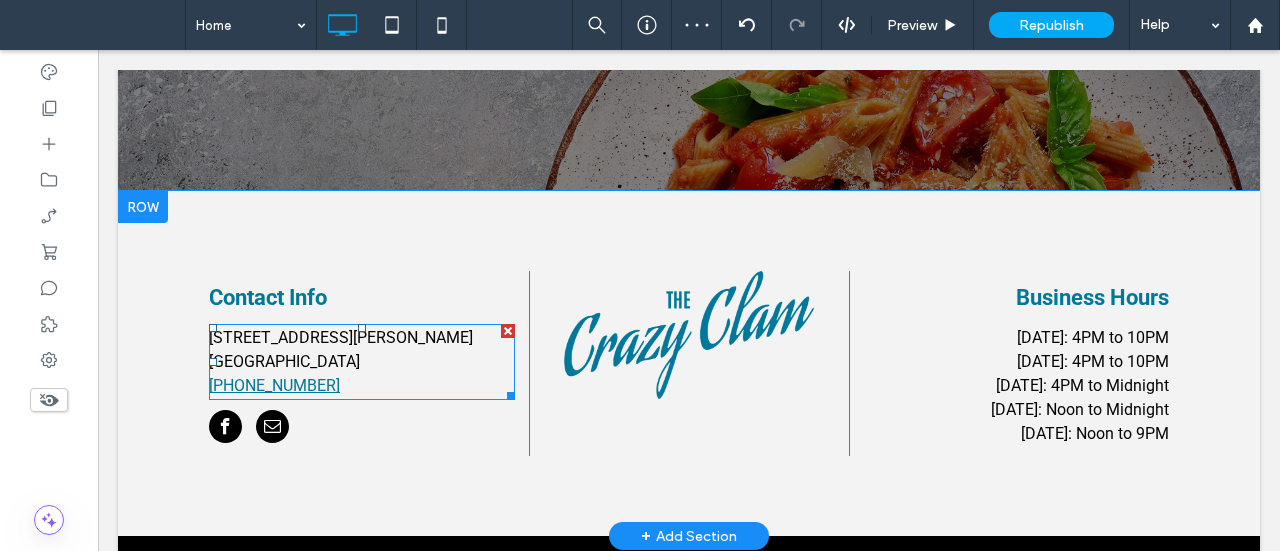 click on "[STREET_ADDRESS][PERSON_NAME]" at bounding box center [362, 350] 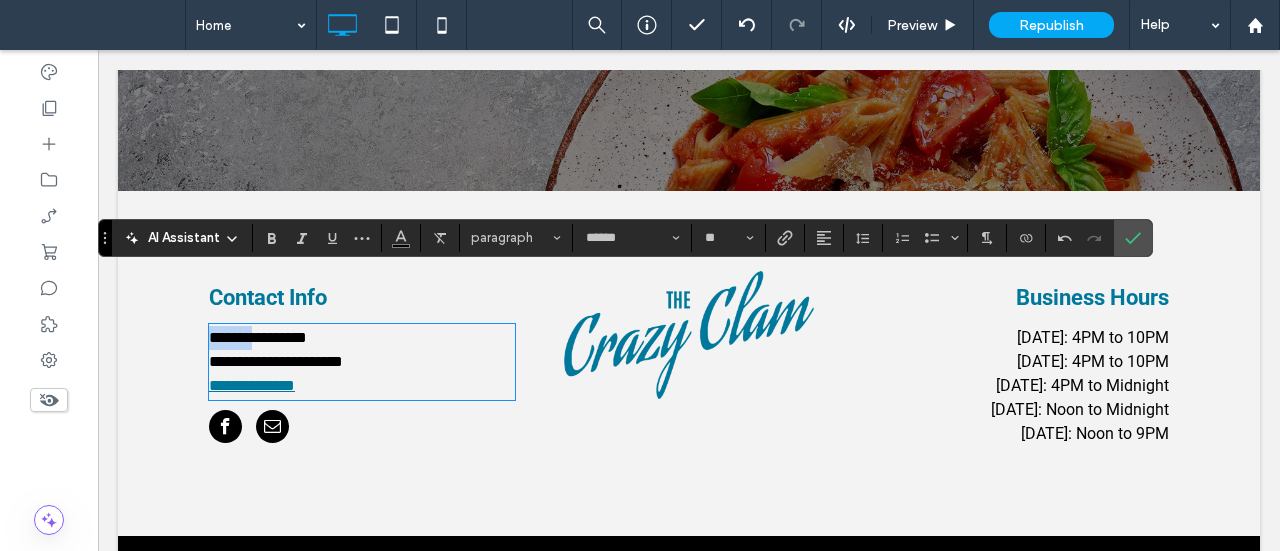 drag, startPoint x: 372, startPoint y: 305, endPoint x: 179, endPoint y: 293, distance: 193.3727 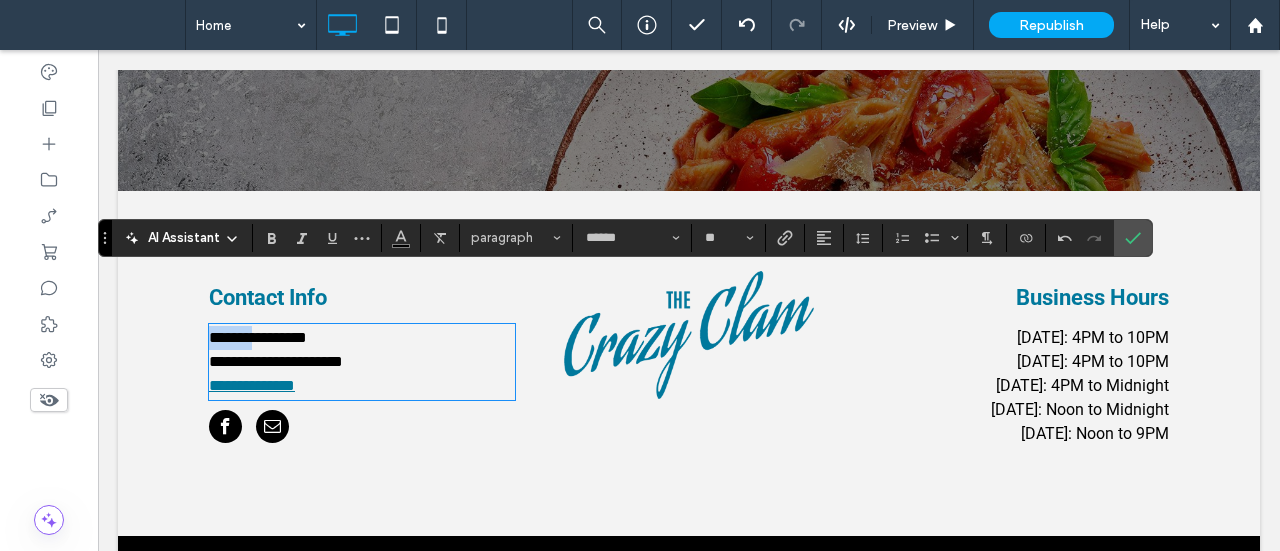 click on "**********" at bounding box center (276, 349) 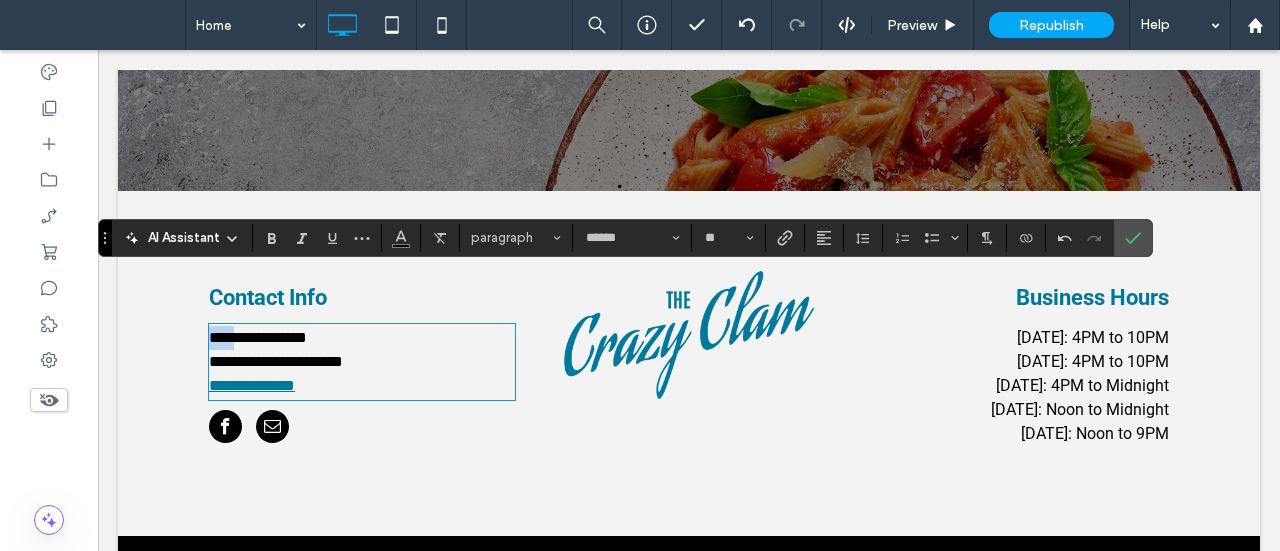 drag, startPoint x: 369, startPoint y: 307, endPoint x: 198, endPoint y: 295, distance: 171.42053 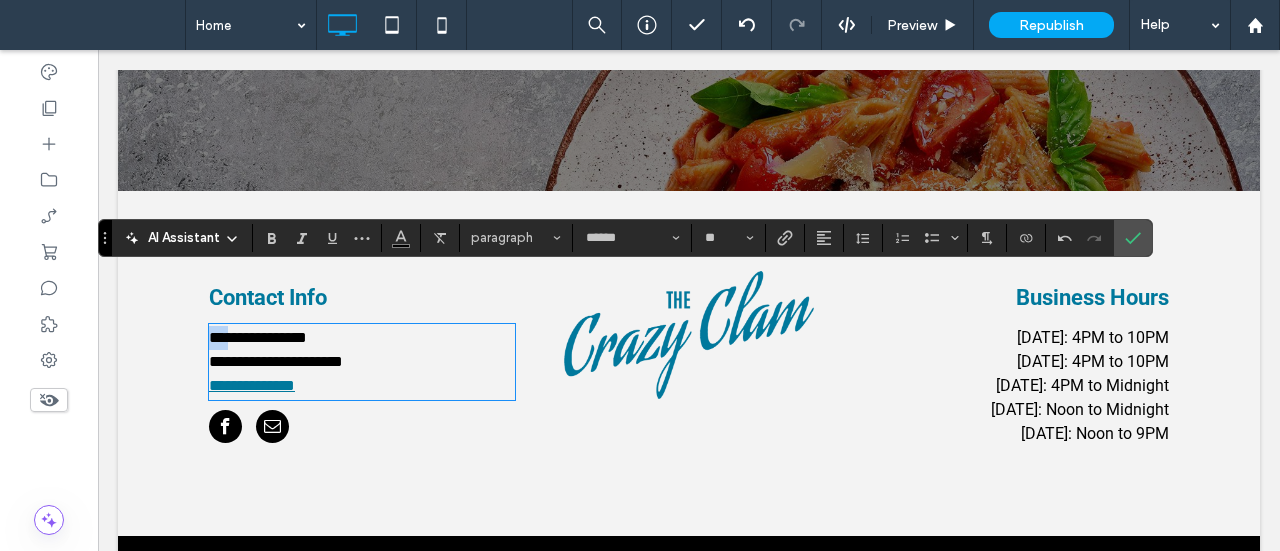 drag, startPoint x: 371, startPoint y: 309, endPoint x: 200, endPoint y: 292, distance: 171.84296 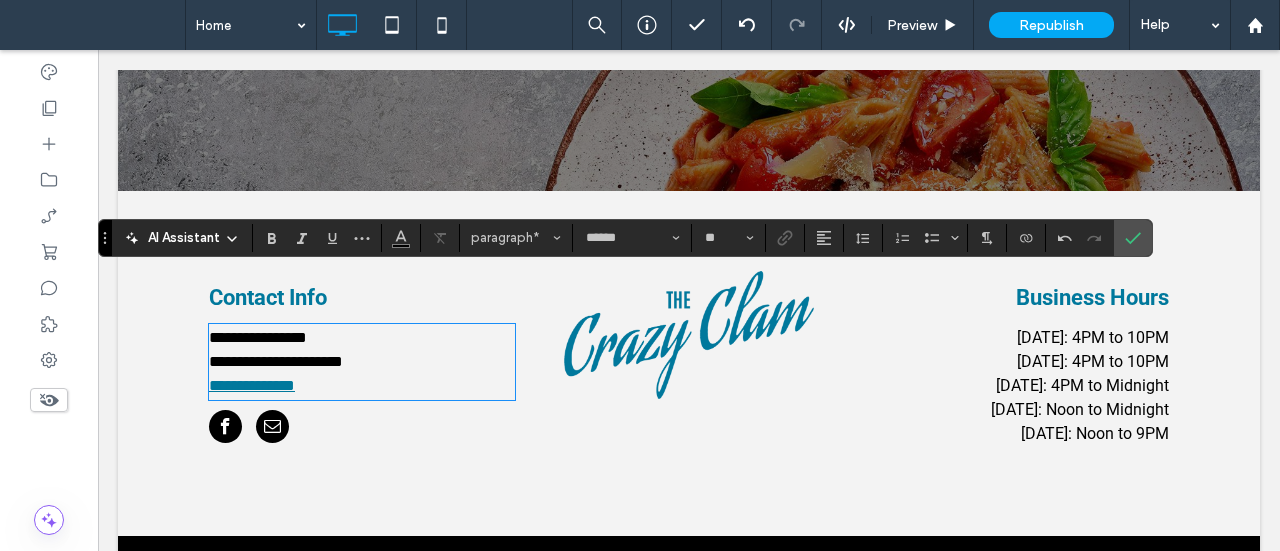 drag, startPoint x: 372, startPoint y: 303, endPoint x: 222, endPoint y: 285, distance: 151.07614 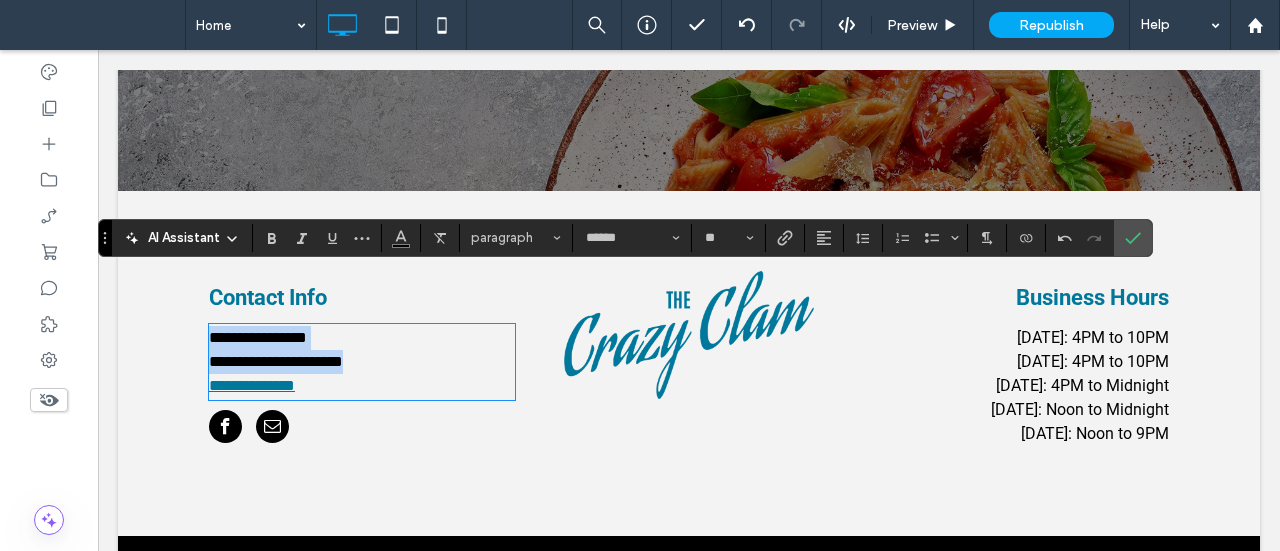 drag, startPoint x: 202, startPoint y: 285, endPoint x: 378, endPoint y: 308, distance: 177.49648 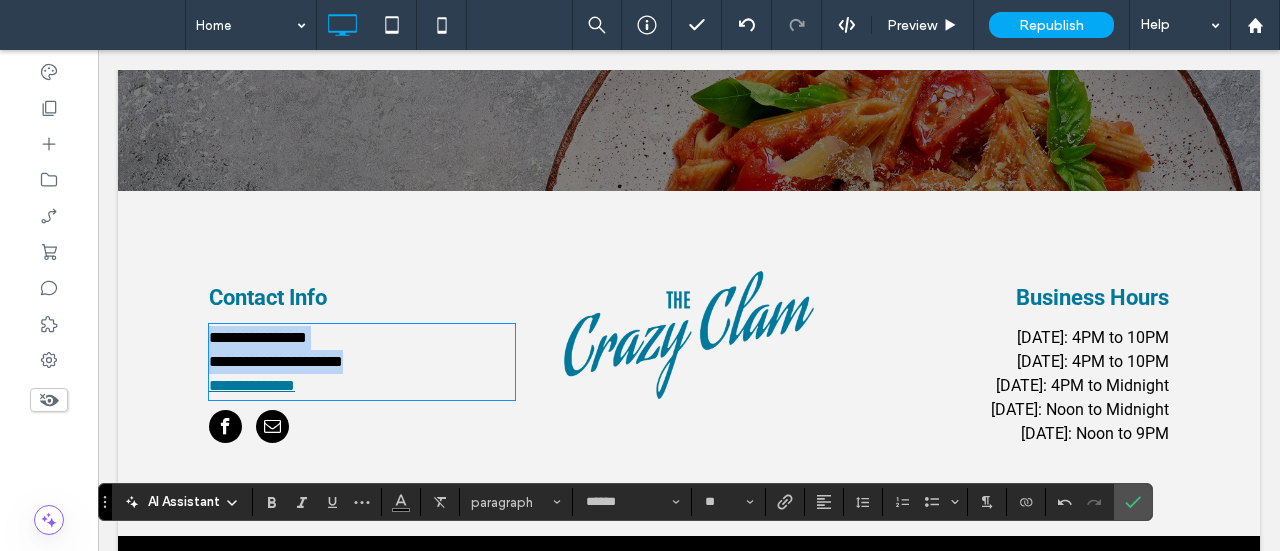 scroll, scrollTop: 2709, scrollLeft: 0, axis: vertical 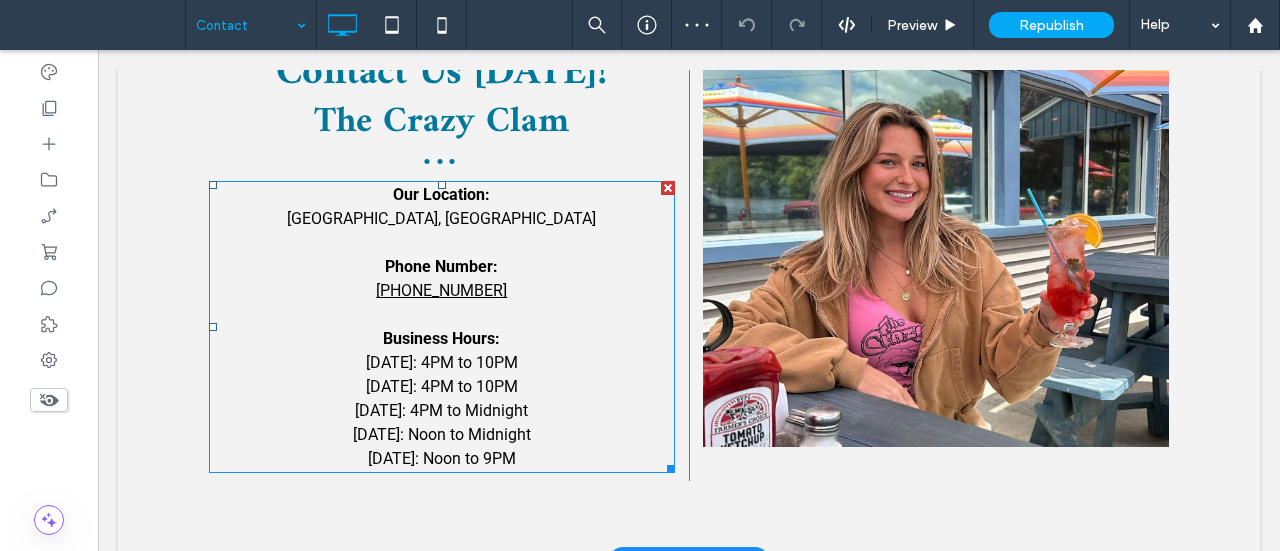 click on "Our Location:" at bounding box center [441, 194] 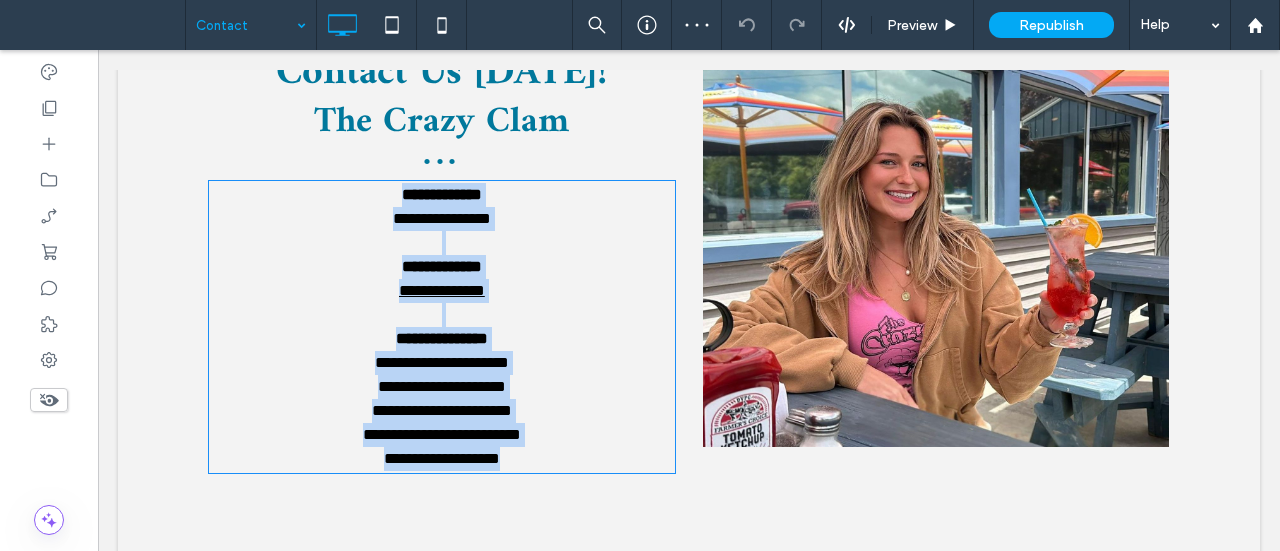 type on "******" 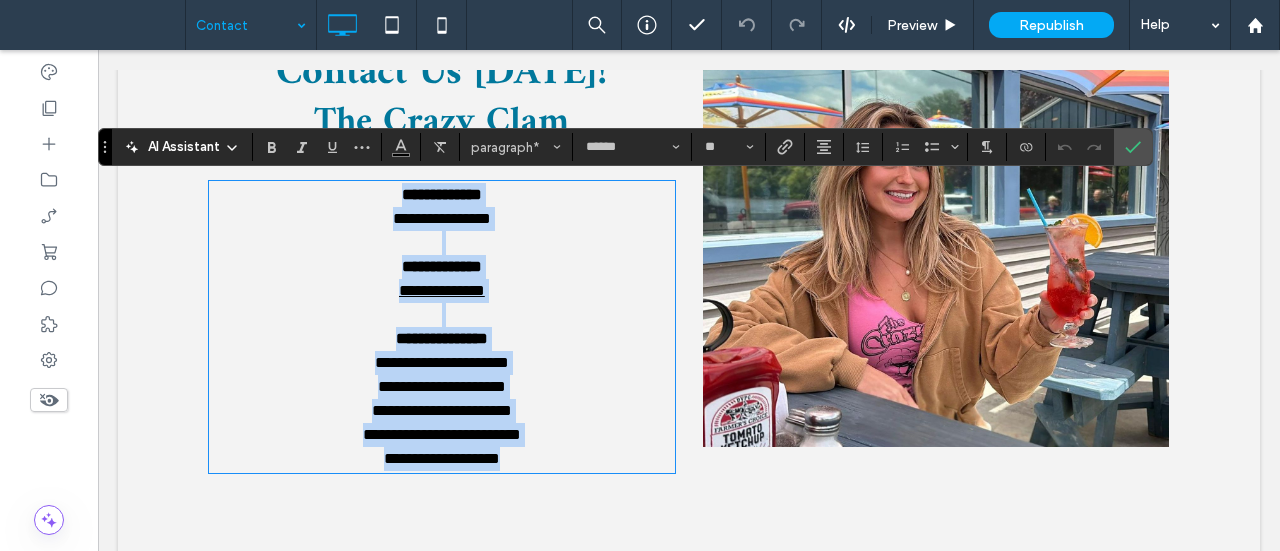 click on "**********" at bounding box center (442, 218) 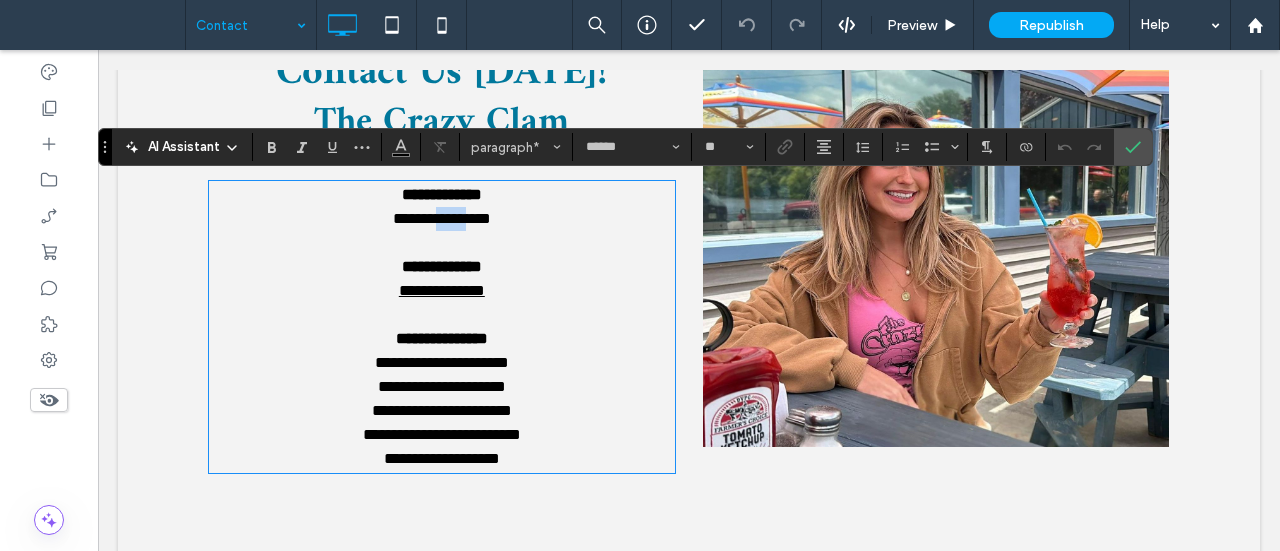 click on "**********" at bounding box center [442, 218] 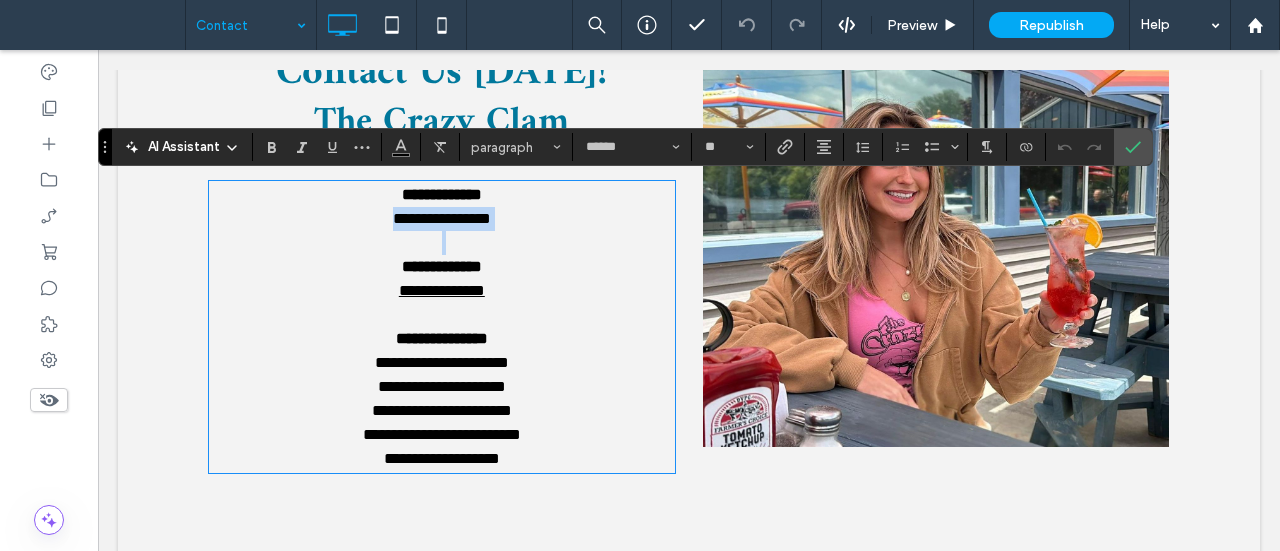click on "**********" at bounding box center [442, 218] 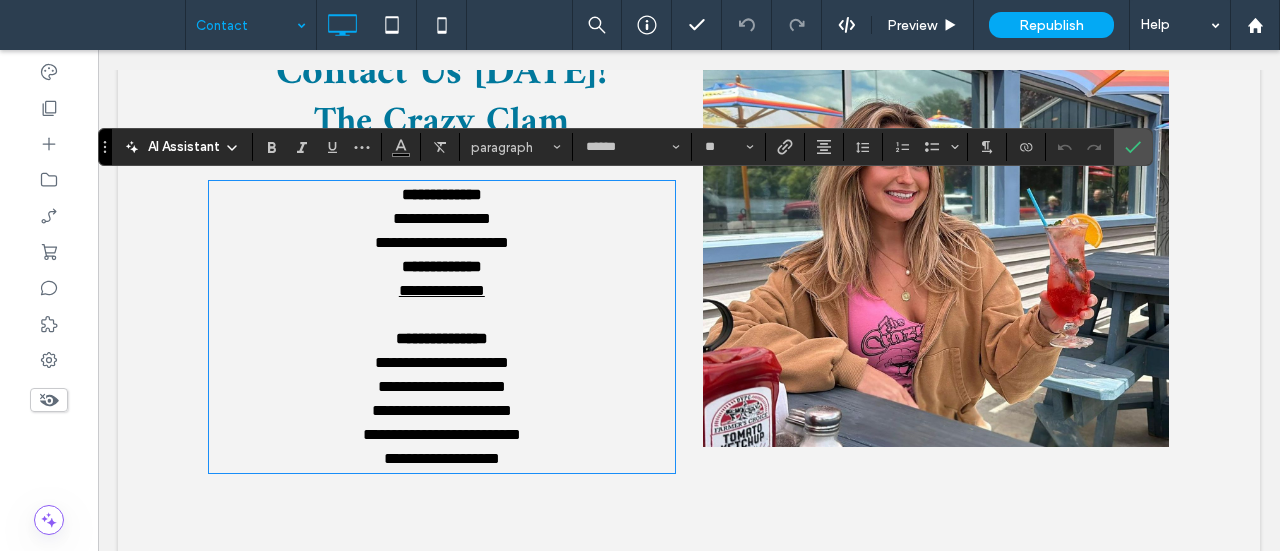 scroll, scrollTop: 0, scrollLeft: 0, axis: both 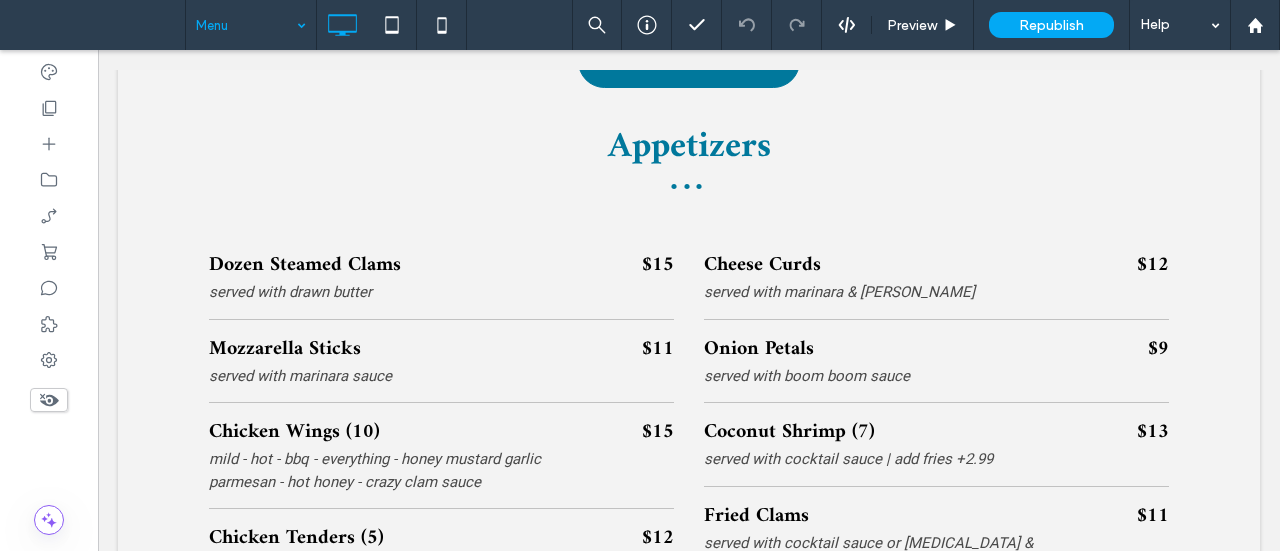 click at bounding box center [246, 25] 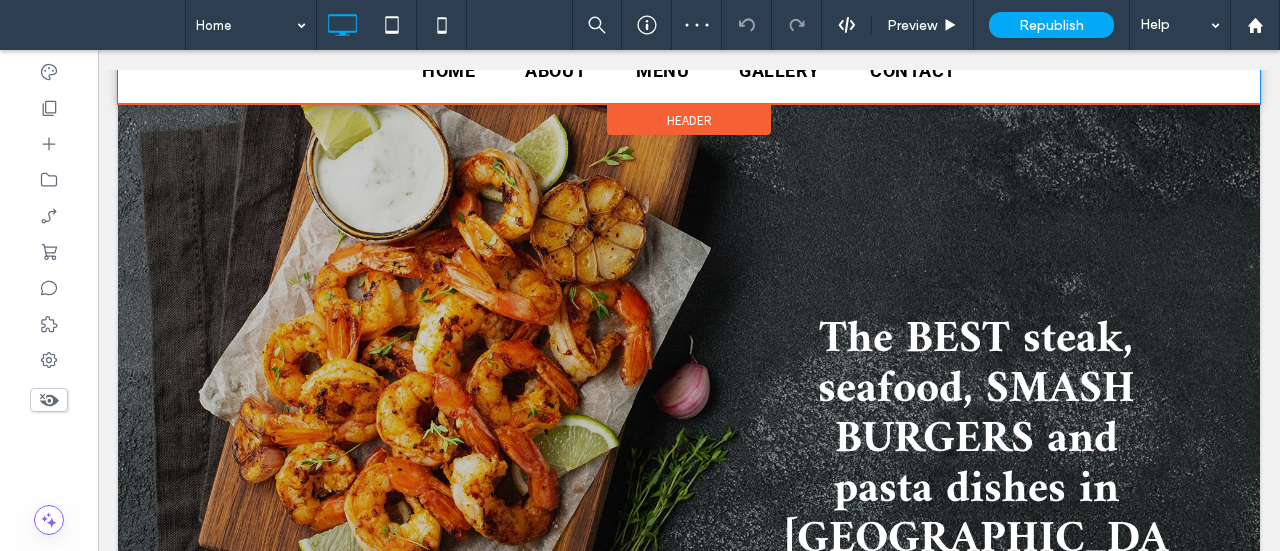 scroll, scrollTop: 0, scrollLeft: 0, axis: both 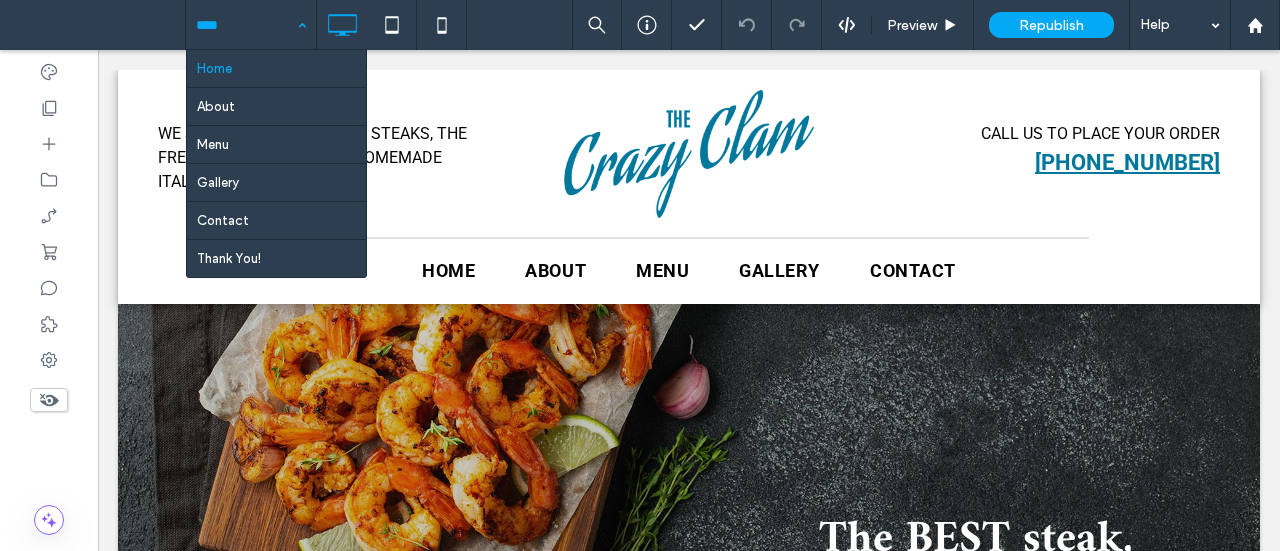 click at bounding box center [246, 25] 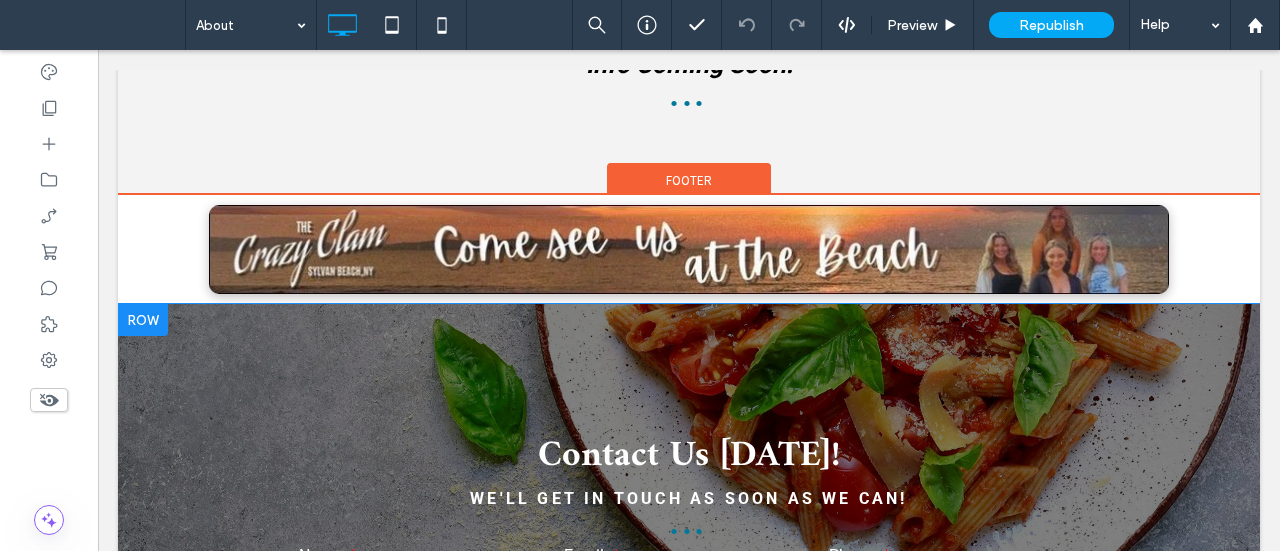 scroll, scrollTop: 1100, scrollLeft: 0, axis: vertical 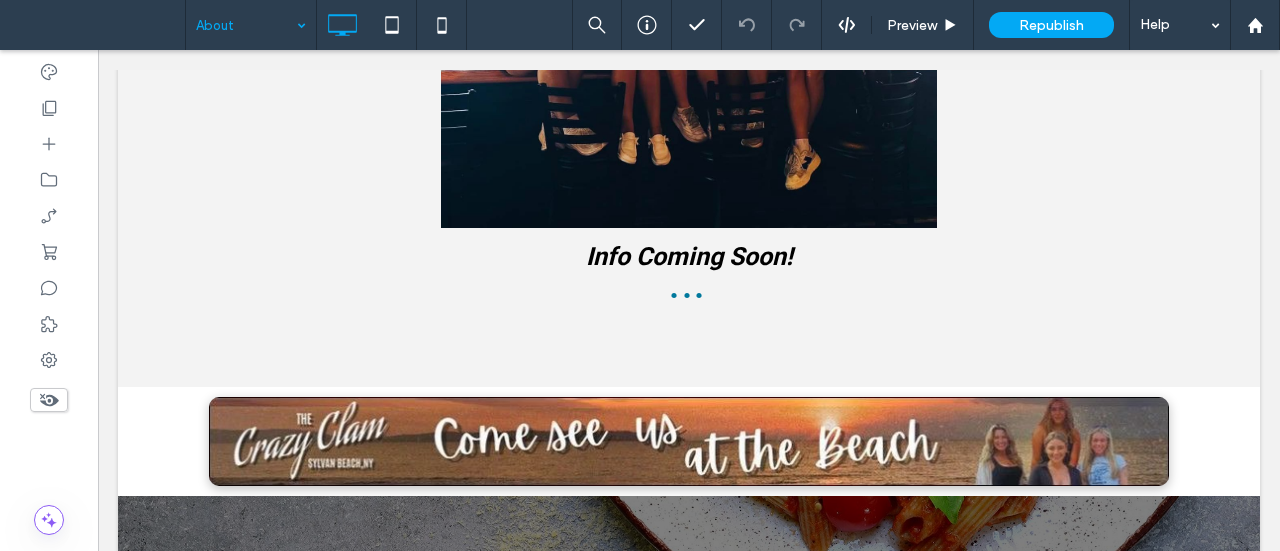 click at bounding box center [251, 25] 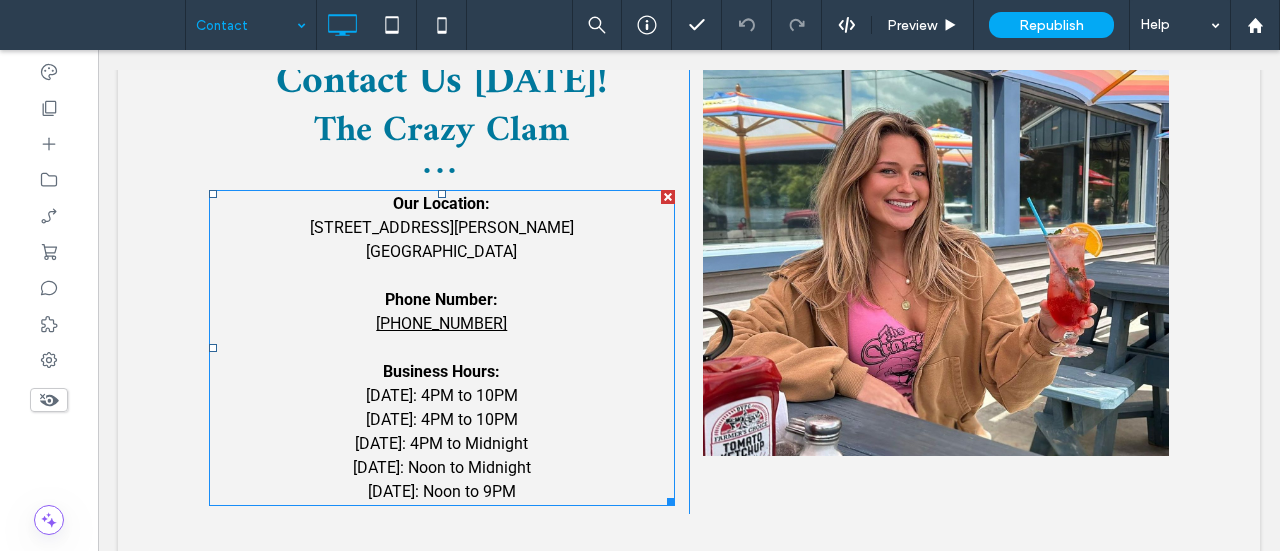 scroll, scrollTop: 700, scrollLeft: 0, axis: vertical 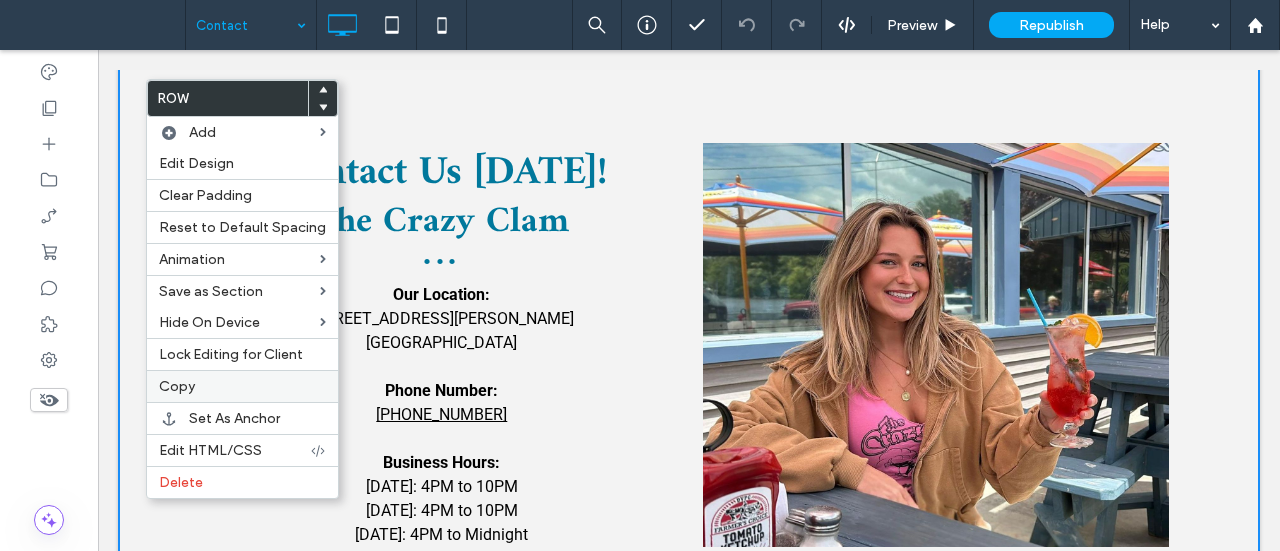click on "Copy" at bounding box center (242, 386) 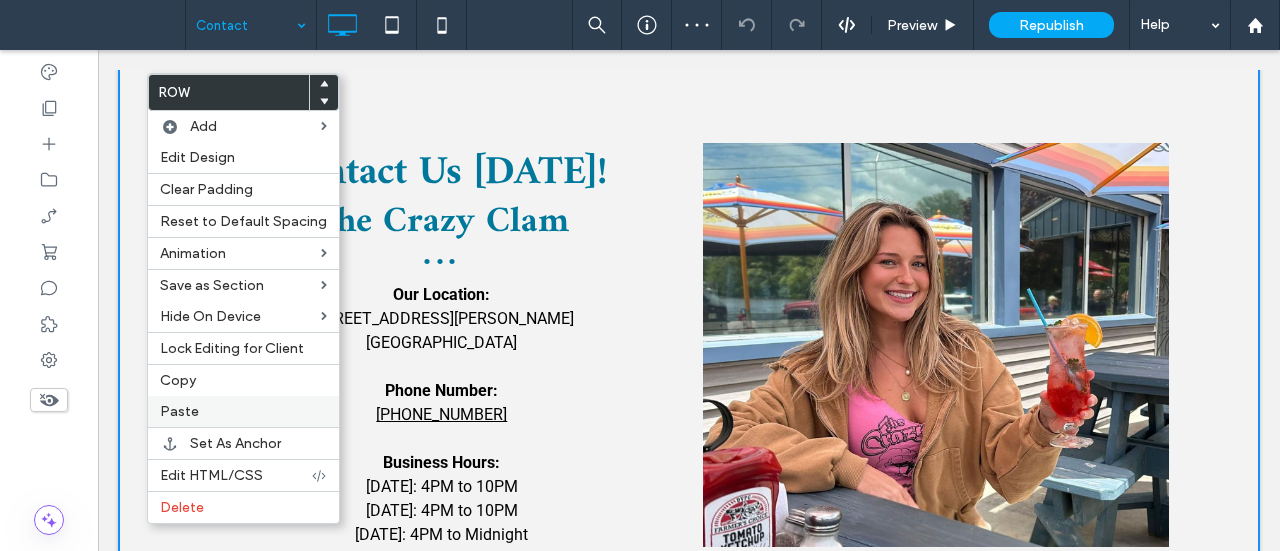click on "Paste" at bounding box center [179, 411] 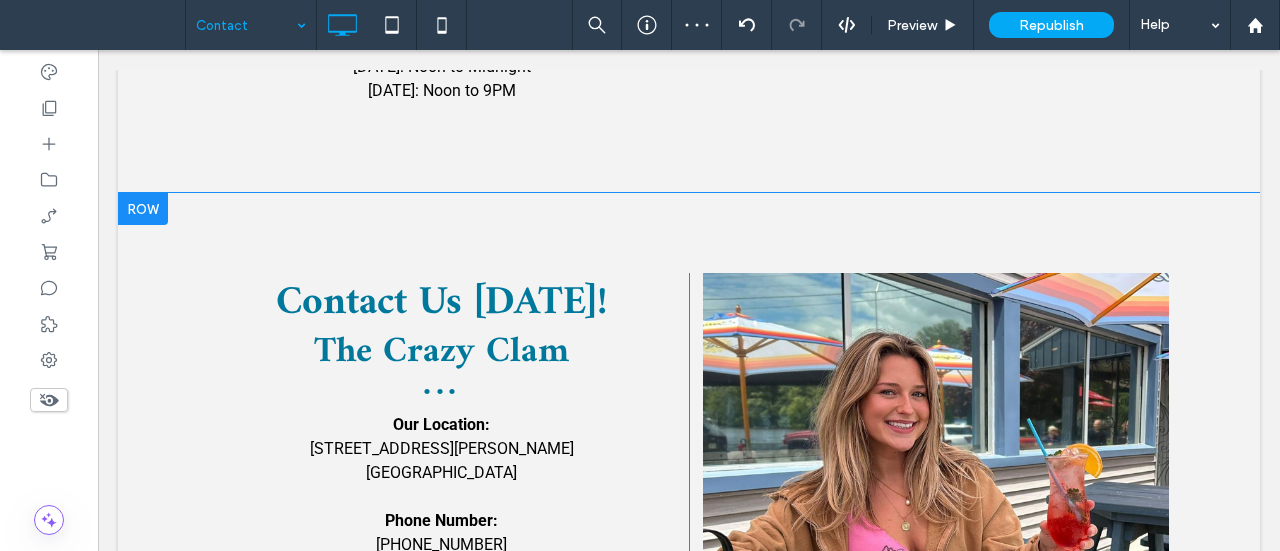 scroll, scrollTop: 1200, scrollLeft: 0, axis: vertical 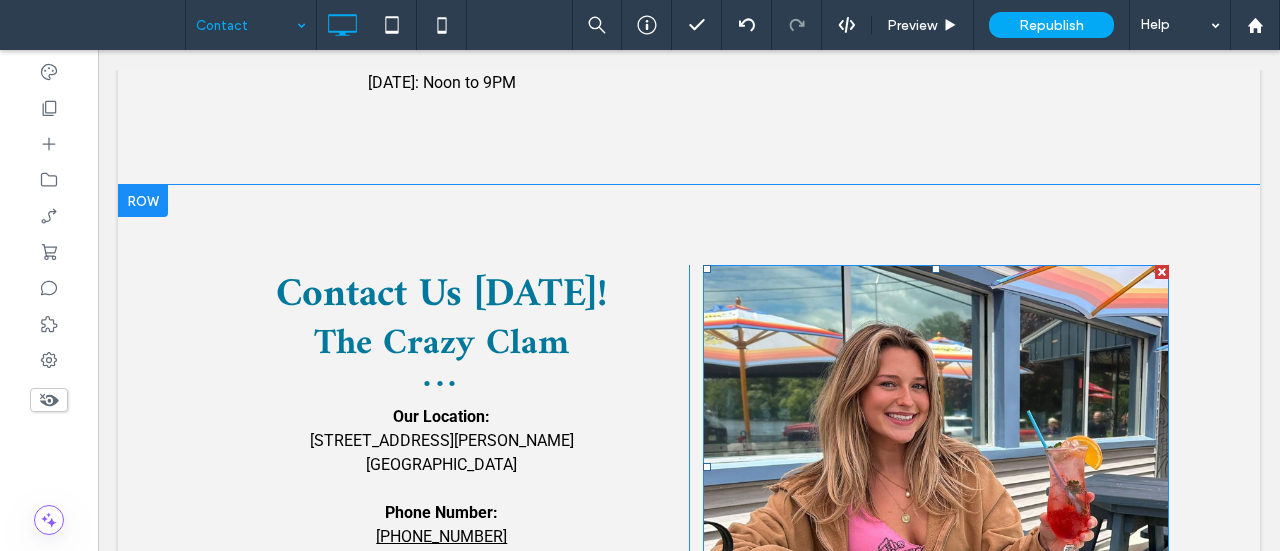 click at bounding box center [1162, 272] 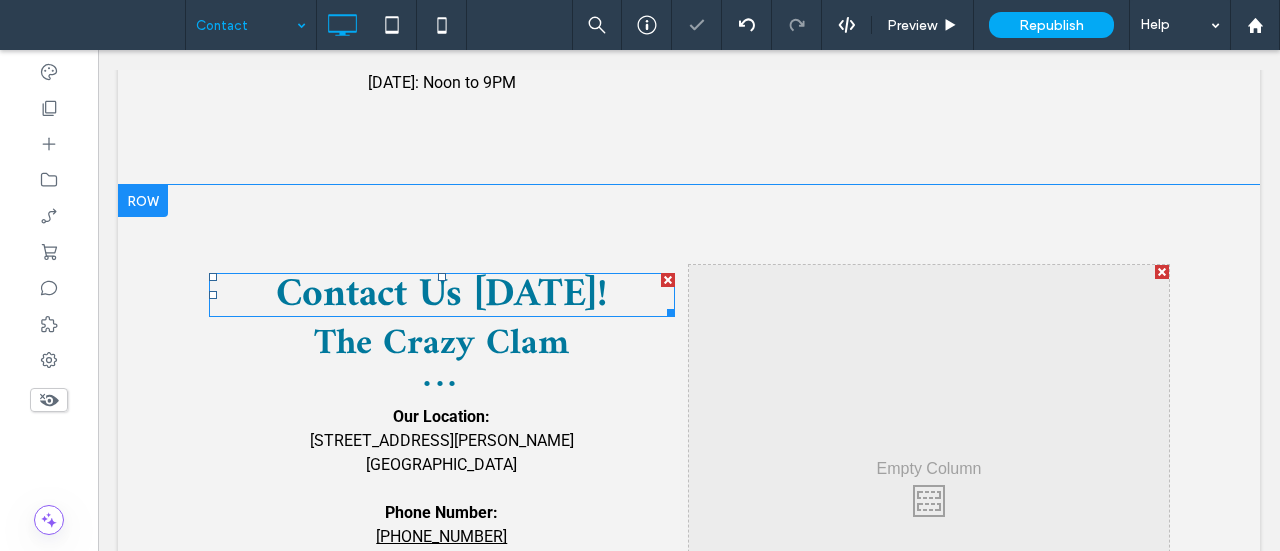 click at bounding box center (668, 280) 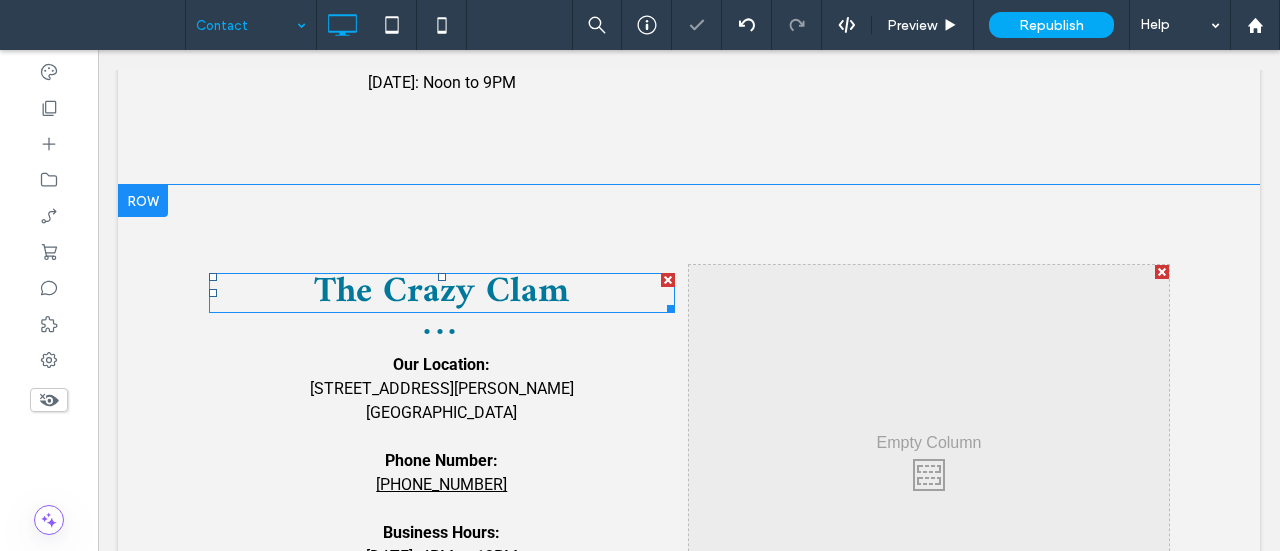 click at bounding box center (668, 280) 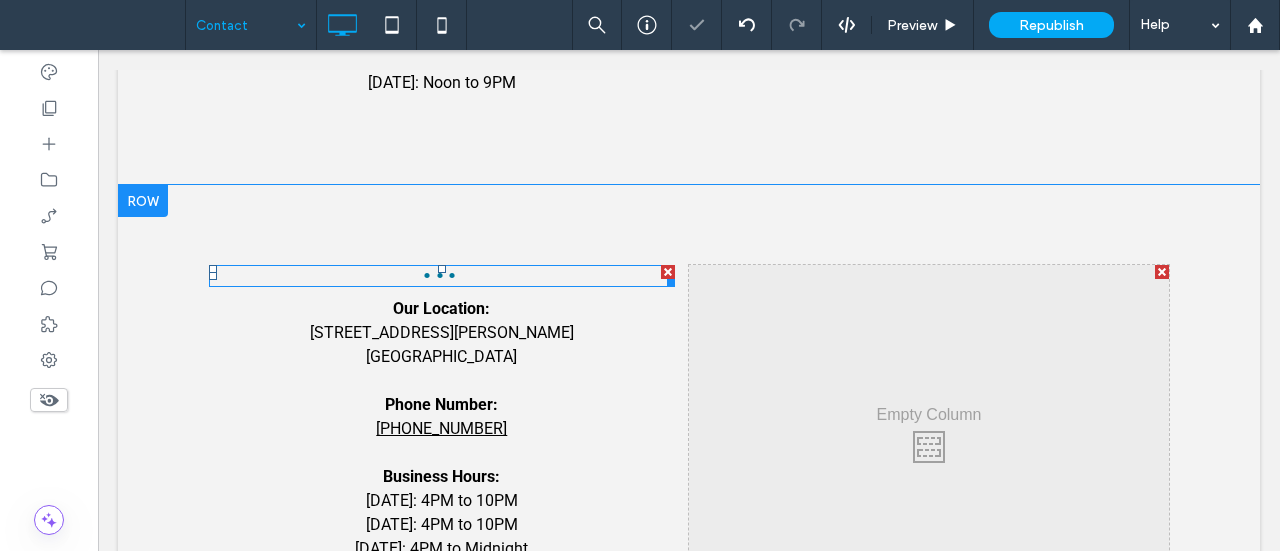 click at bounding box center (667, 279) 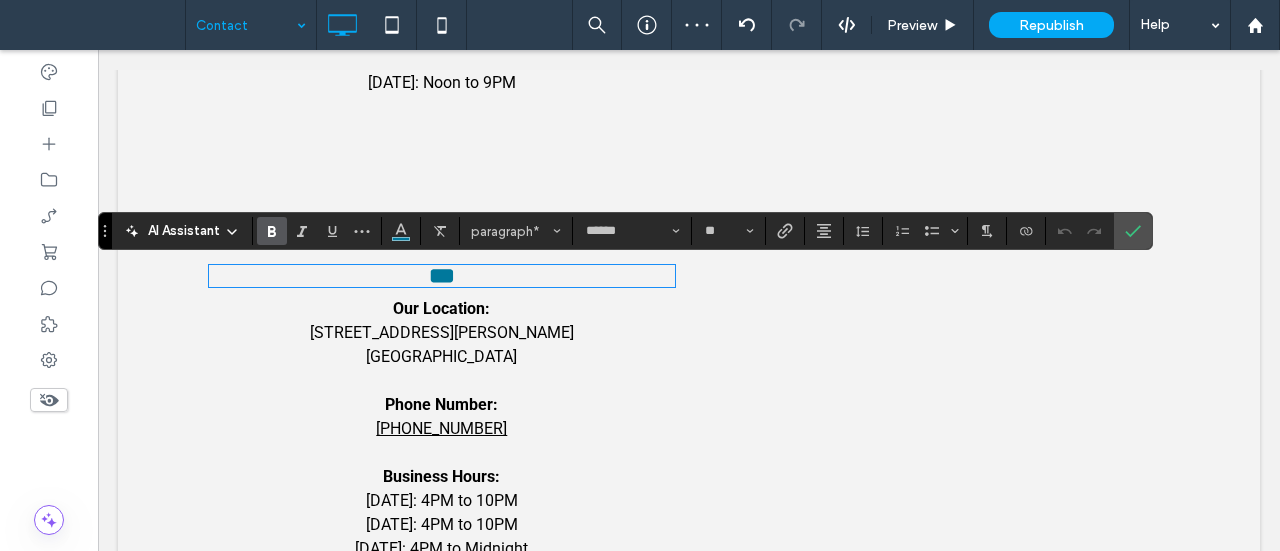 click on "[STREET_ADDRESS][PERSON_NAME]" at bounding box center [442, 357] 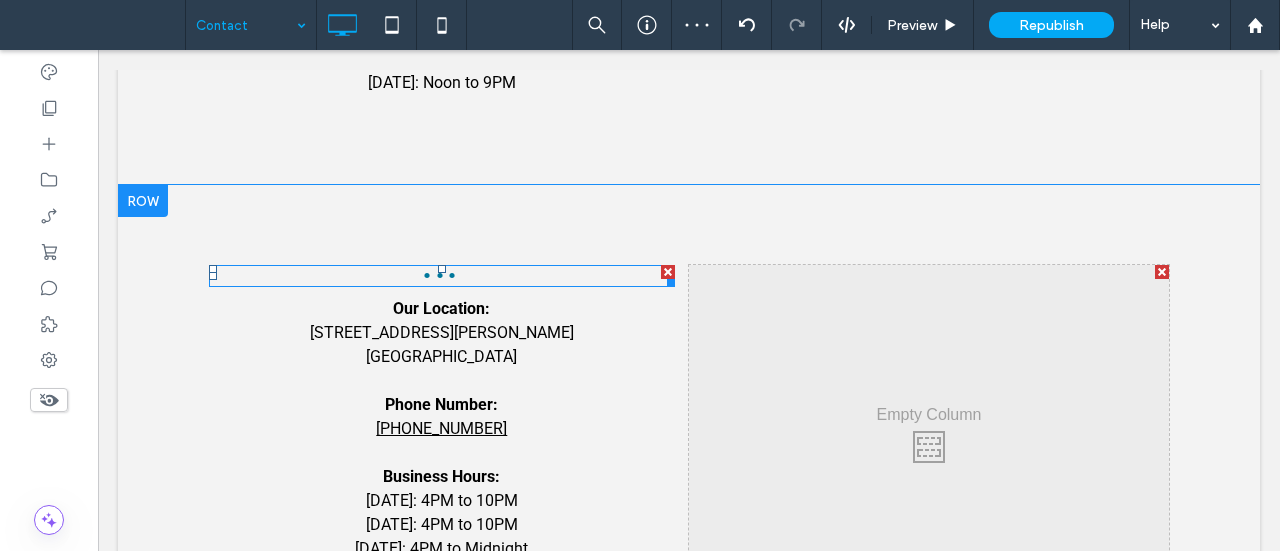 click at bounding box center [668, 272] 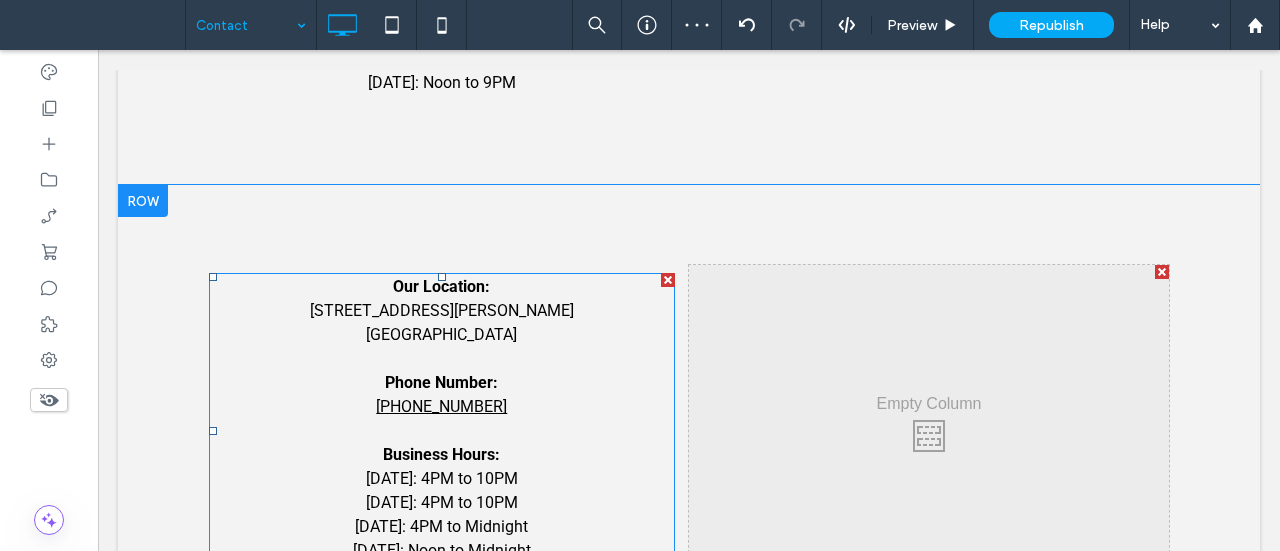 click at bounding box center [668, 280] 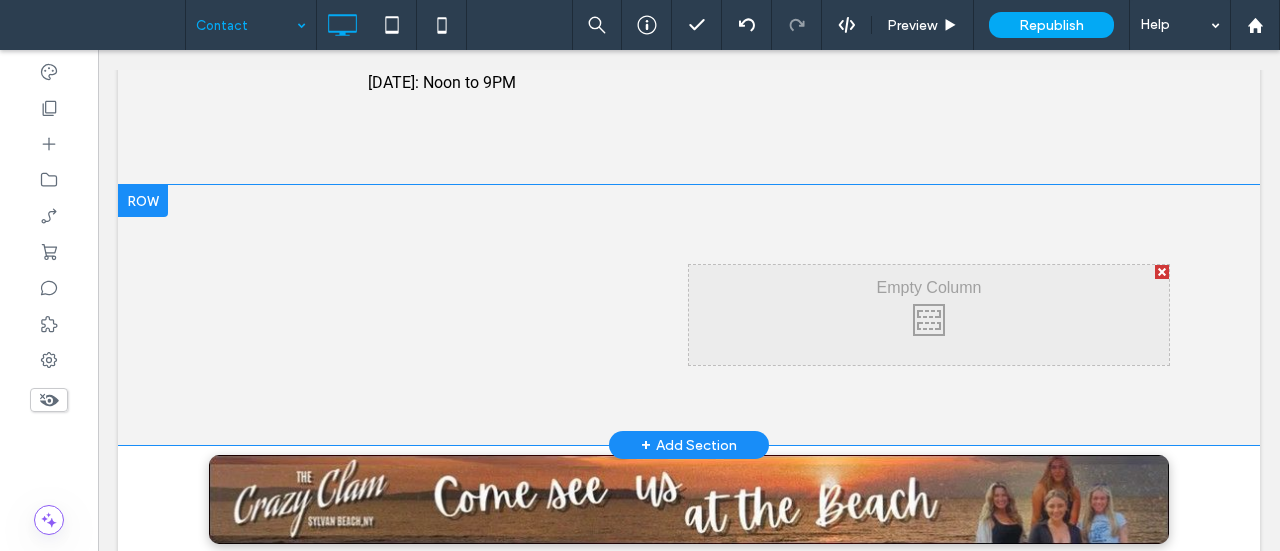 click at bounding box center (1162, 272) 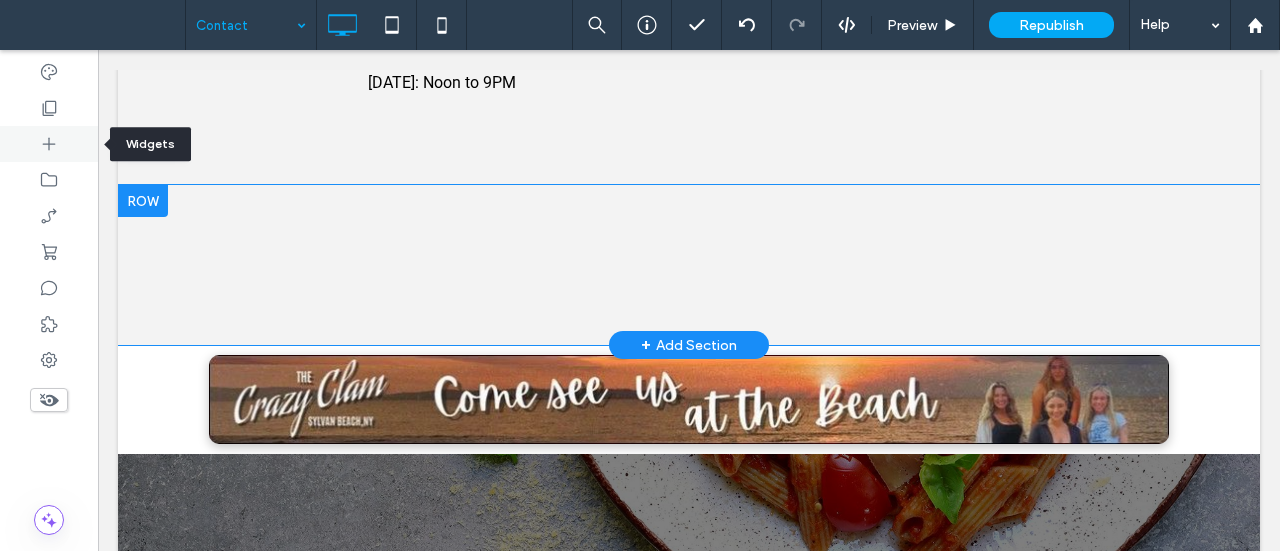 click 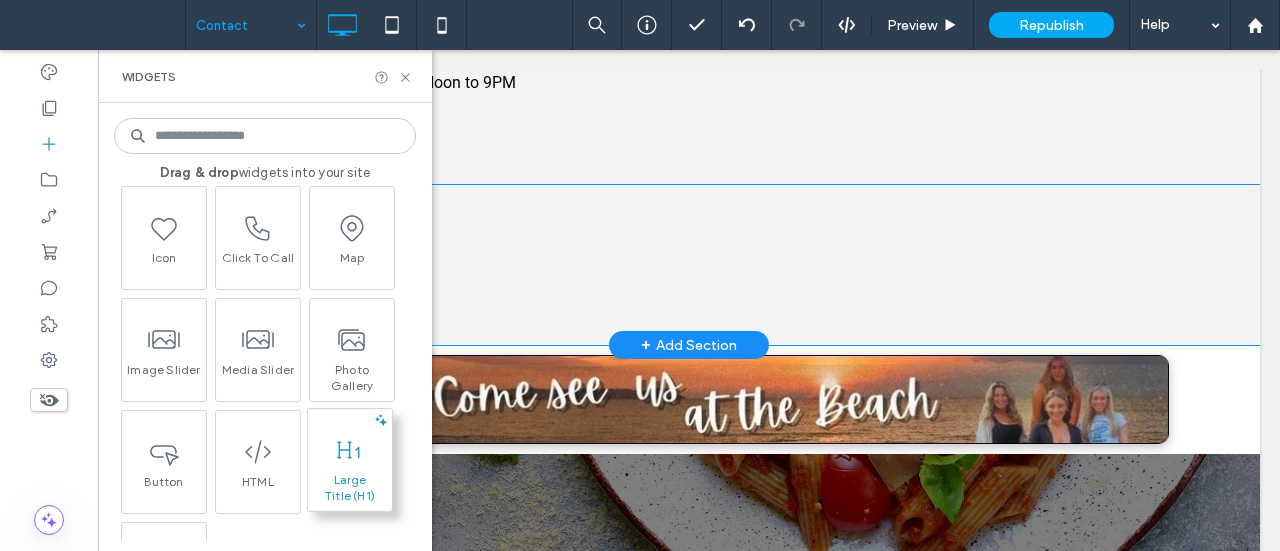 scroll, scrollTop: 200, scrollLeft: 0, axis: vertical 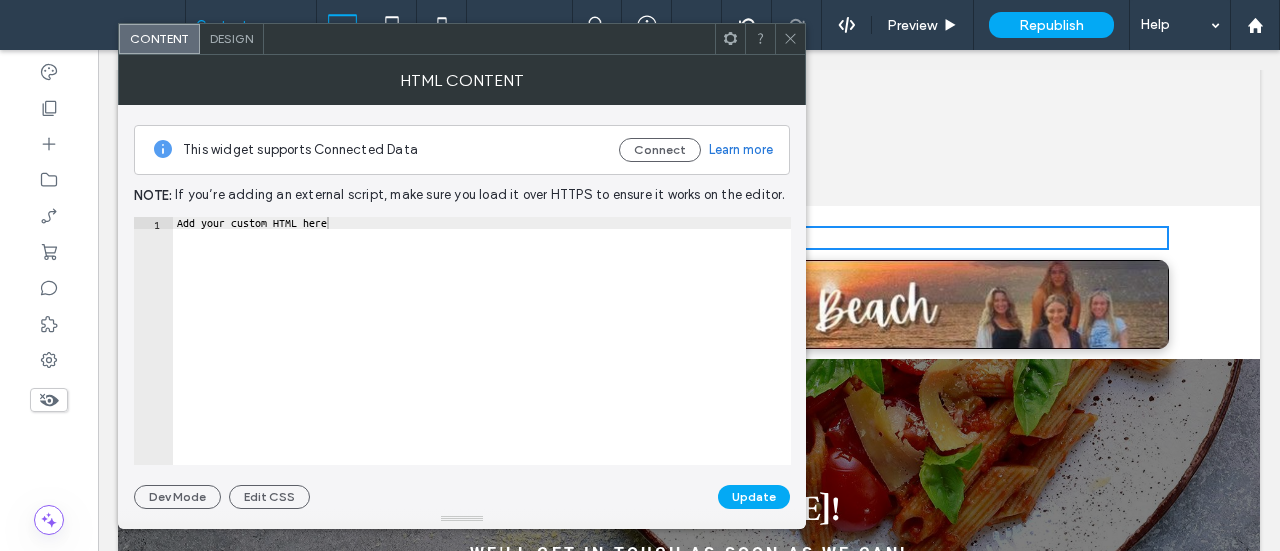 click 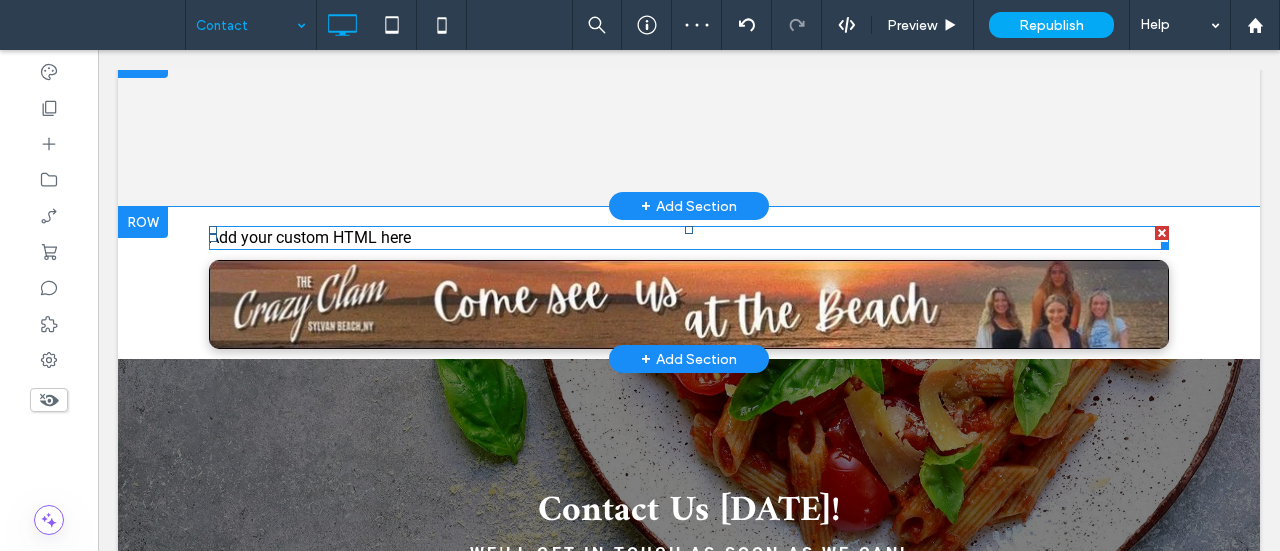 click at bounding box center [1162, 233] 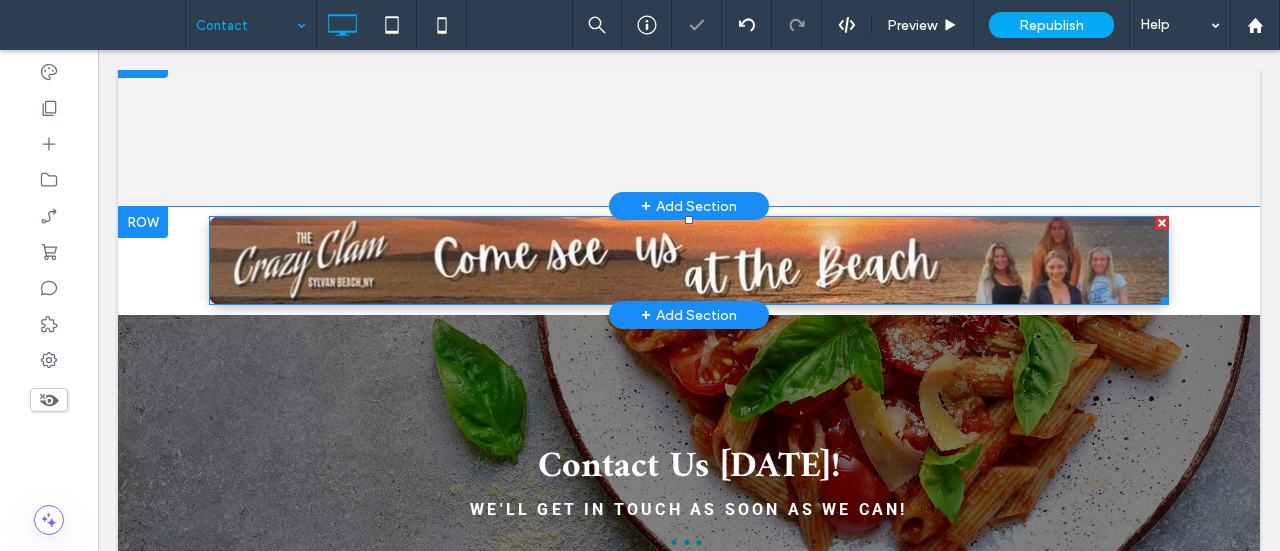 scroll, scrollTop: 1139, scrollLeft: 0, axis: vertical 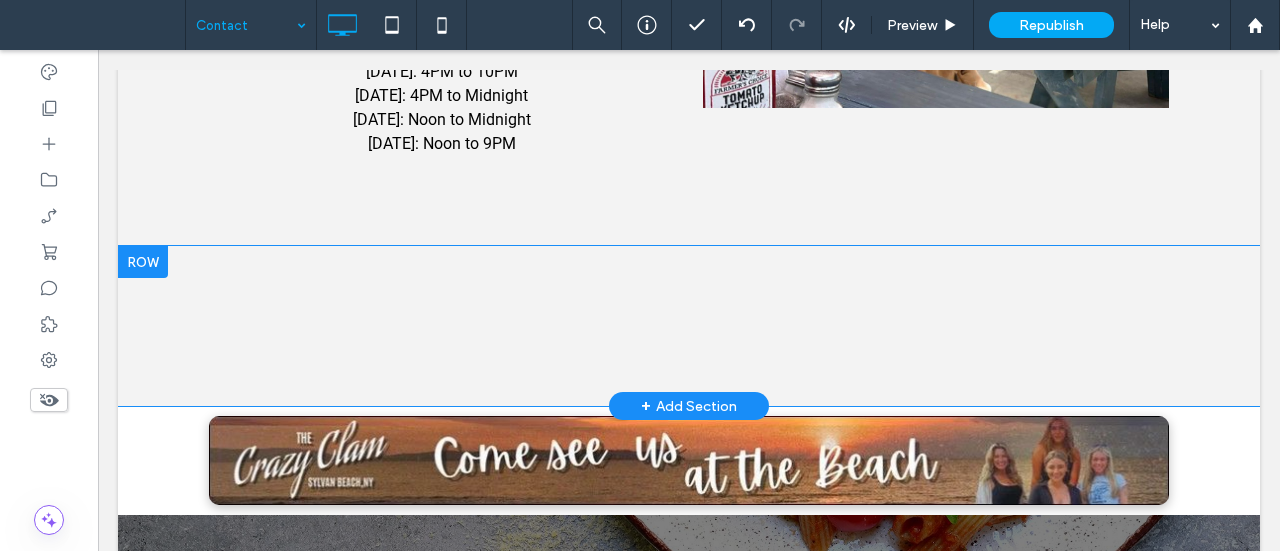 click at bounding box center [143, 262] 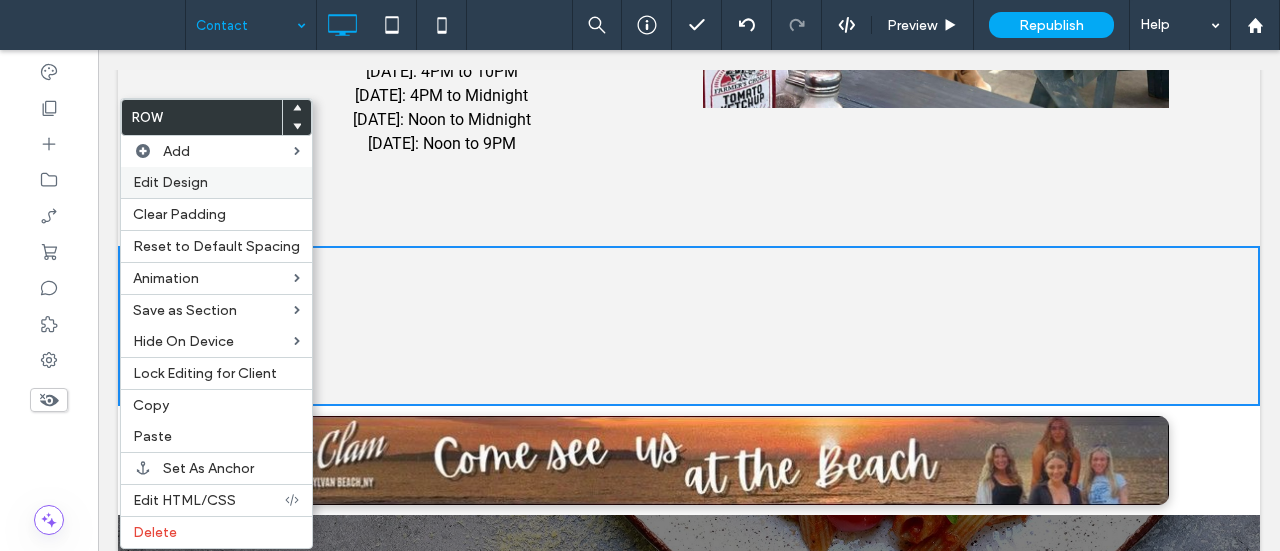 click on "Edit Design" at bounding box center (170, 182) 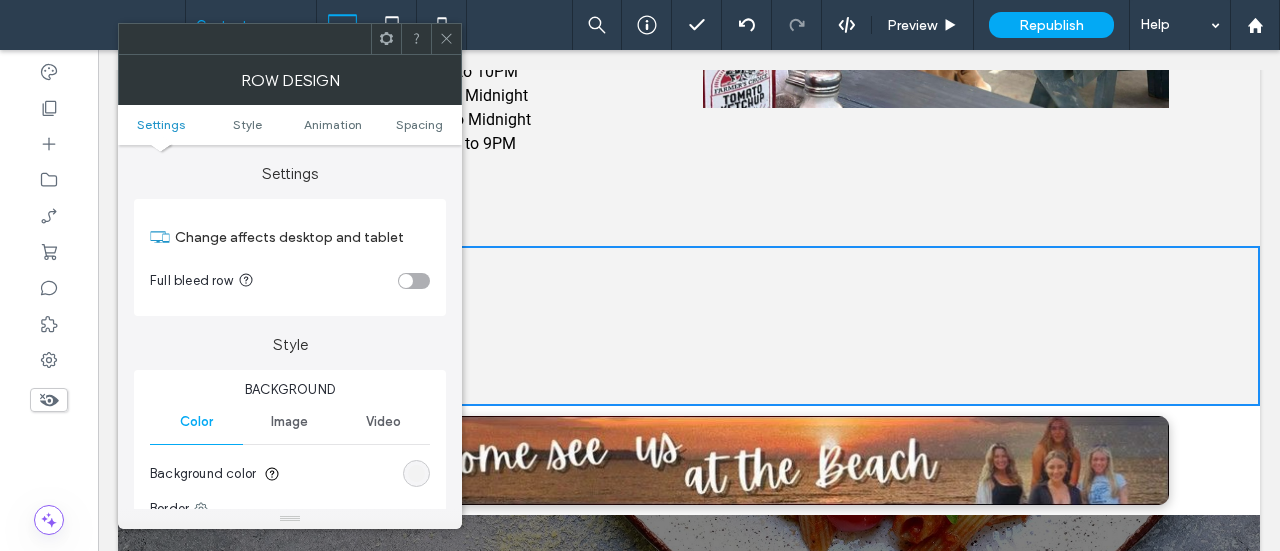 click at bounding box center [406, 281] 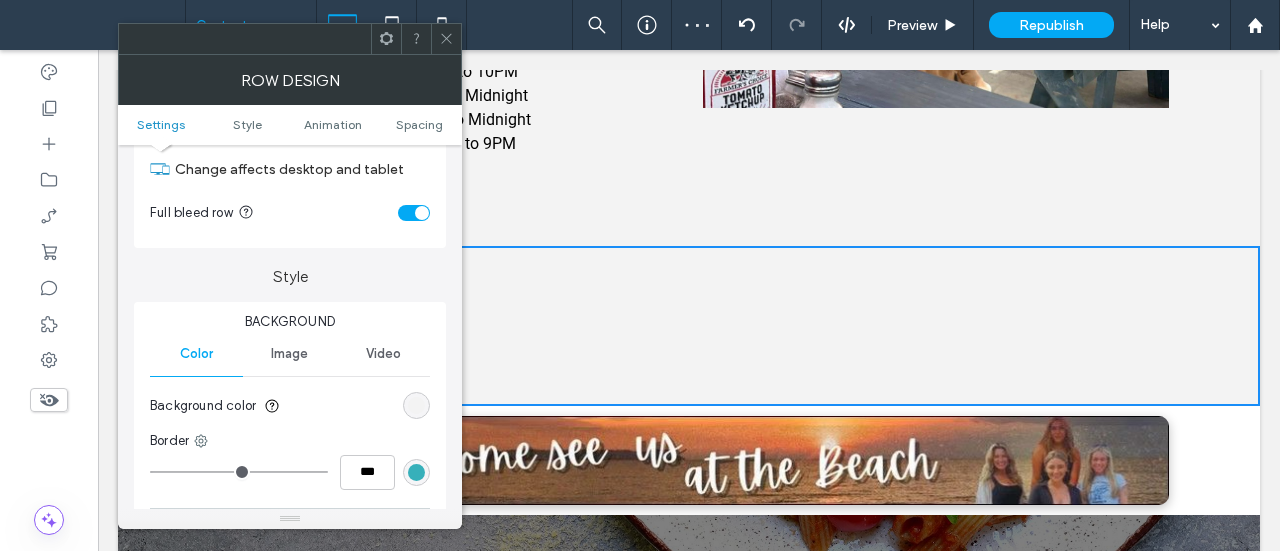 scroll, scrollTop: 100, scrollLeft: 0, axis: vertical 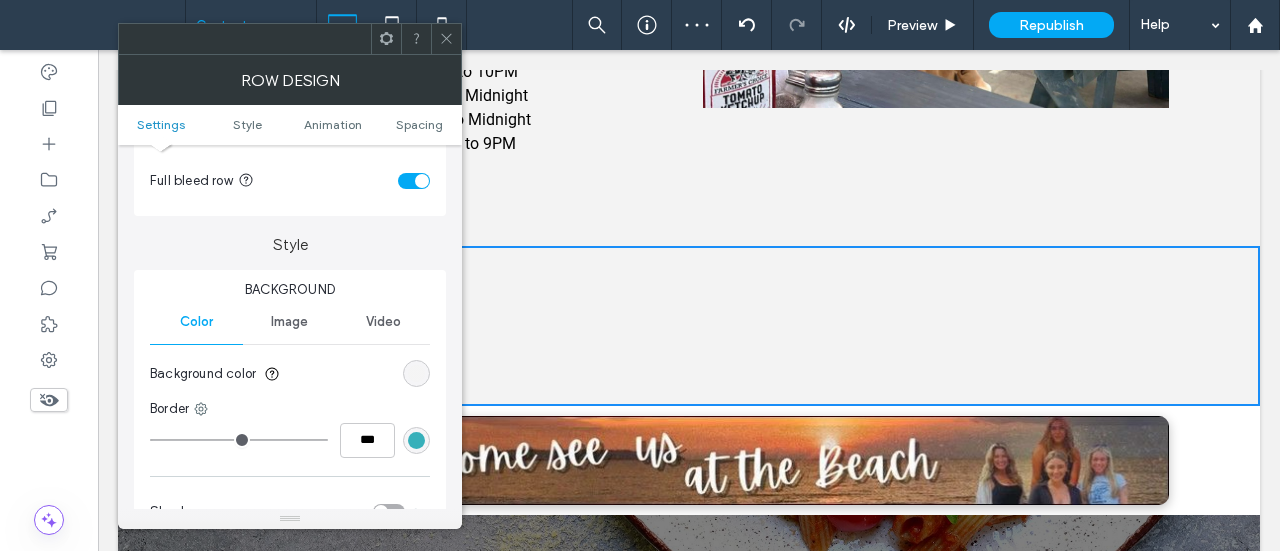 click at bounding box center [416, 373] 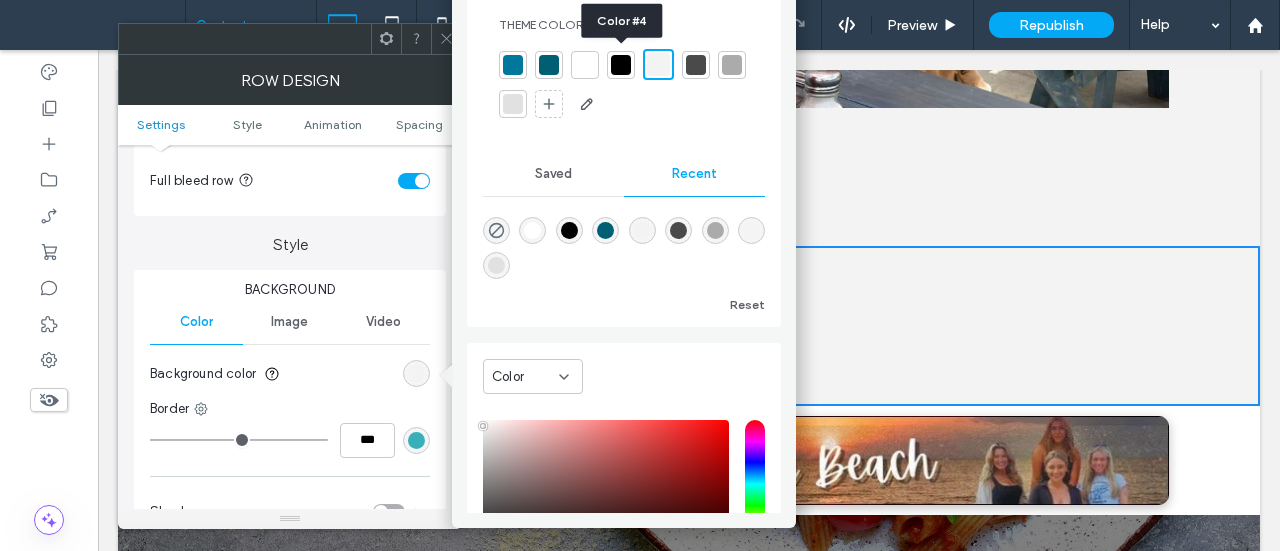 click at bounding box center (621, 65) 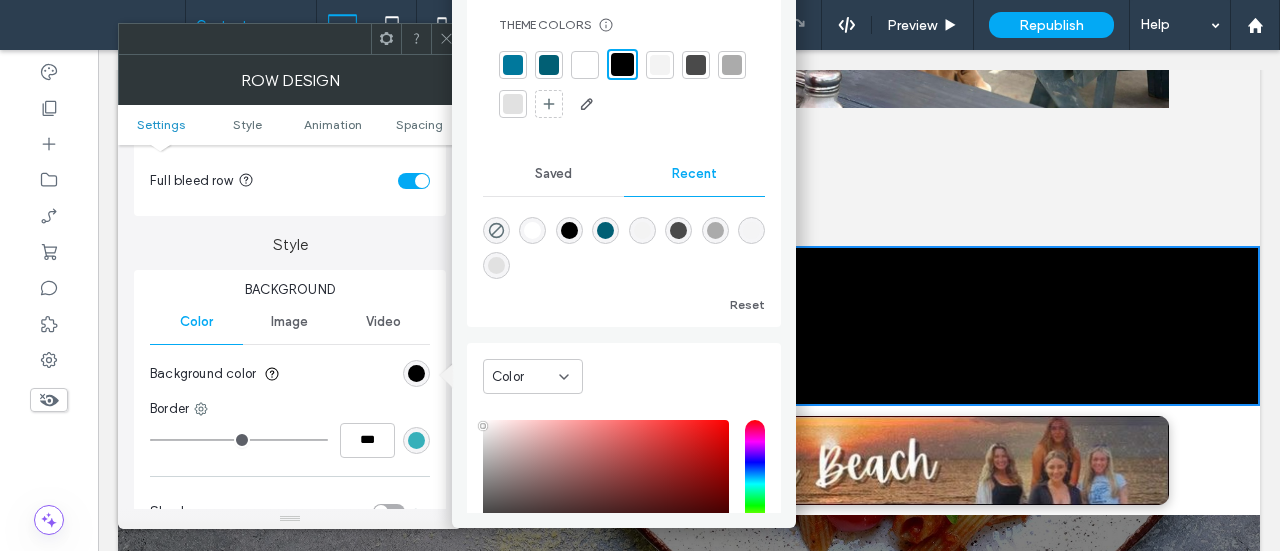 click on "Color HEX ******* Opacity ****" at bounding box center [624, 509] 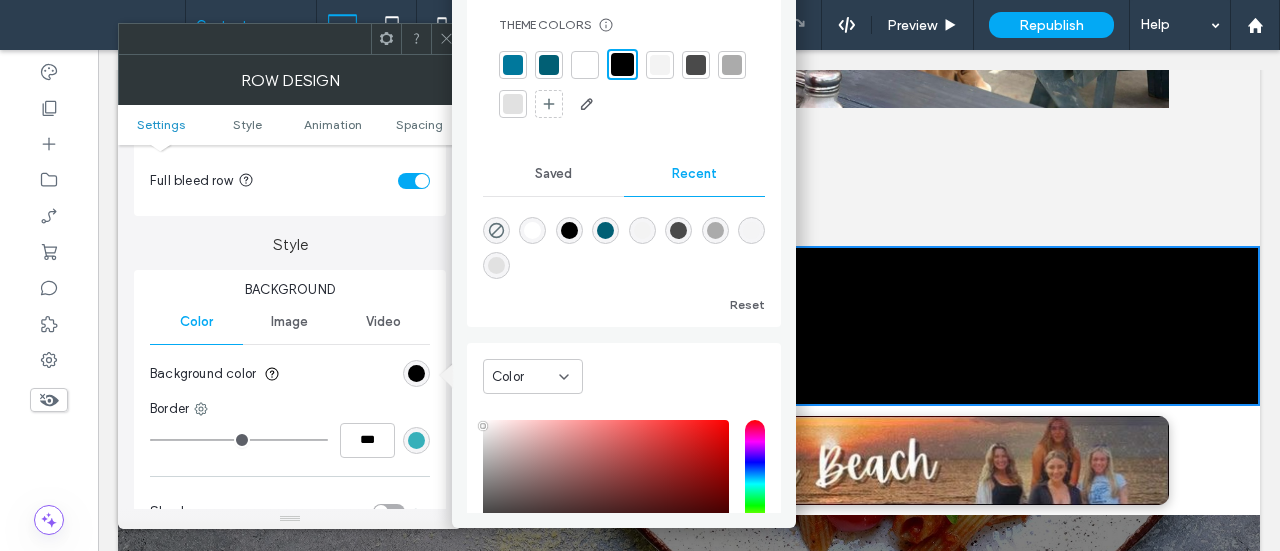 click on "Row Design" at bounding box center [290, 80] 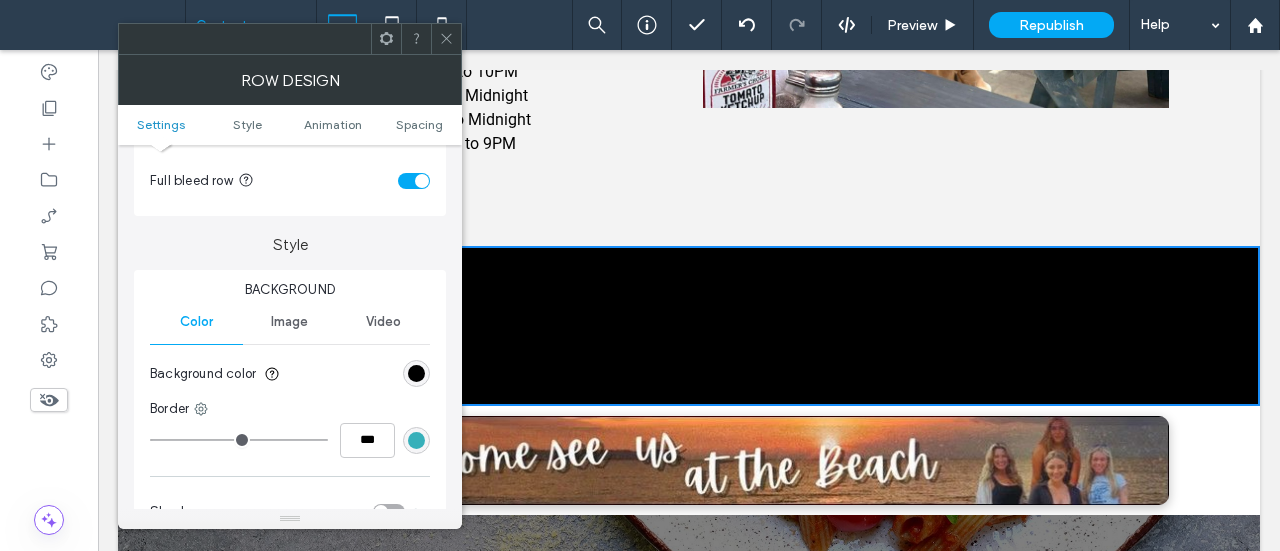 click at bounding box center (446, 39) 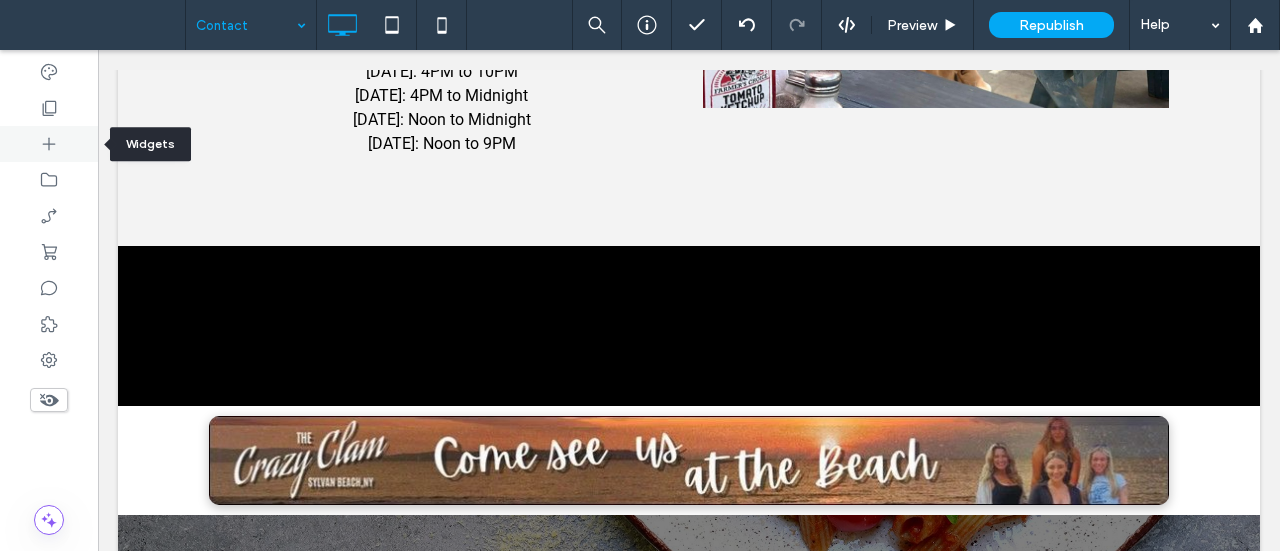 click 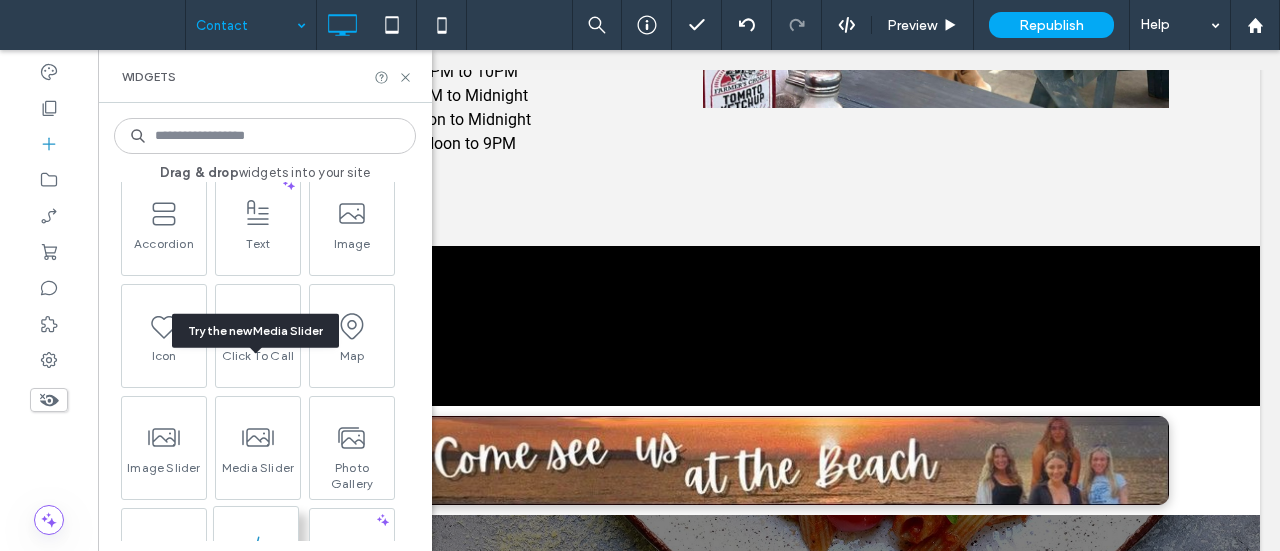 scroll, scrollTop: 100, scrollLeft: 0, axis: vertical 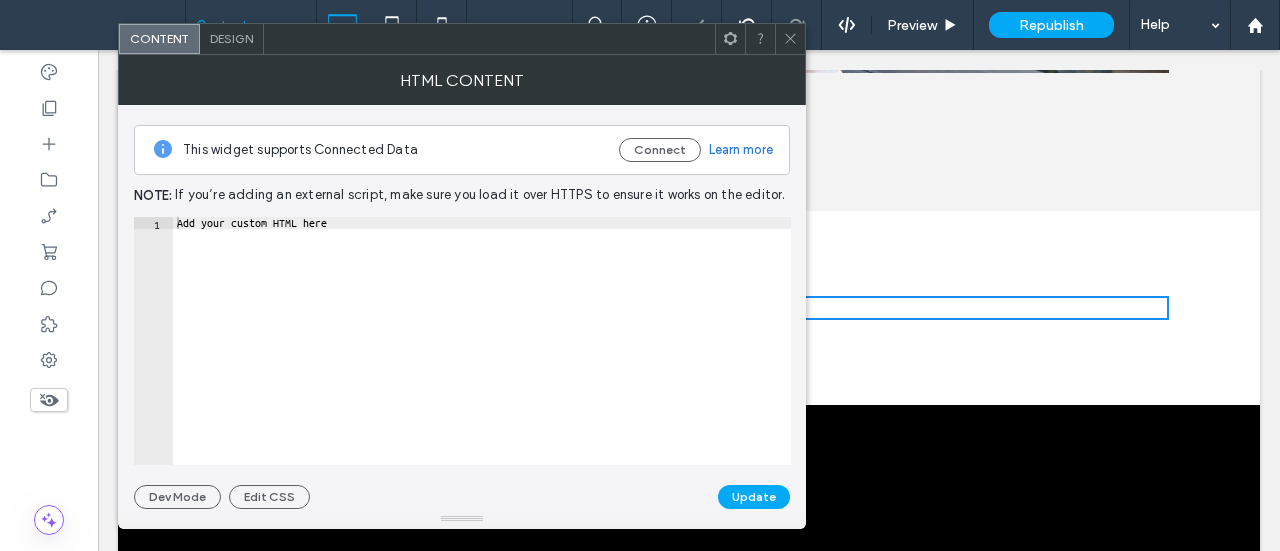 type on "**********" 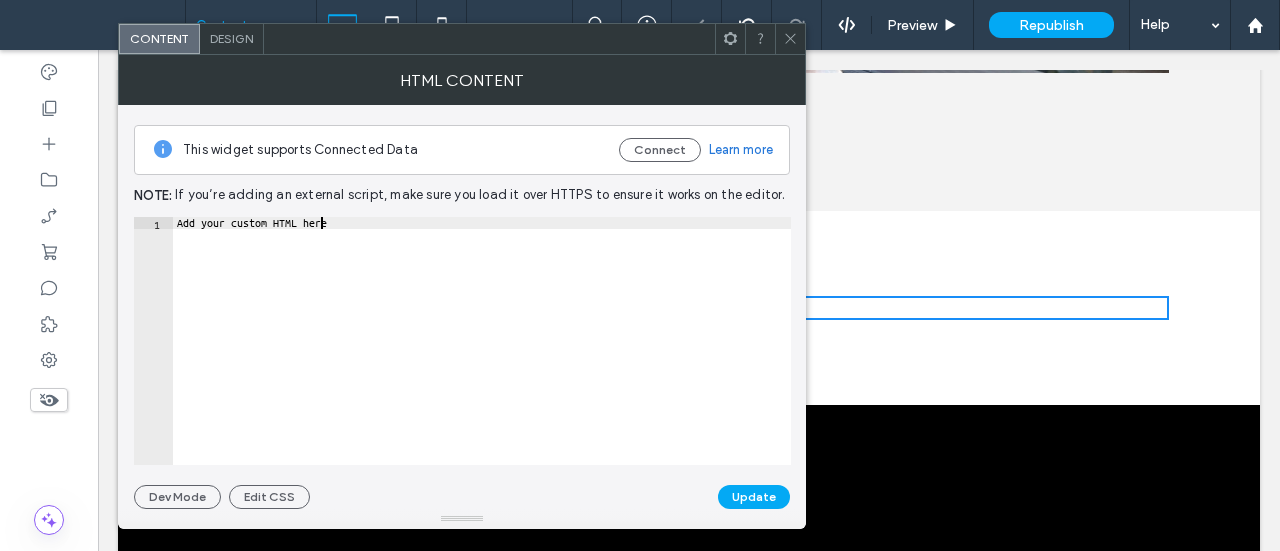click on "Add your custom HTML here" at bounding box center (482, 353) 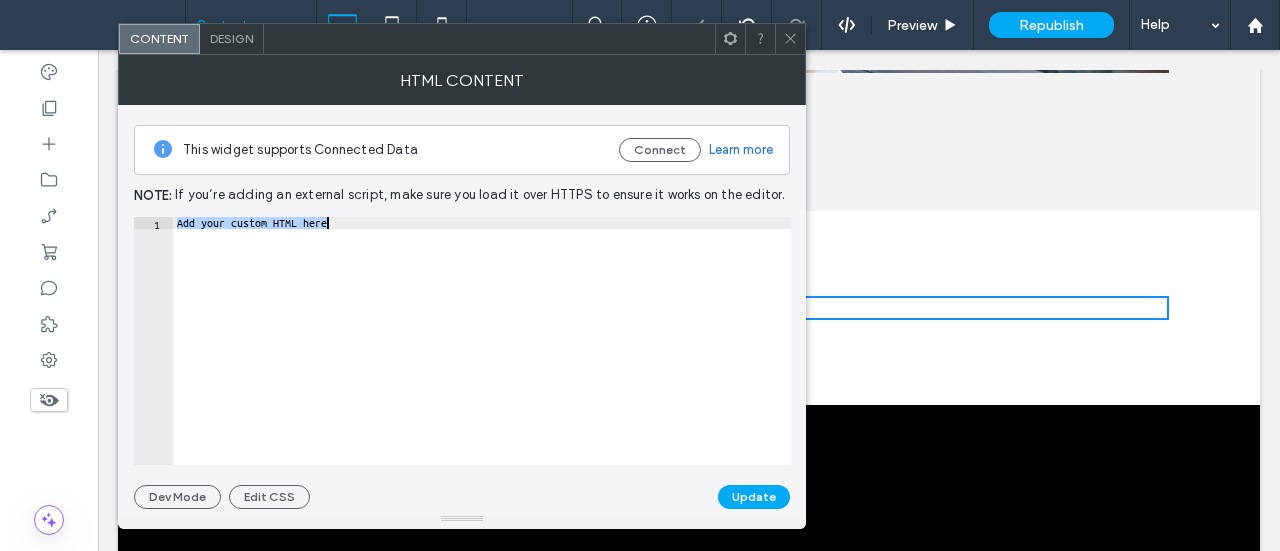 click on "Add your custom HTML here" at bounding box center (482, 353) 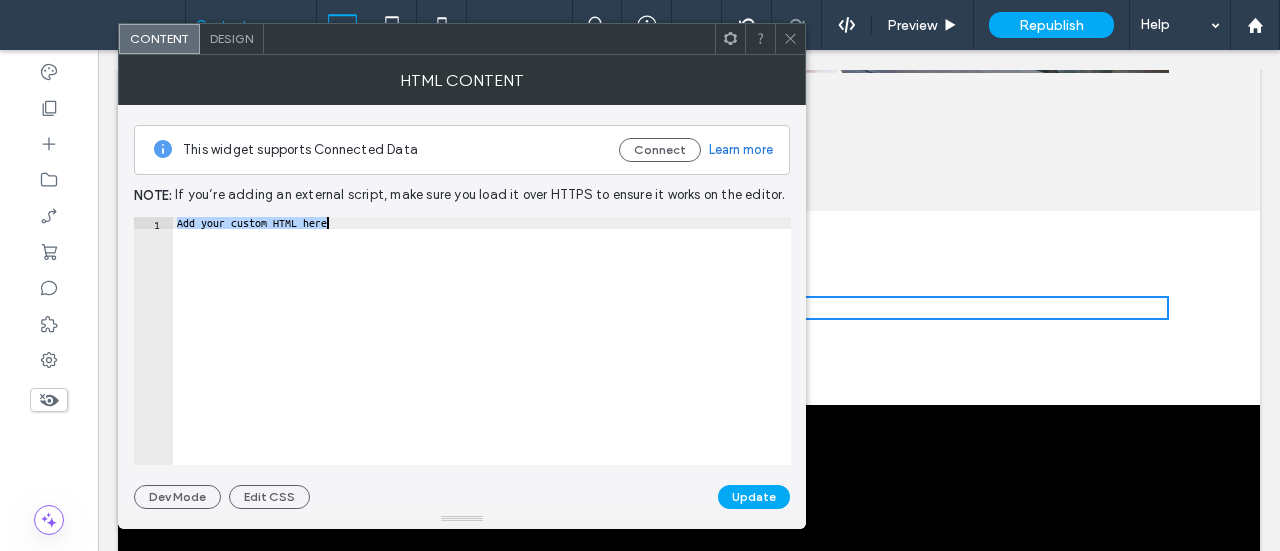 paste 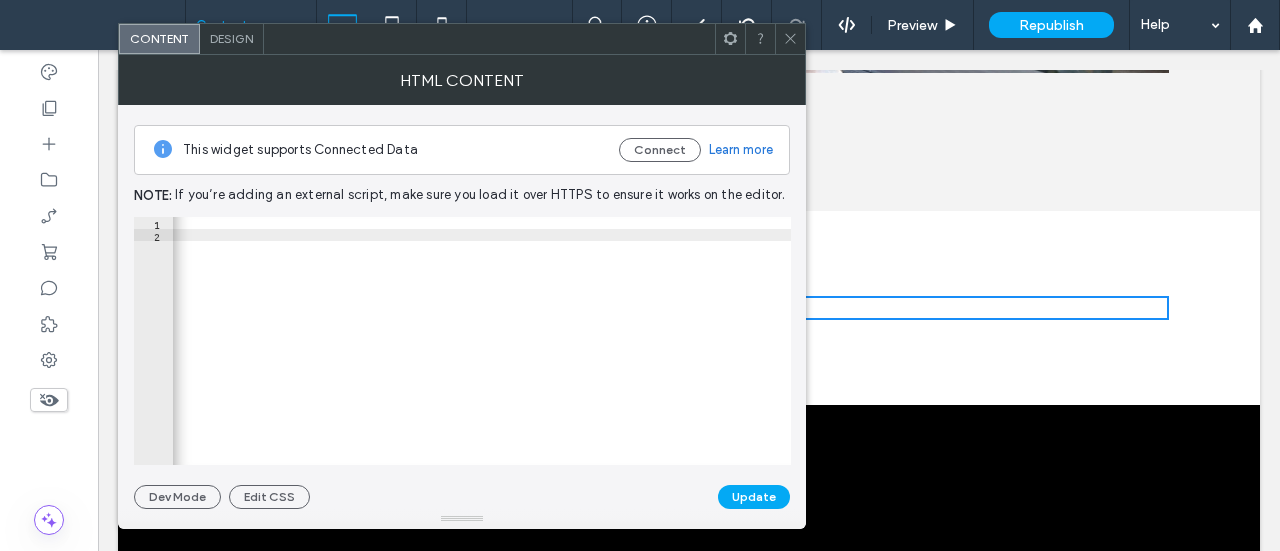 scroll, scrollTop: 0, scrollLeft: 1862, axis: horizontal 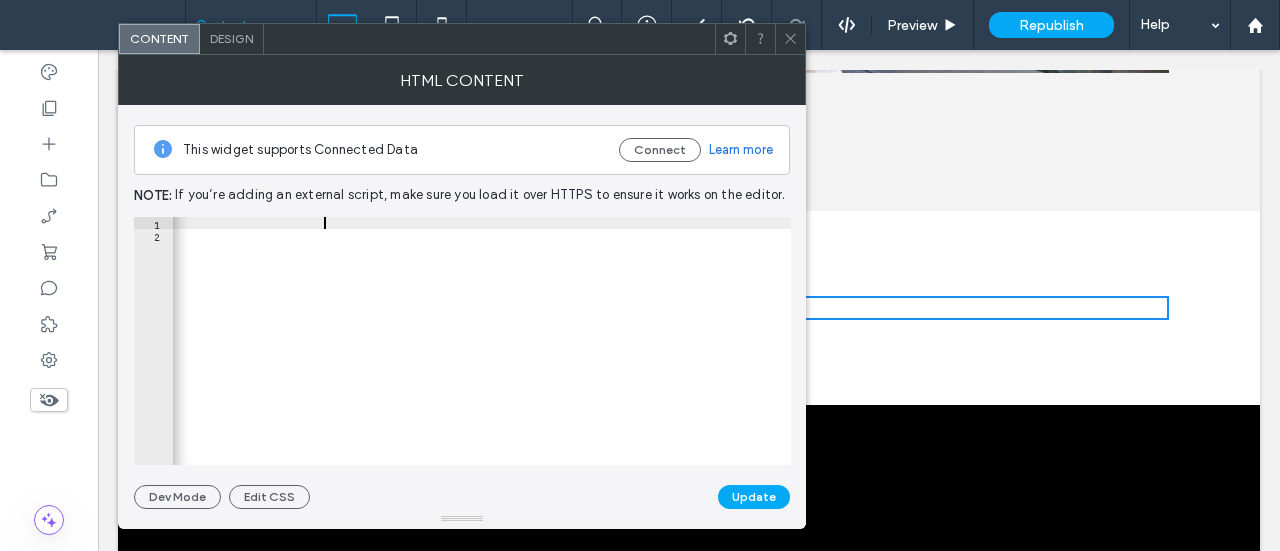 click on "< iframe   src = "[URL][DOMAIN_NAME]"   width = "600"   height = "450"   style = "border:0;"   allowfullscreen = ""   loading = "lazy"   referrerpolicy = "no-referrer-when-downgrade" > </ iframe >" at bounding box center (-321, 346) 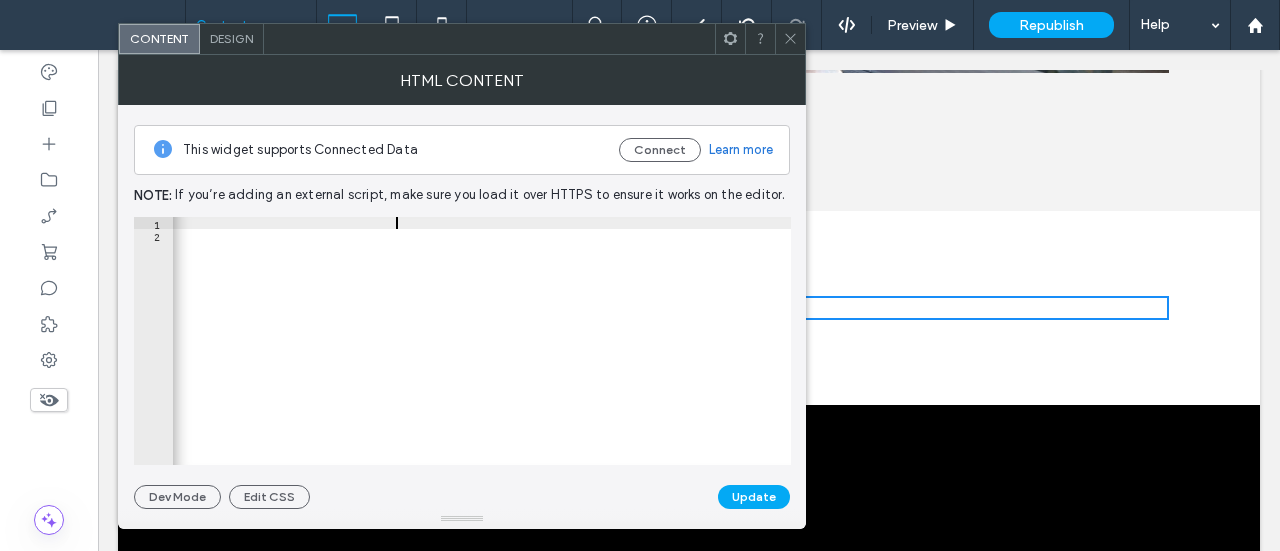 scroll, scrollTop: 0, scrollLeft: 174, axis: horizontal 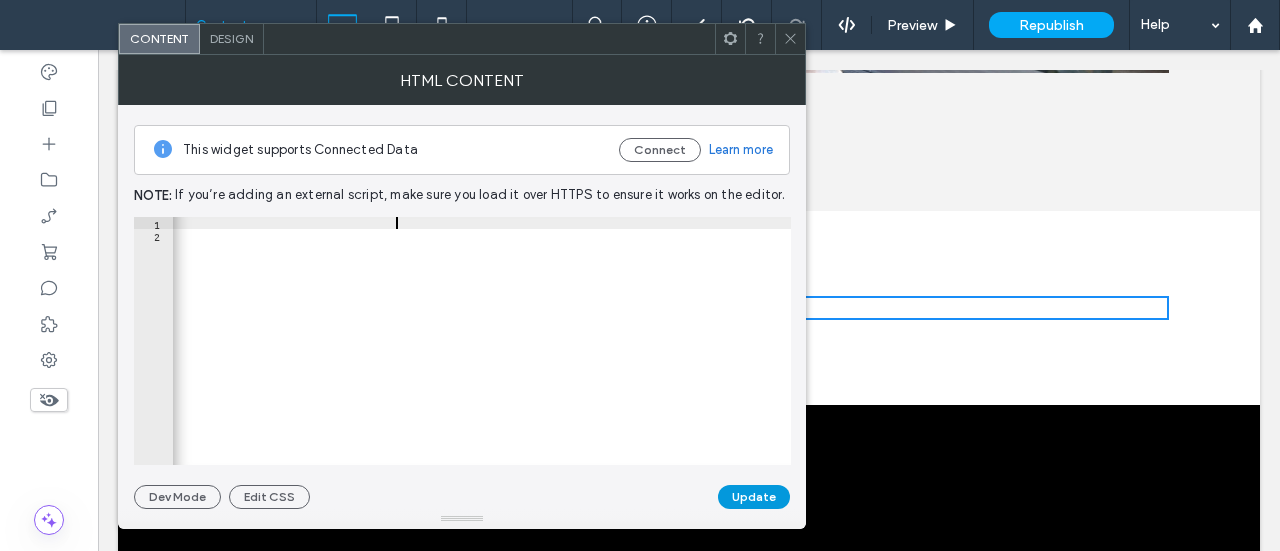 type on "**********" 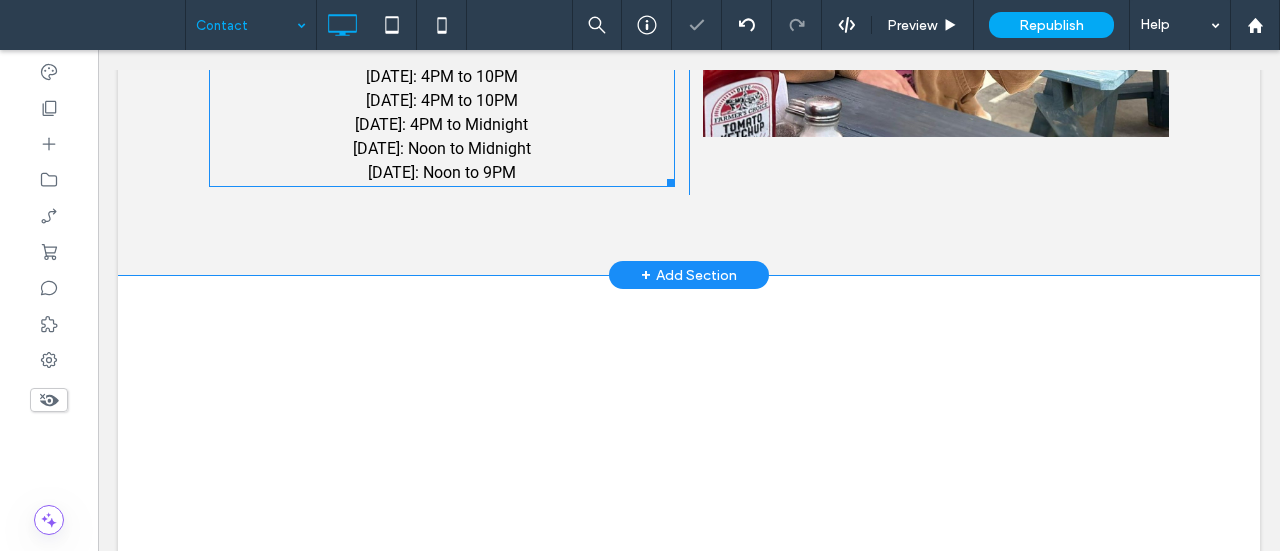 scroll, scrollTop: 1200, scrollLeft: 0, axis: vertical 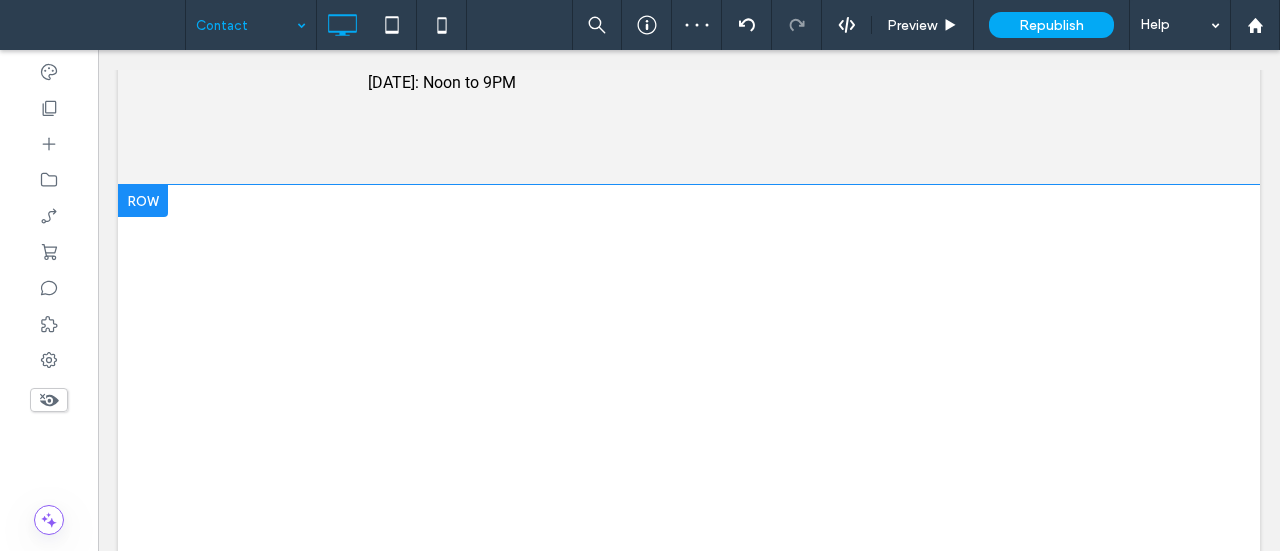 click at bounding box center [143, 201] 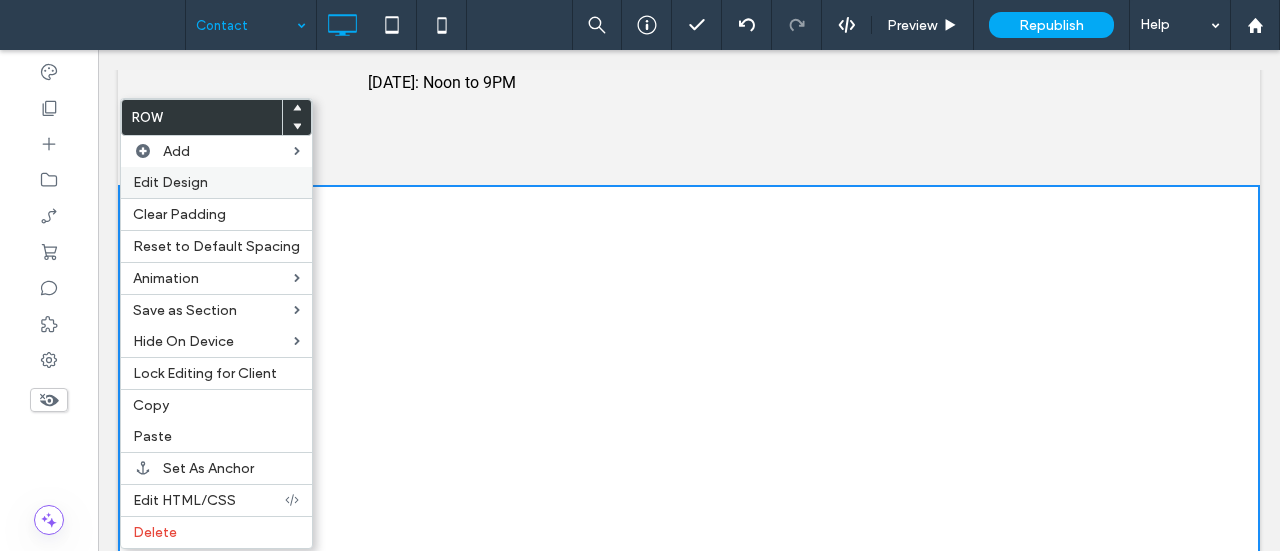 click on "Edit Design" at bounding box center [170, 182] 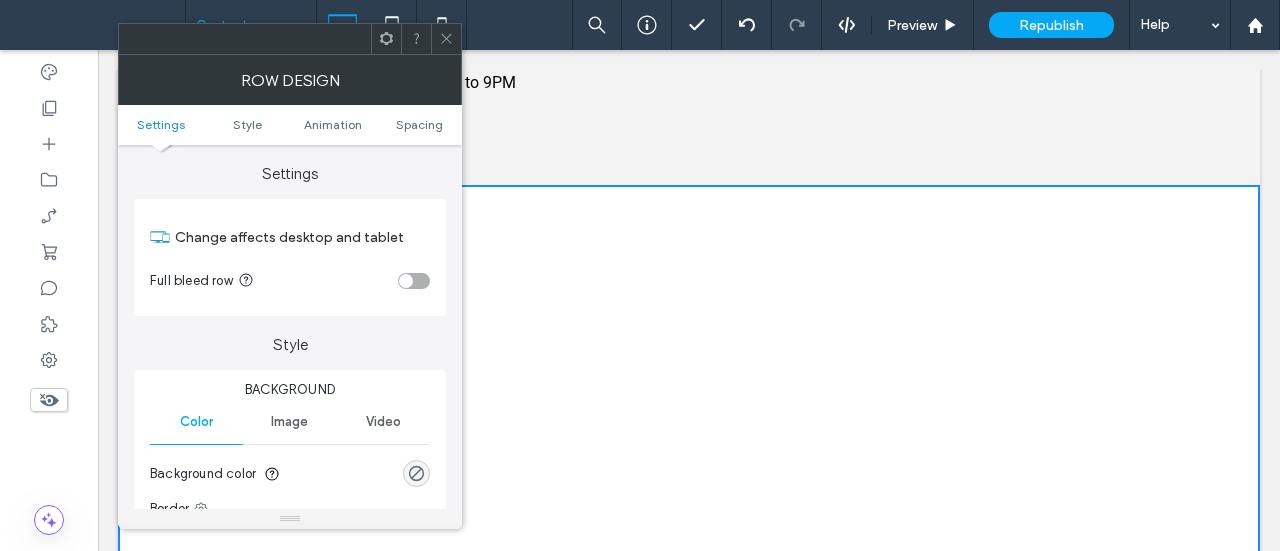 click at bounding box center [406, 281] 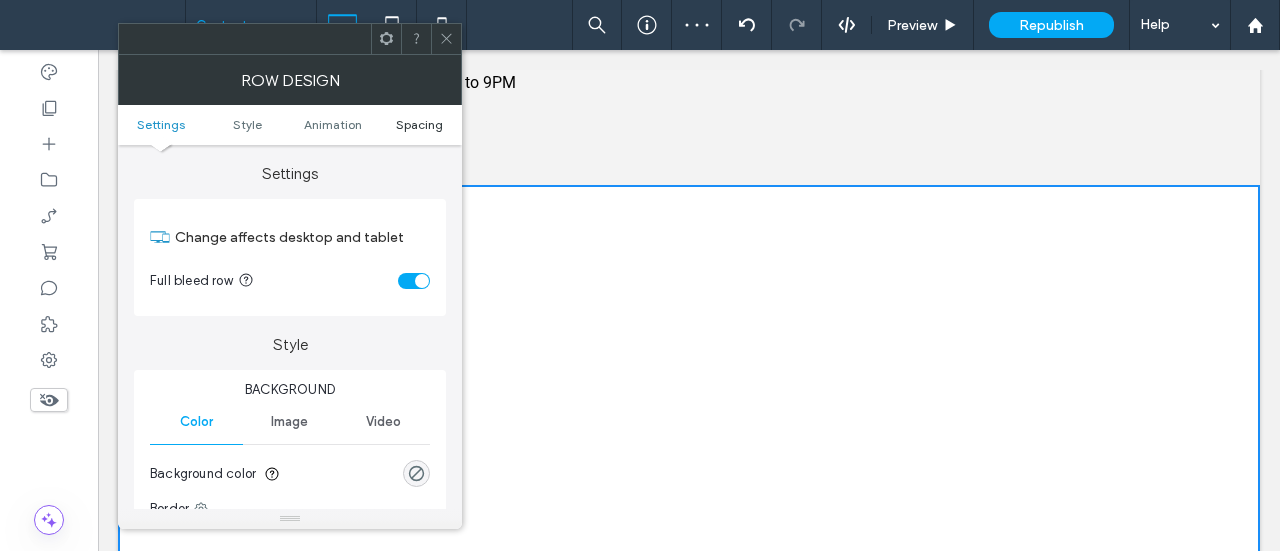click on "Spacing" at bounding box center (419, 124) 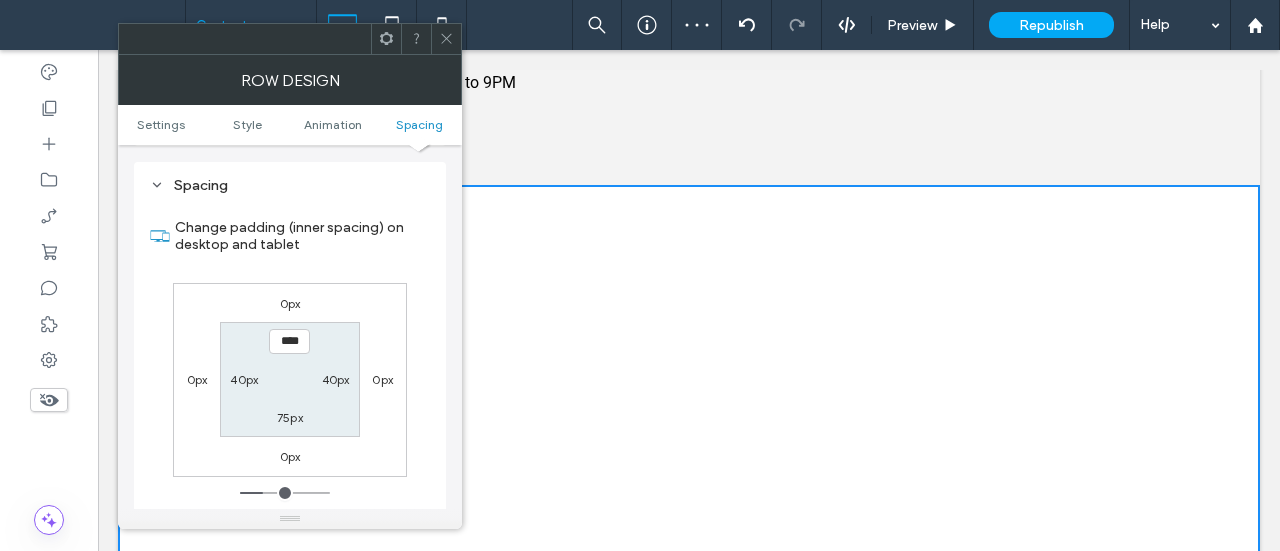 scroll, scrollTop: 565, scrollLeft: 0, axis: vertical 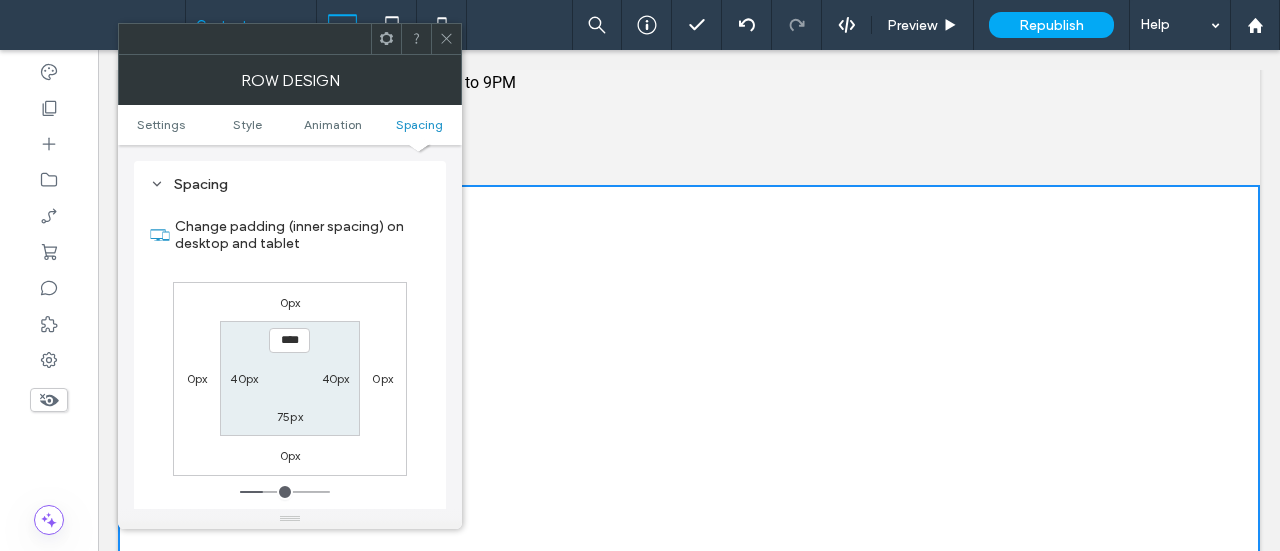 click on "****" at bounding box center (289, 340) 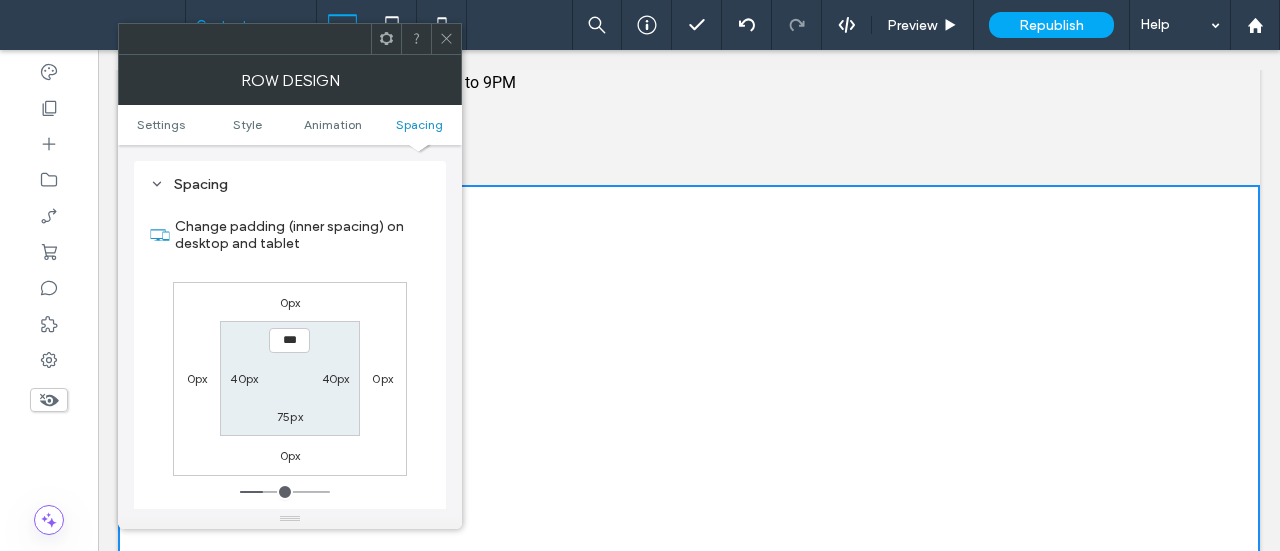 type on "****" 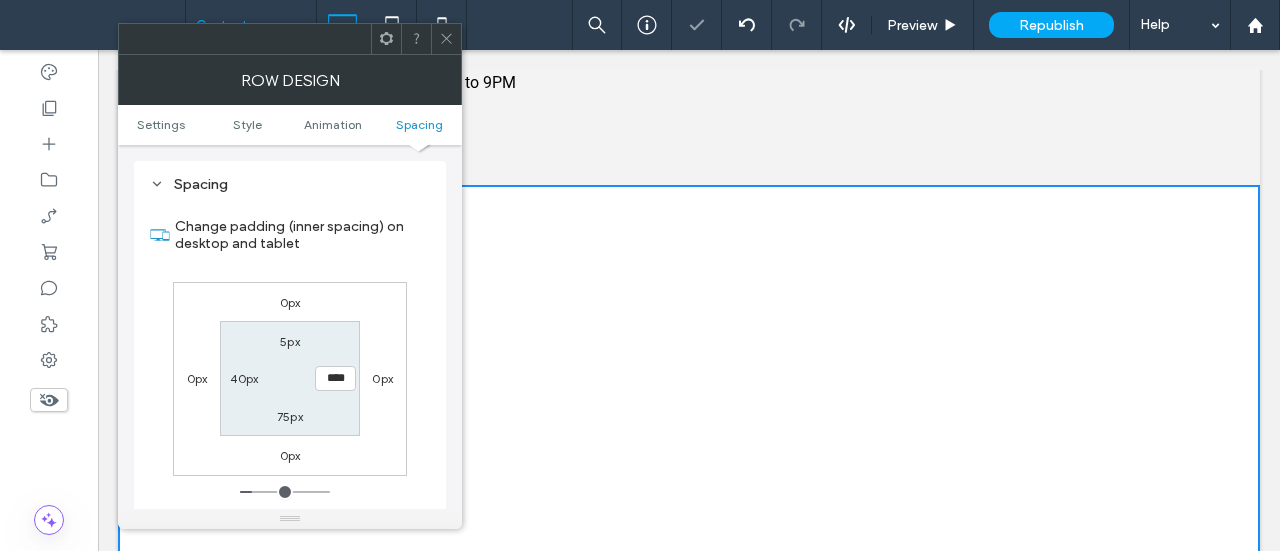 click on "5px" at bounding box center [290, 341] 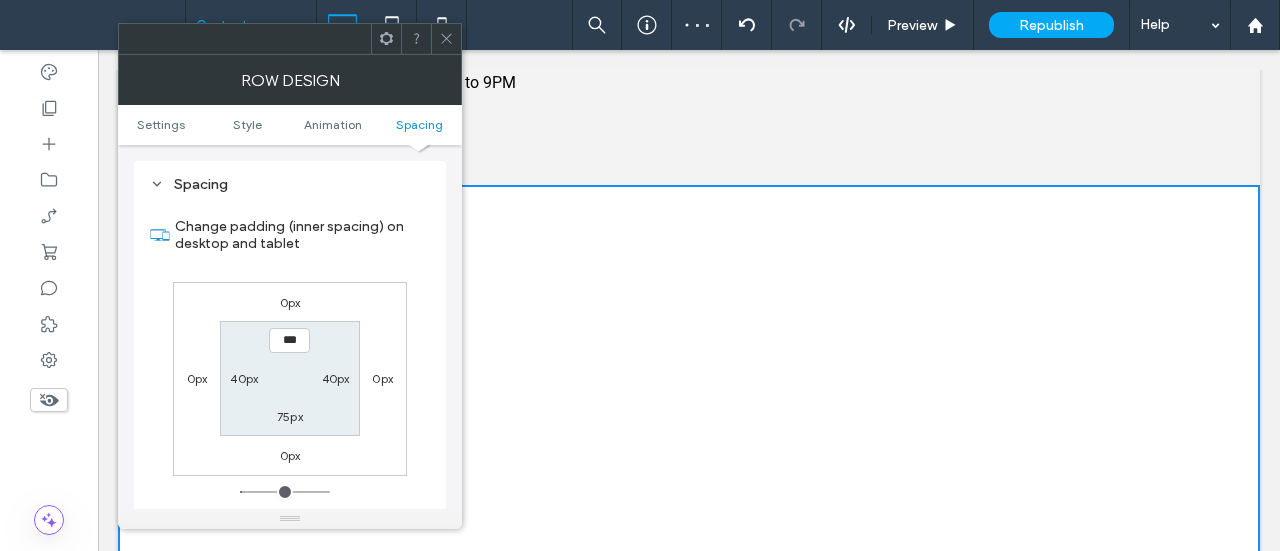 type on "*" 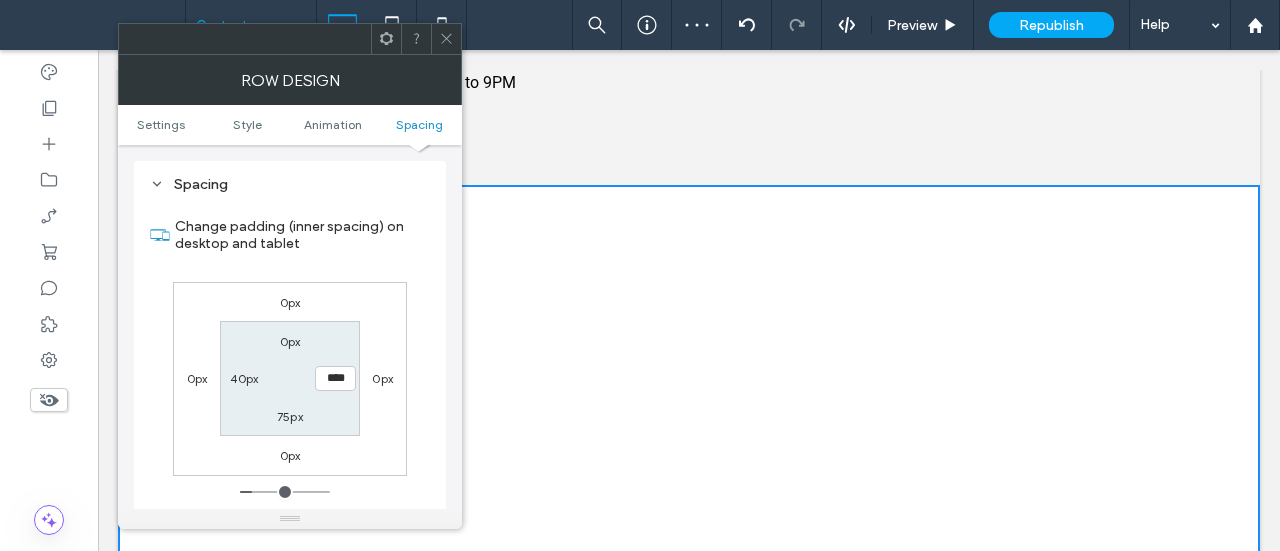 type on "**" 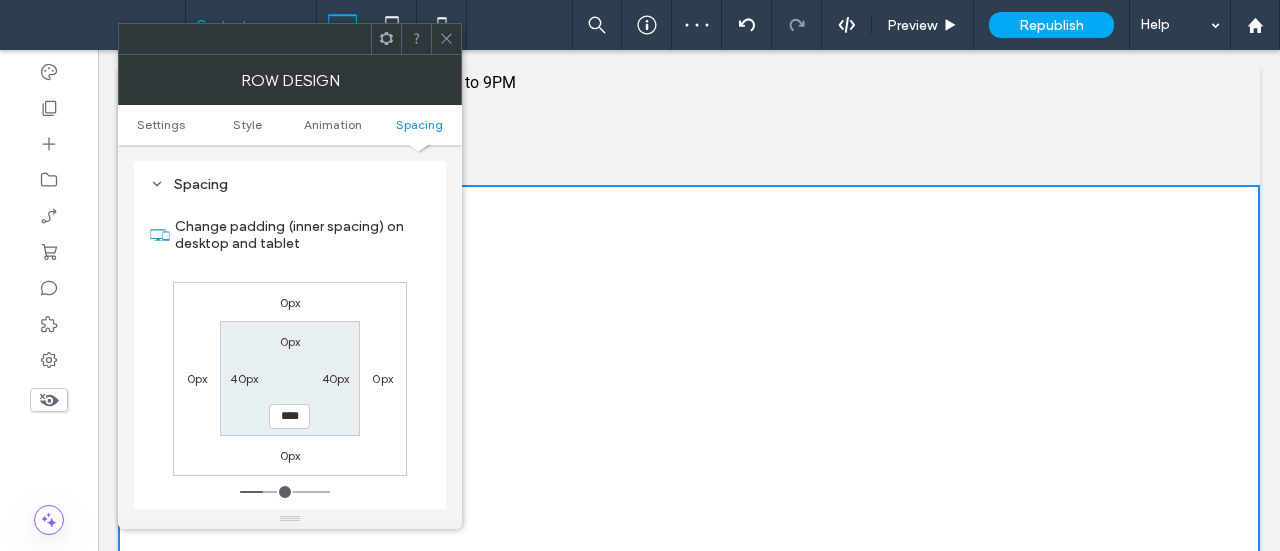 type on "*" 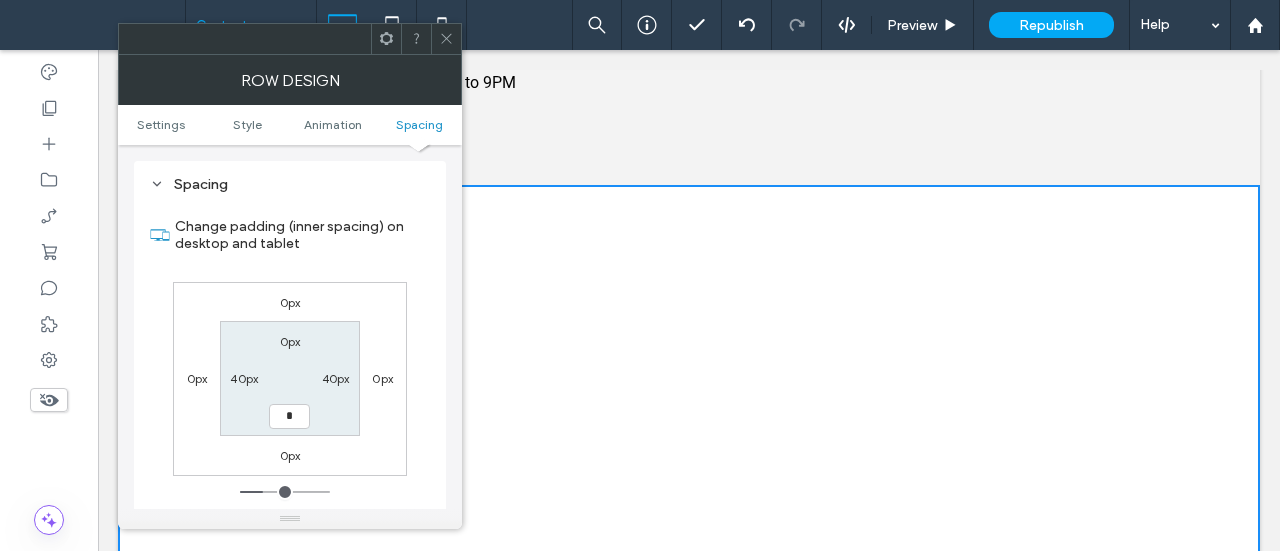 type on "**" 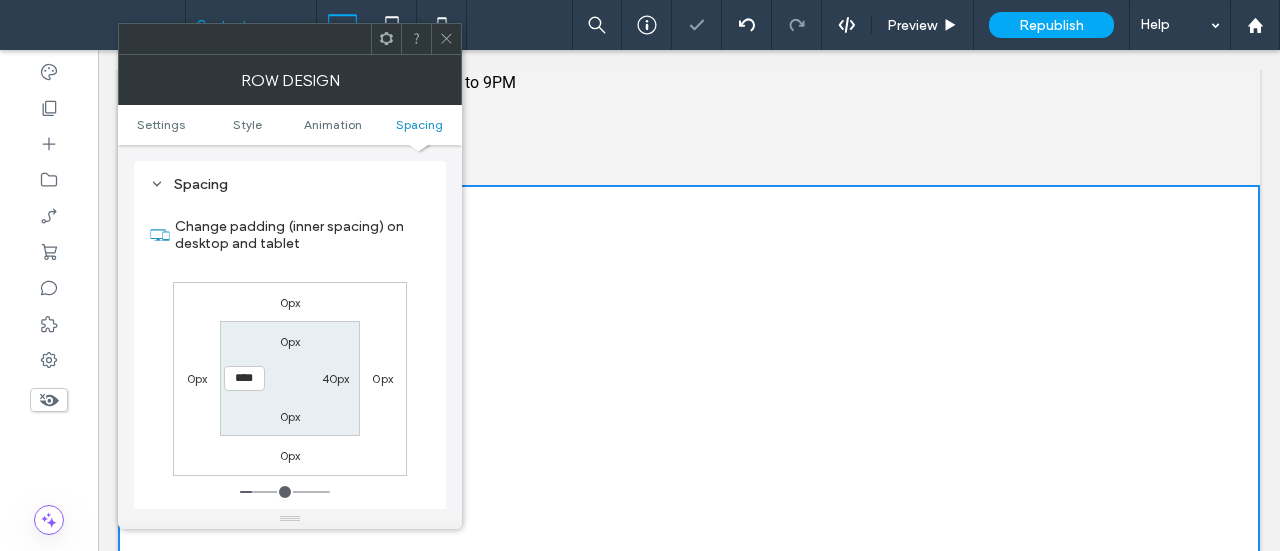 type on "*" 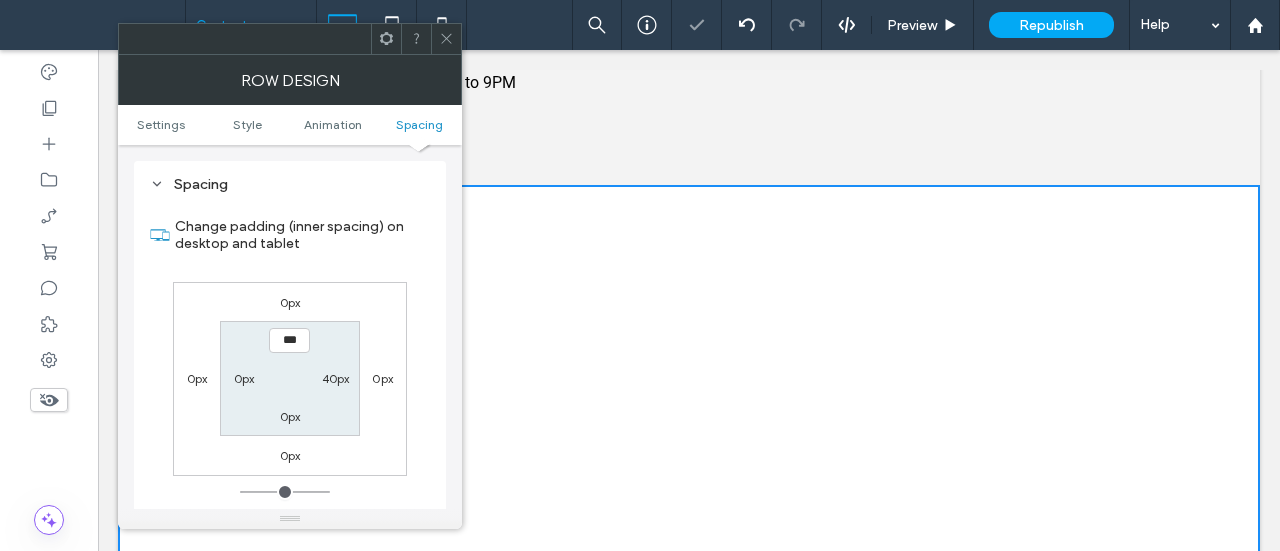 type on "**" 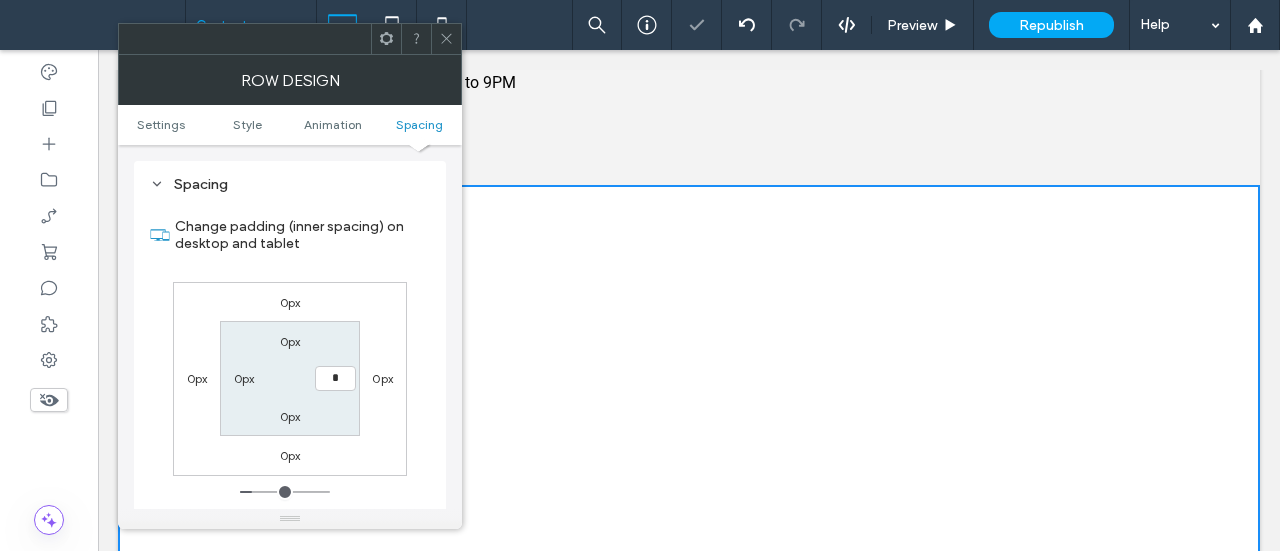type on "*" 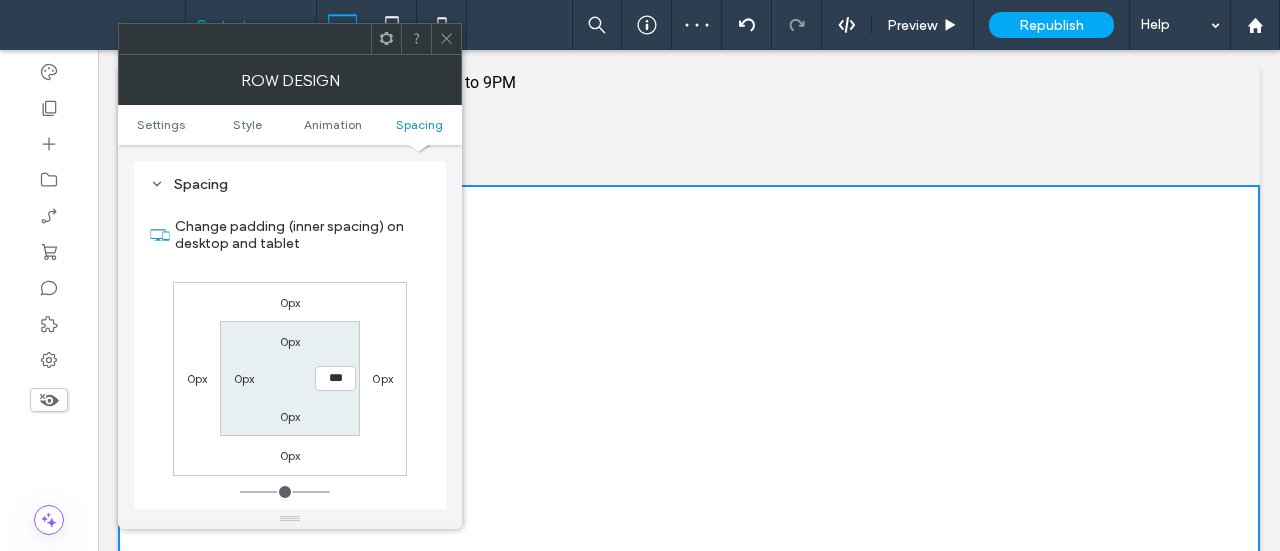 click 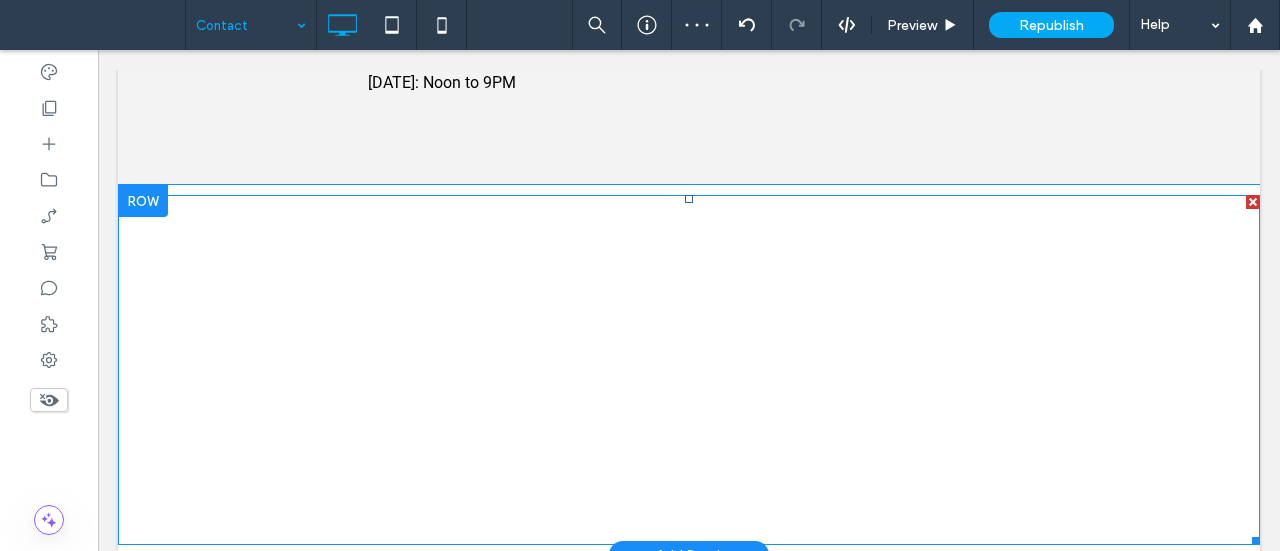 click at bounding box center (689, 370) 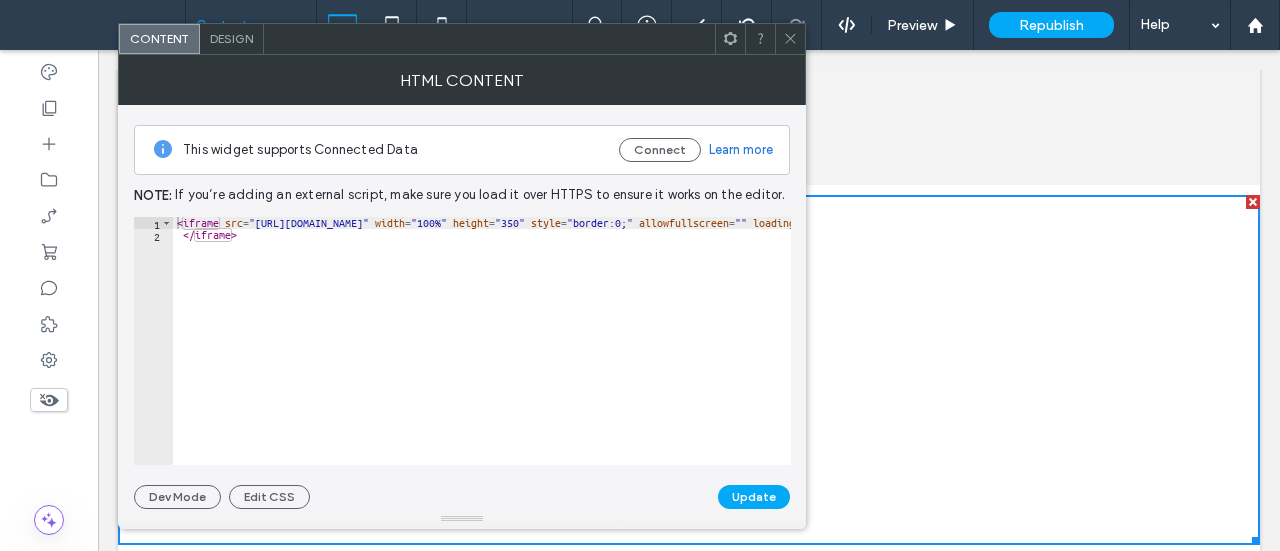 click on "Design" at bounding box center (231, 38) 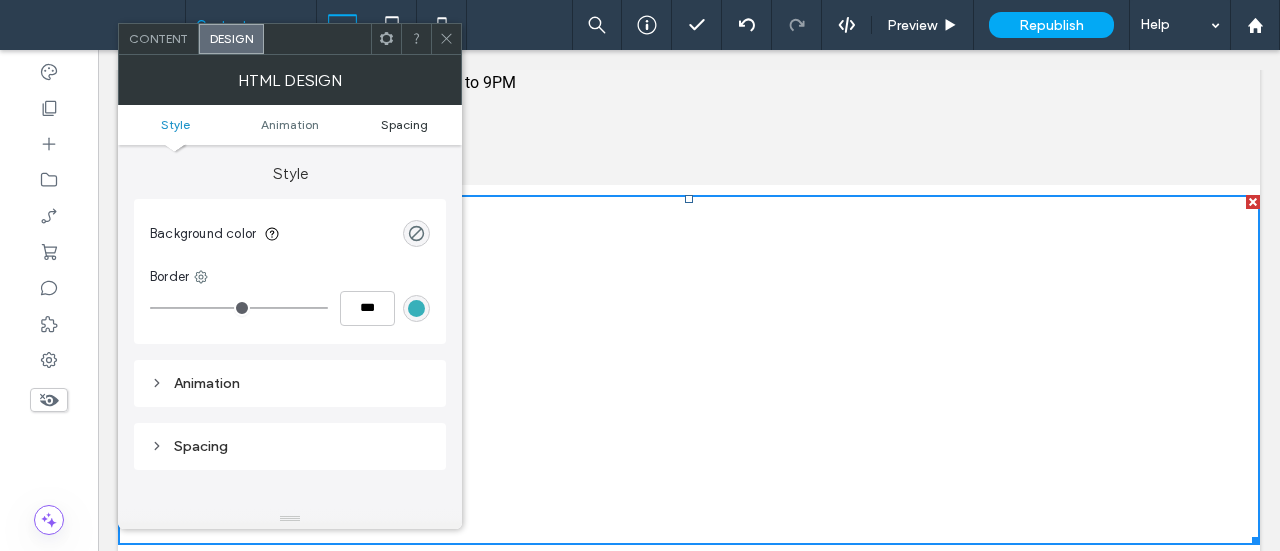 click on "Spacing" at bounding box center [404, 124] 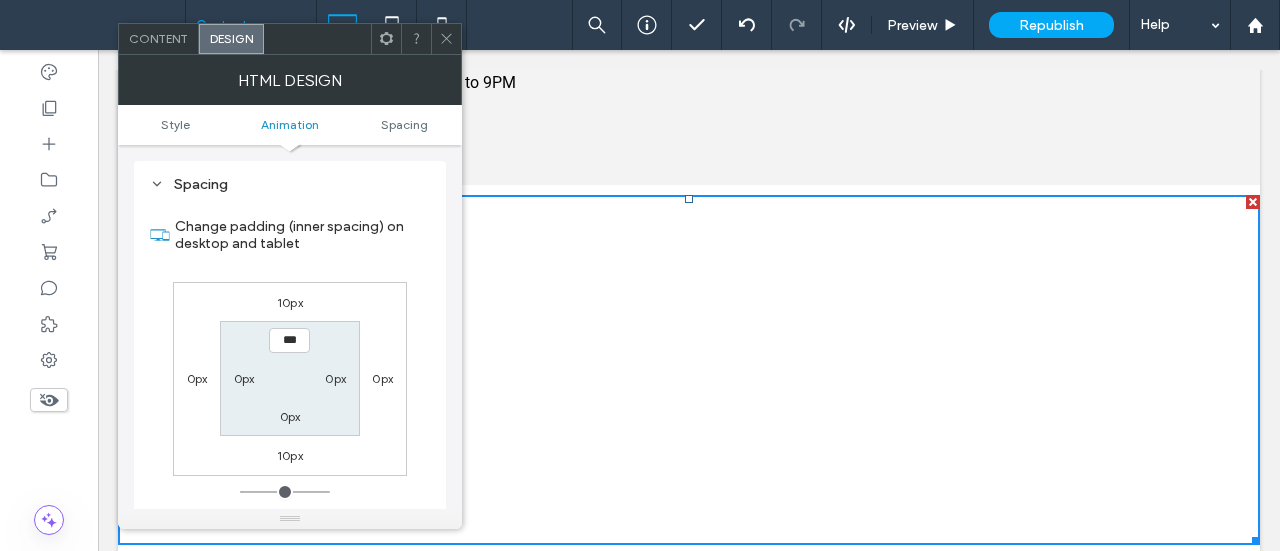 scroll, scrollTop: 262, scrollLeft: 0, axis: vertical 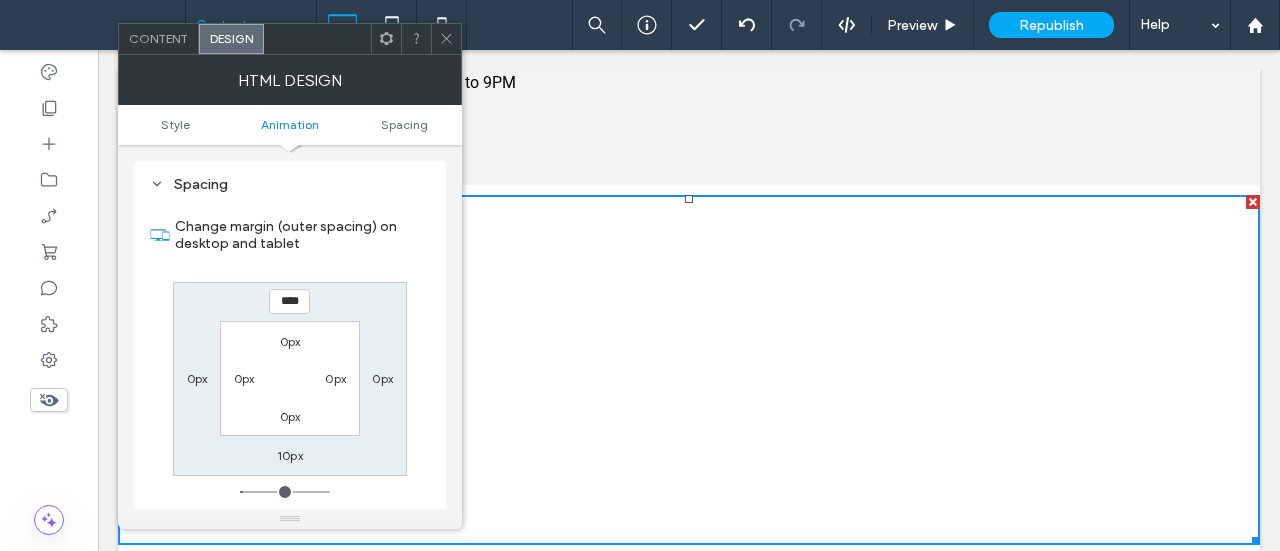 click on "****" at bounding box center [289, 301] 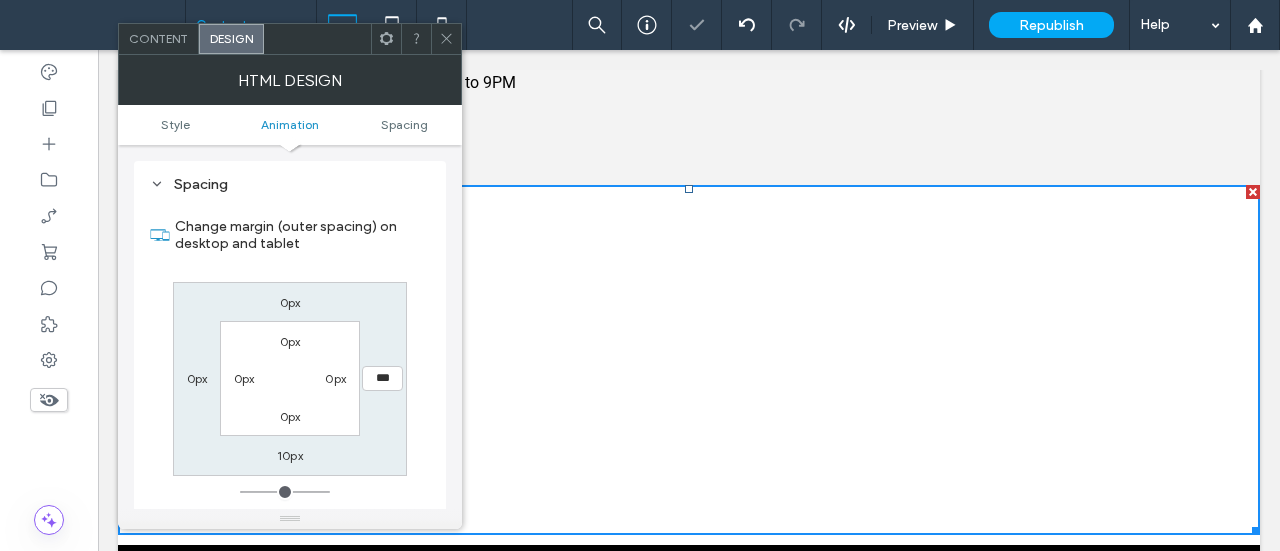 type on "**" 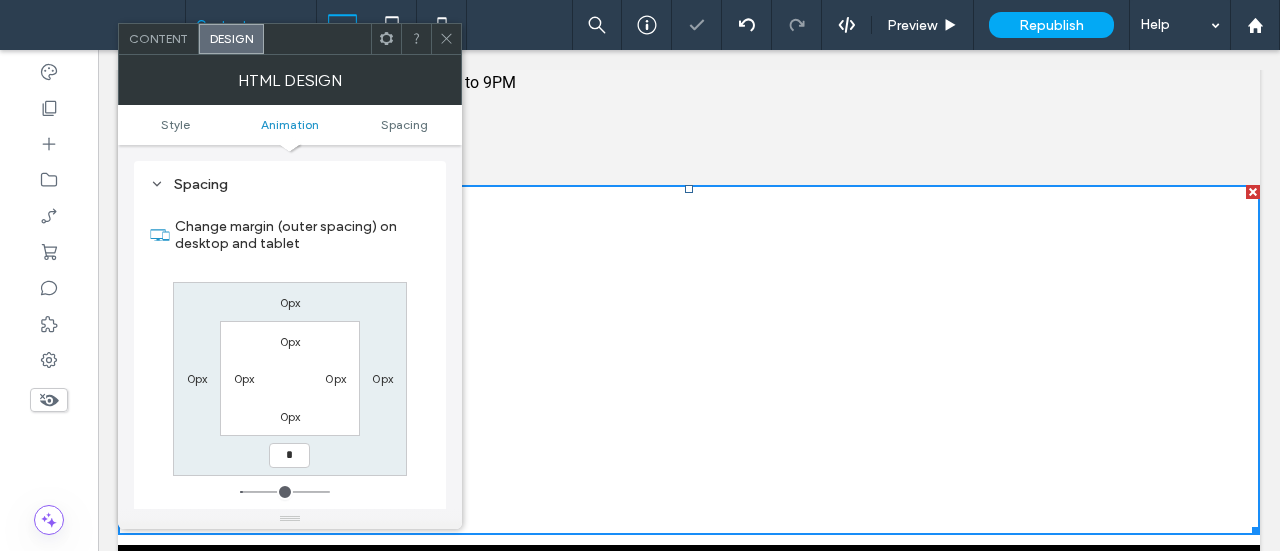 type on "*" 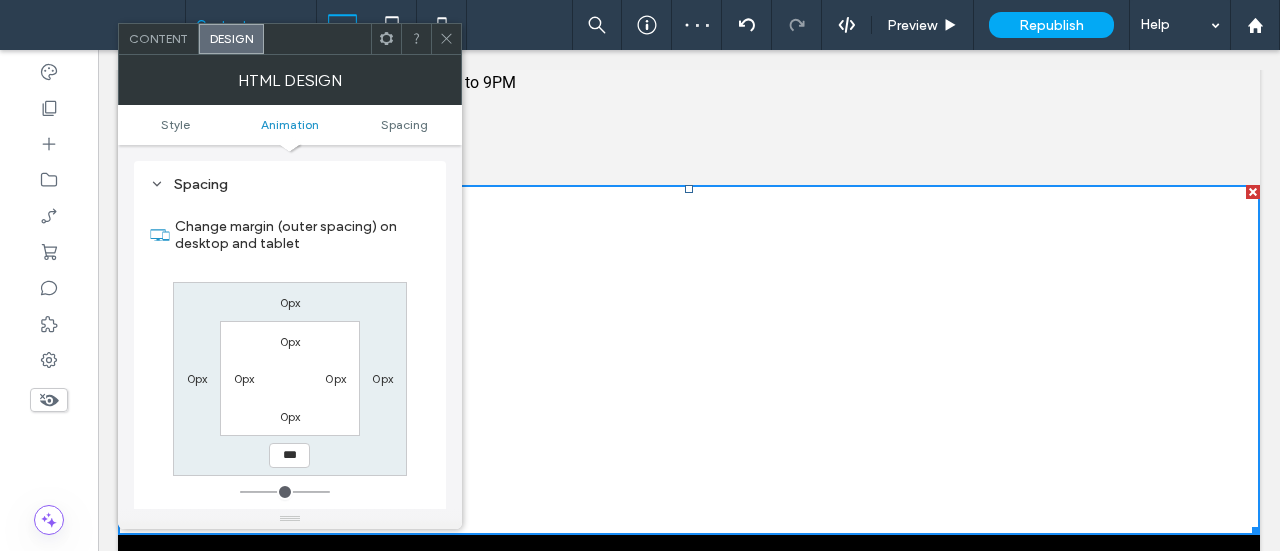 click at bounding box center (446, 39) 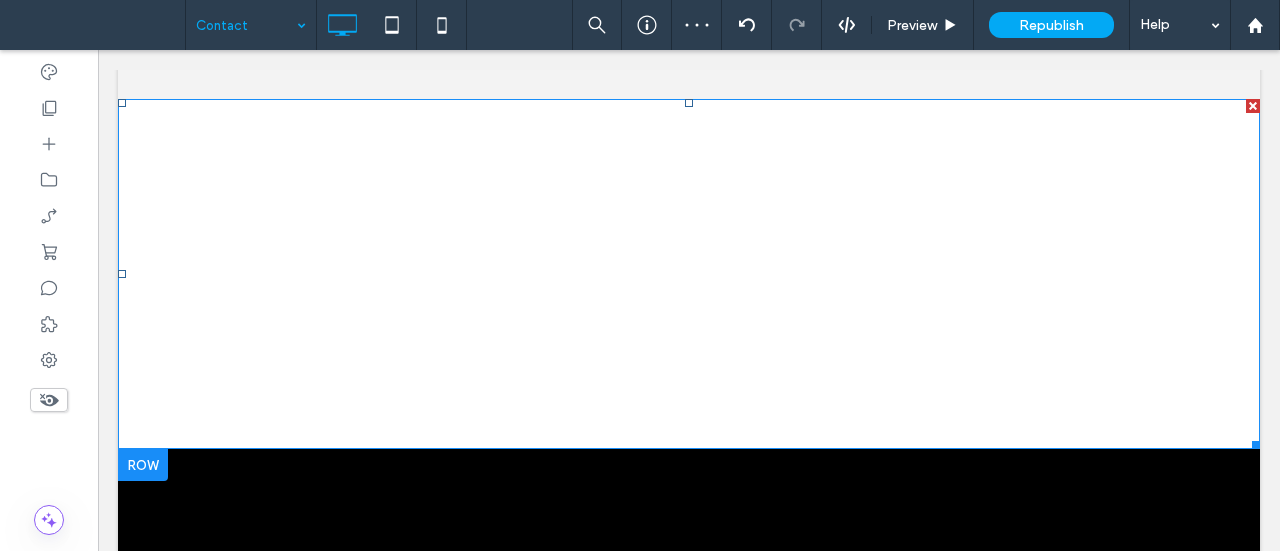 scroll, scrollTop: 1400, scrollLeft: 0, axis: vertical 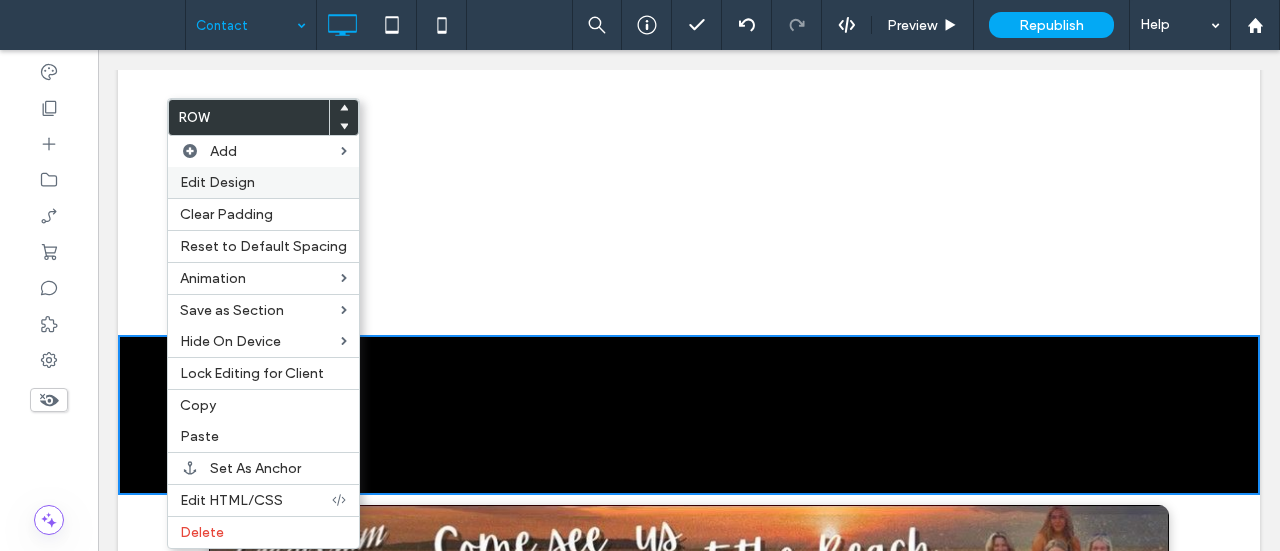 click on "Edit Design" at bounding box center [217, 182] 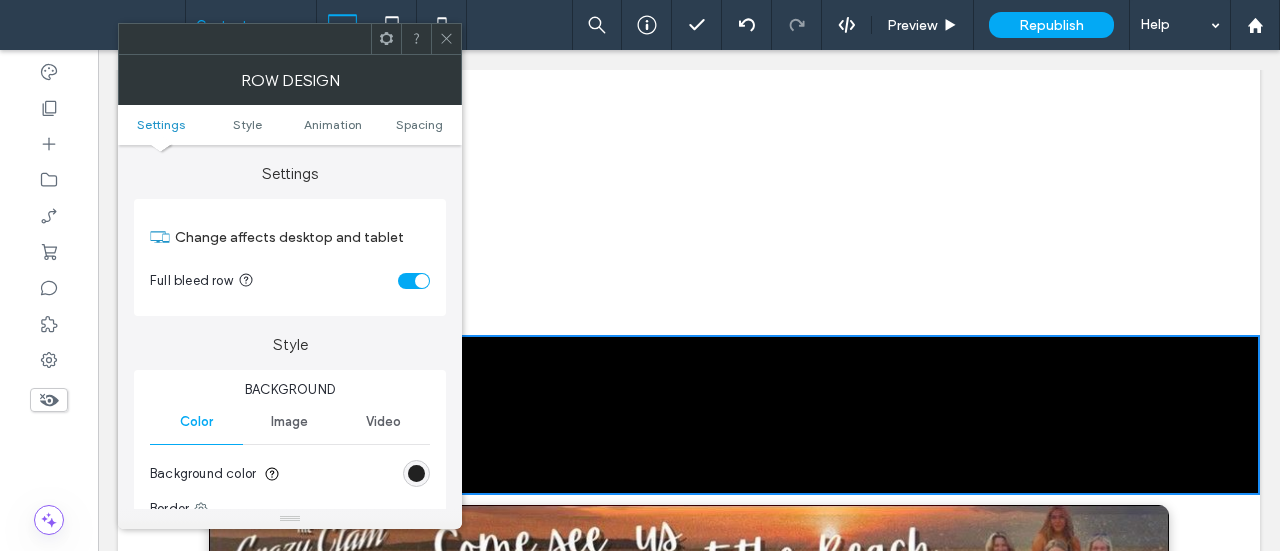 click at bounding box center (416, 473) 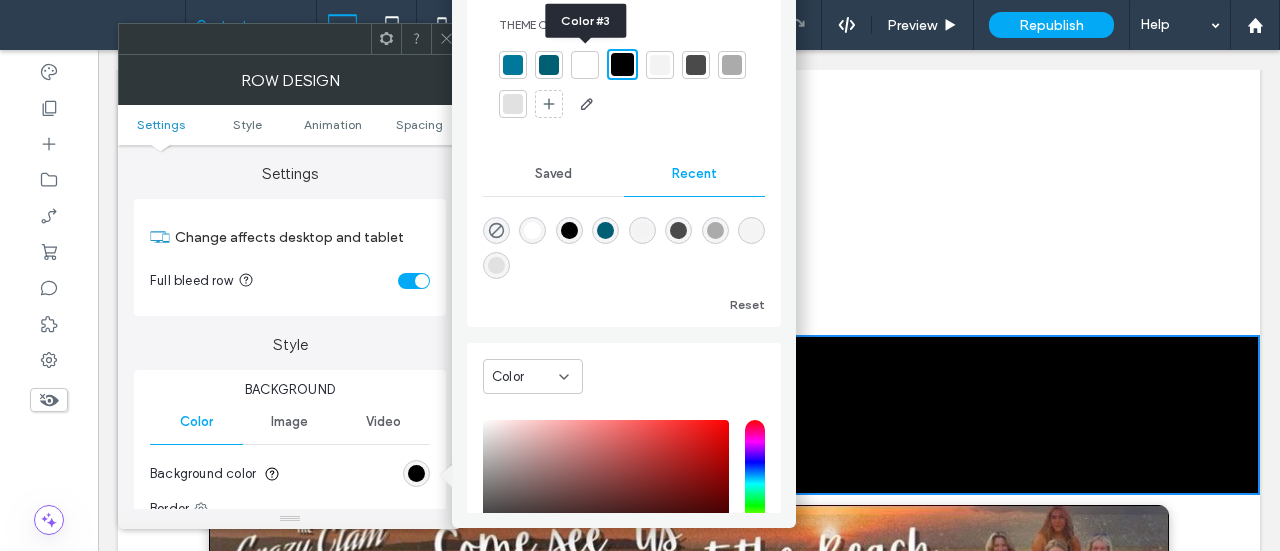 click at bounding box center [585, 65] 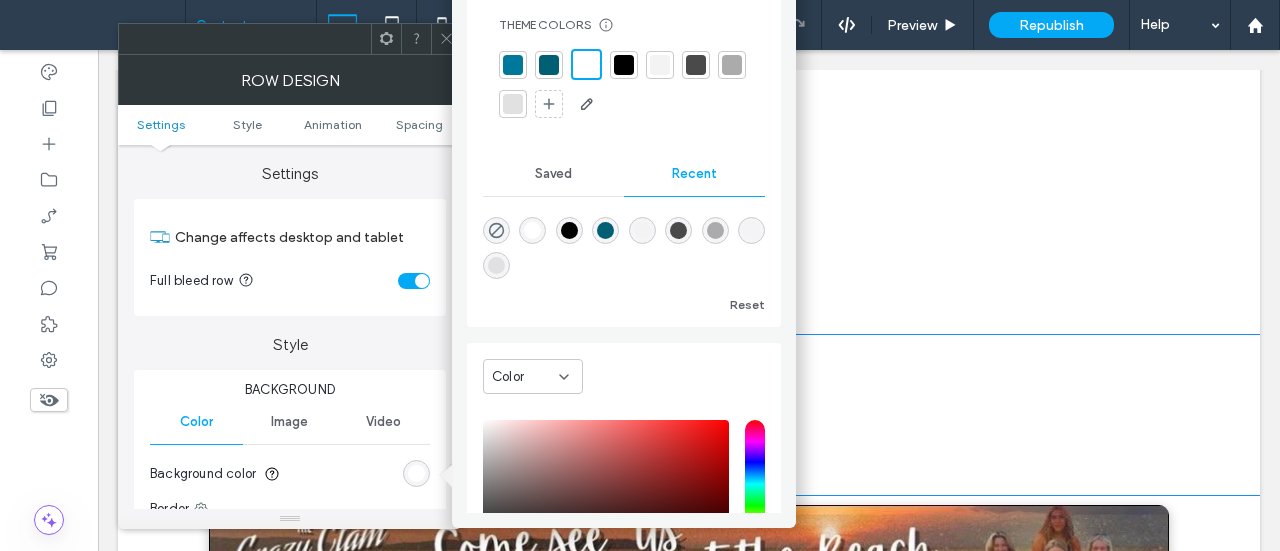 click on "**********" at bounding box center [689, 415] 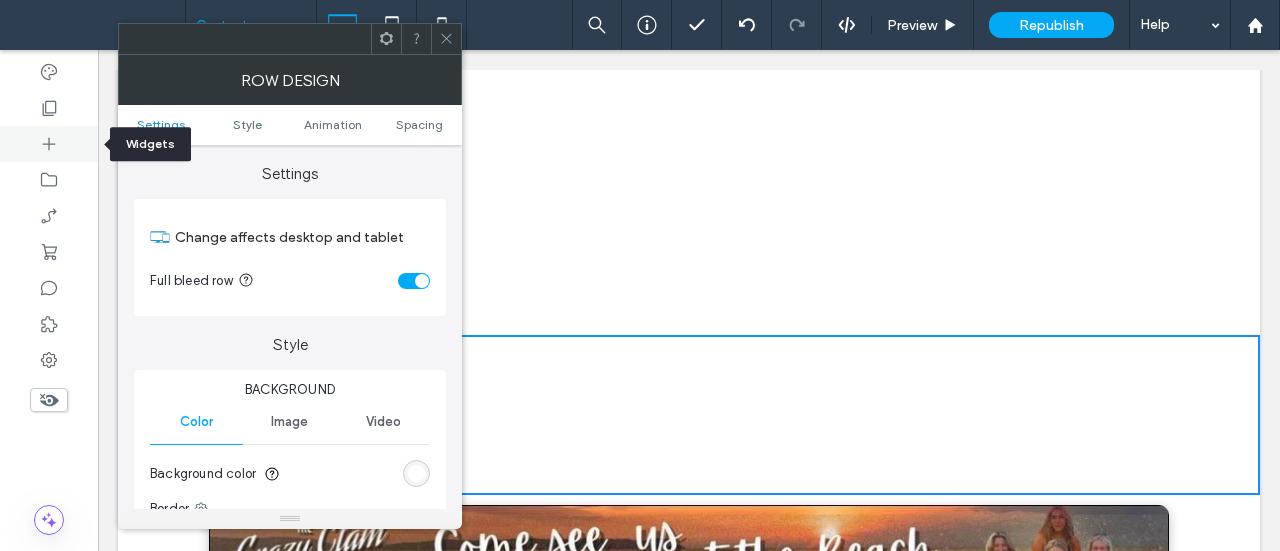 click 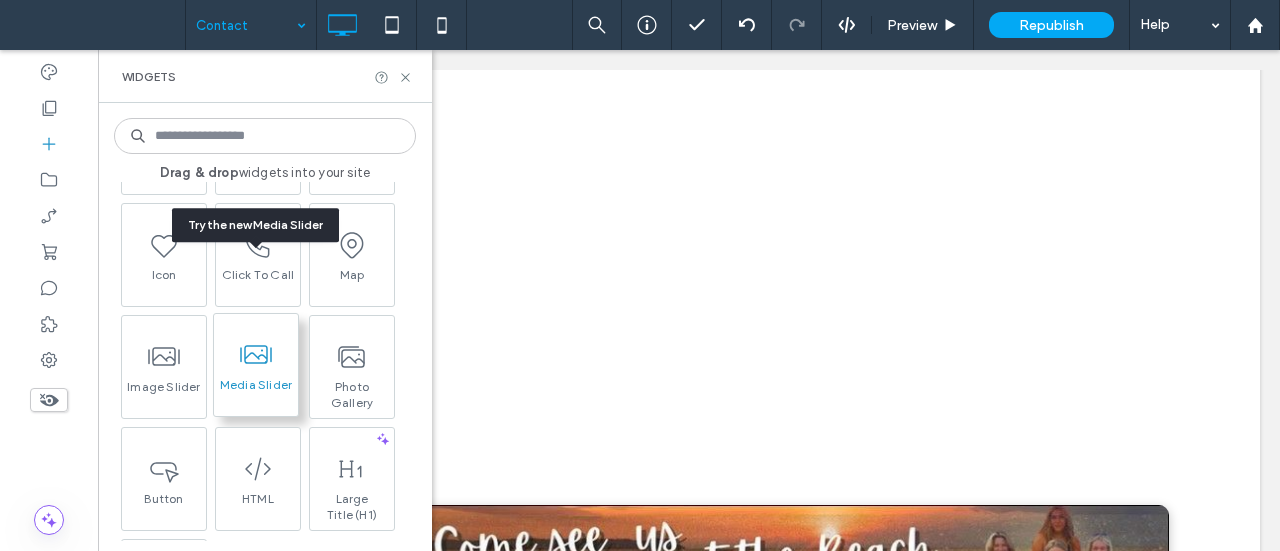 scroll, scrollTop: 200, scrollLeft: 0, axis: vertical 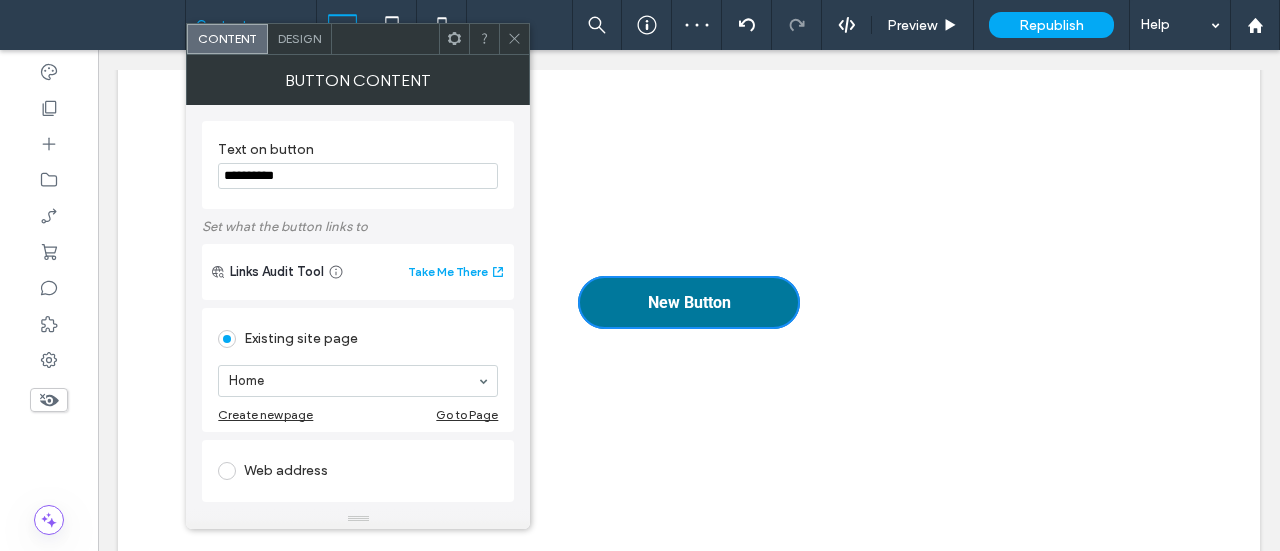 drag, startPoint x: 301, startPoint y: 171, endPoint x: 195, endPoint y: 164, distance: 106.23088 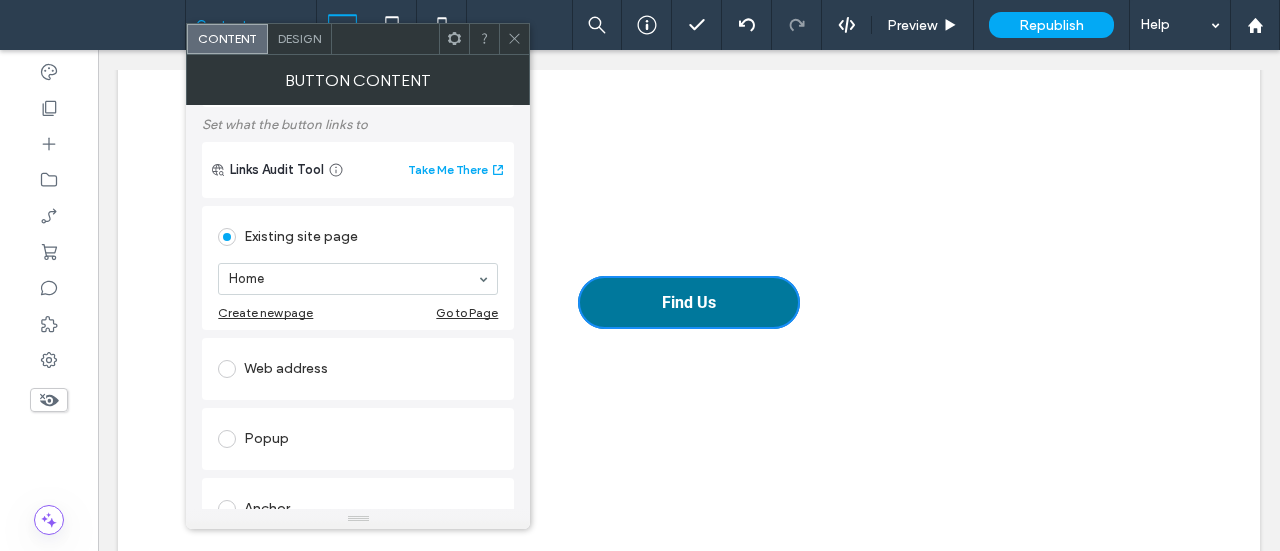 scroll, scrollTop: 200, scrollLeft: 0, axis: vertical 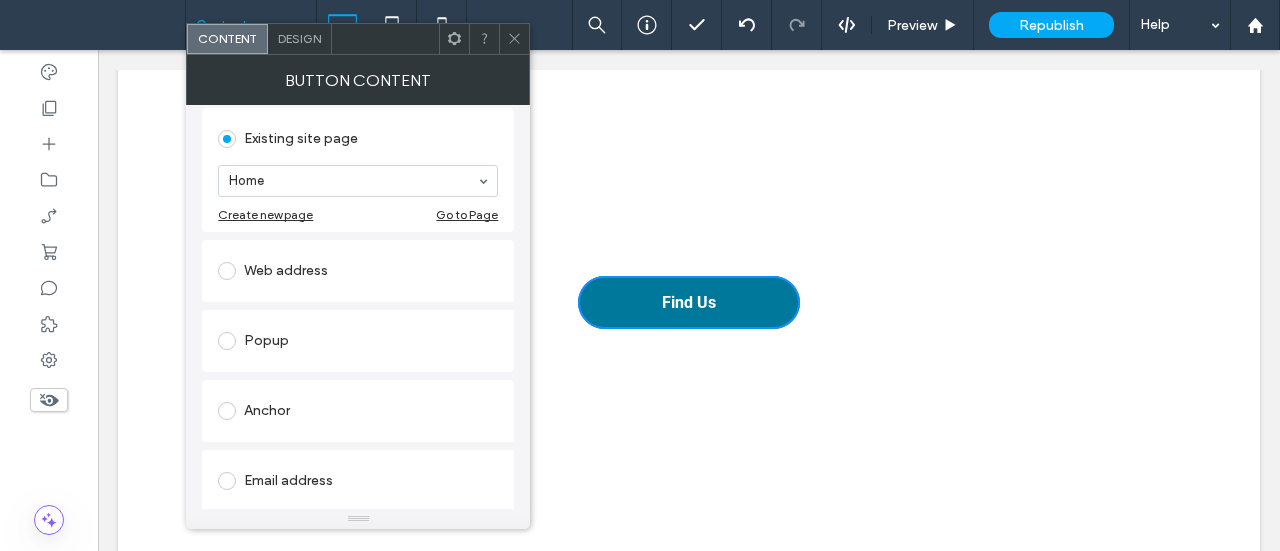 type on "*******" 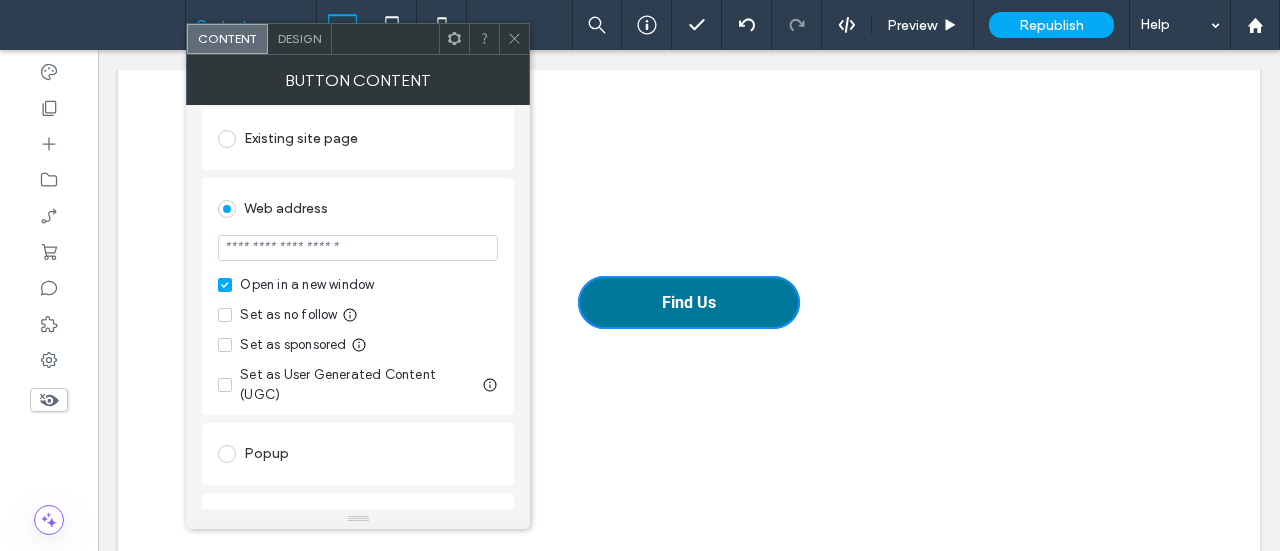 click at bounding box center [358, 248] 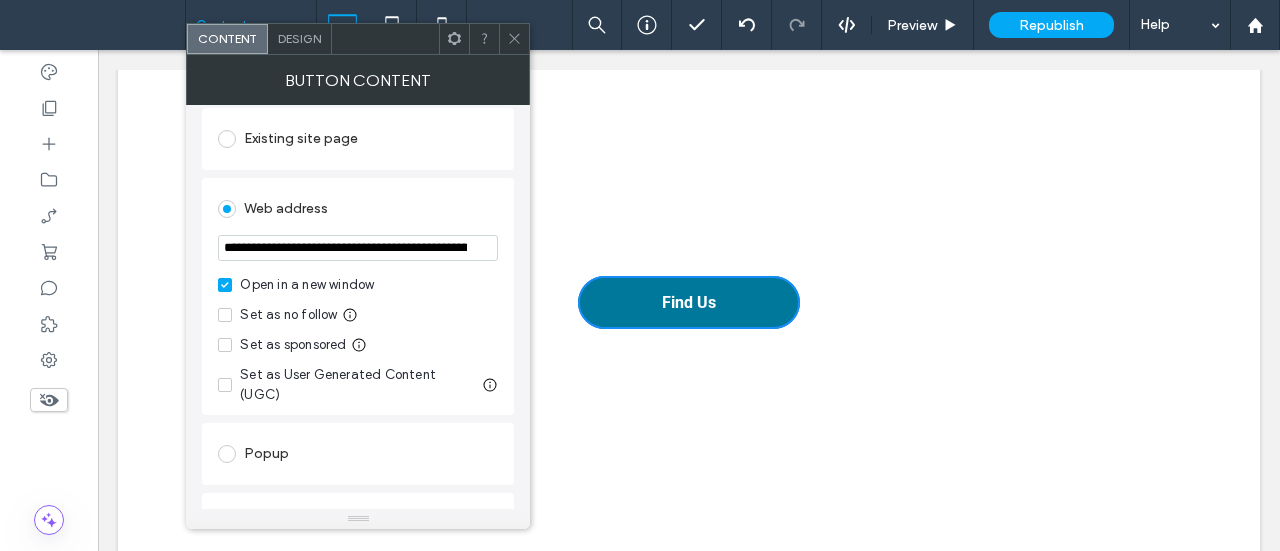 scroll, scrollTop: 0, scrollLeft: 1613, axis: horizontal 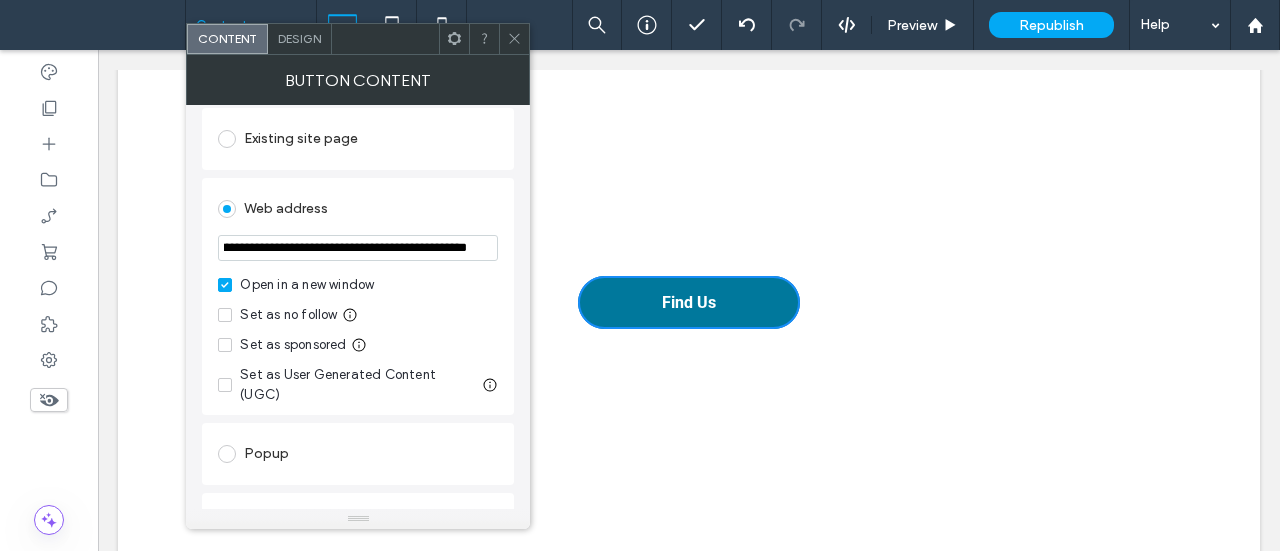 type on "**********" 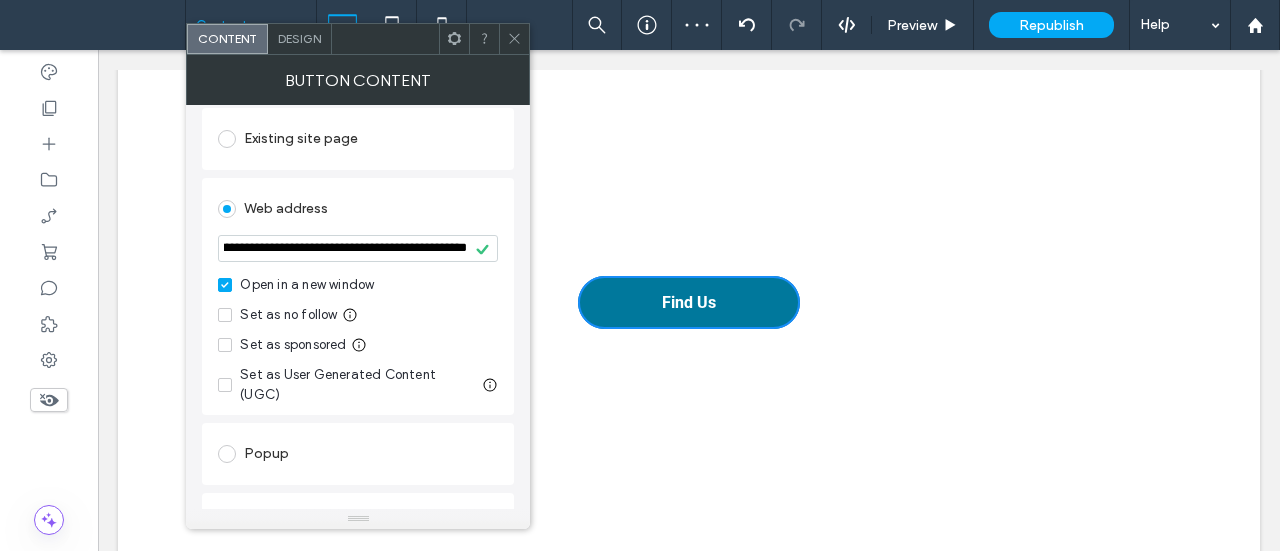 click on "Design" at bounding box center [299, 38] 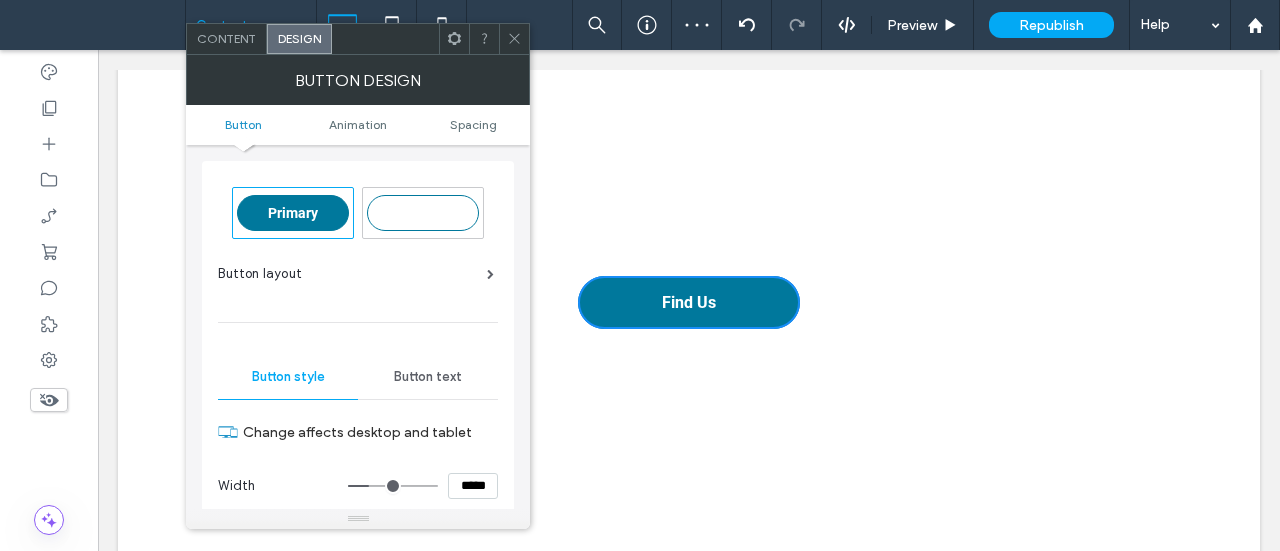 click on "Primary" at bounding box center (293, 213) 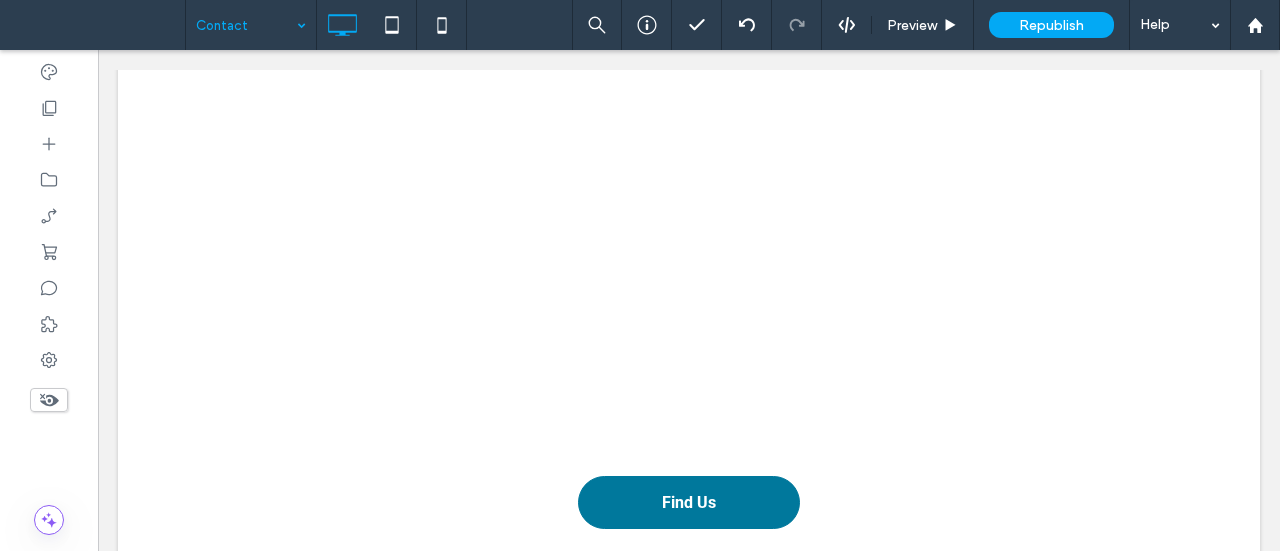scroll, scrollTop: 1644, scrollLeft: 0, axis: vertical 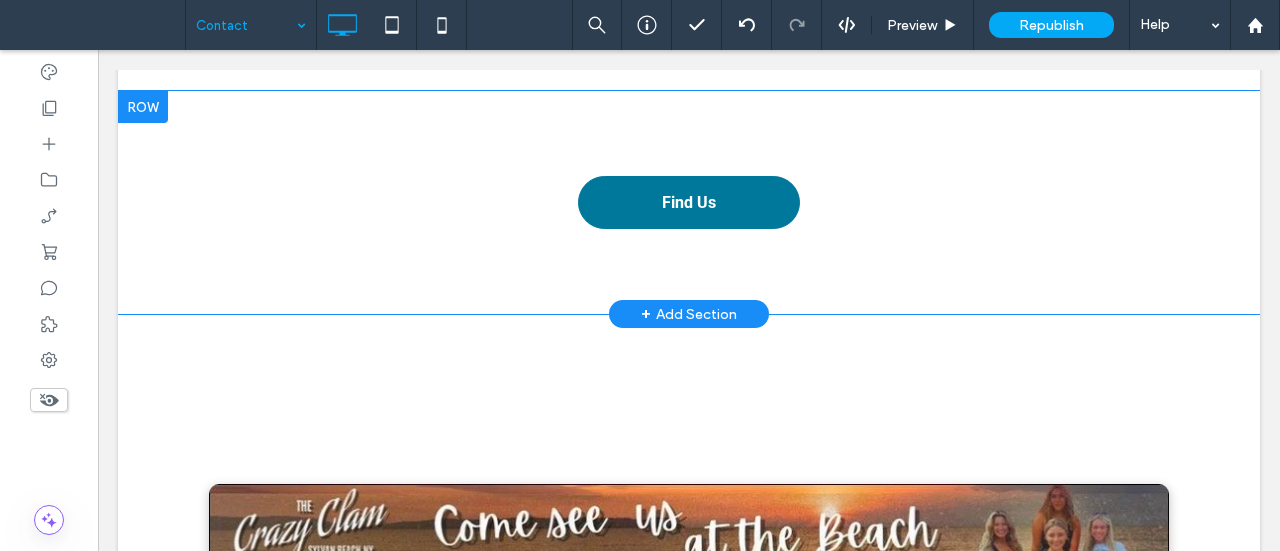 click on "Click To Paste     Click To Paste
Find Us
Row + Add Section" at bounding box center (689, 202) 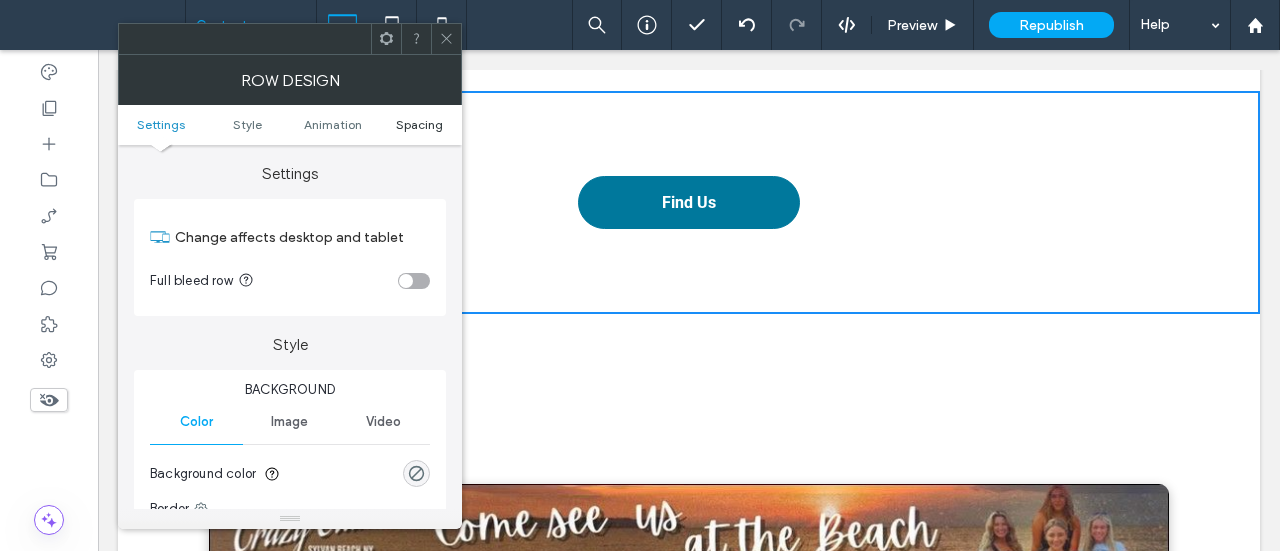 click on "Spacing" at bounding box center (419, 124) 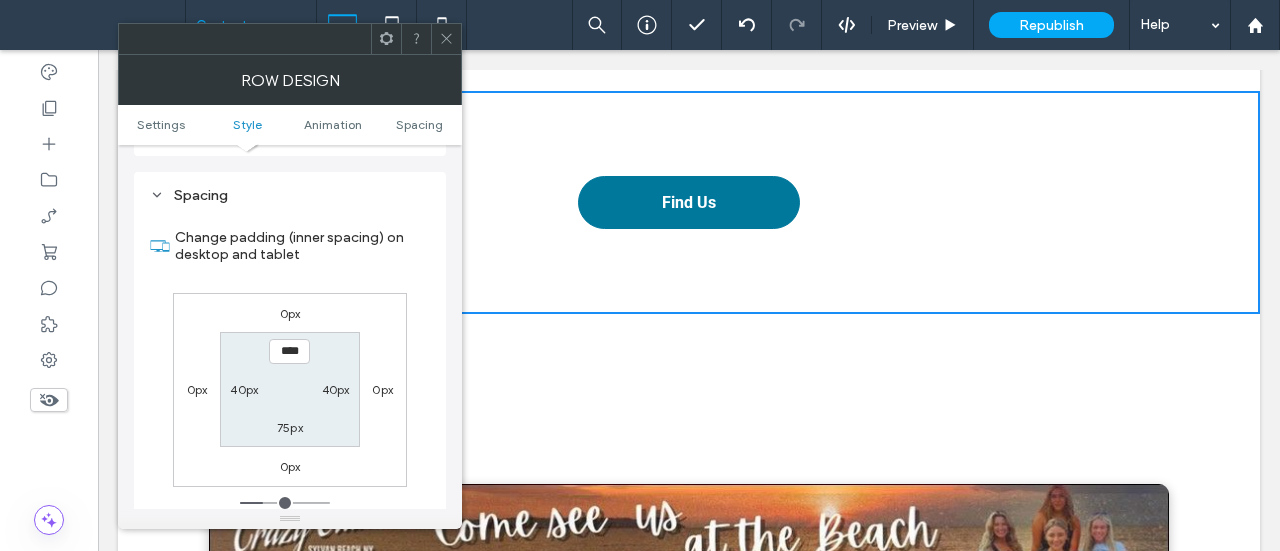 scroll, scrollTop: 565, scrollLeft: 0, axis: vertical 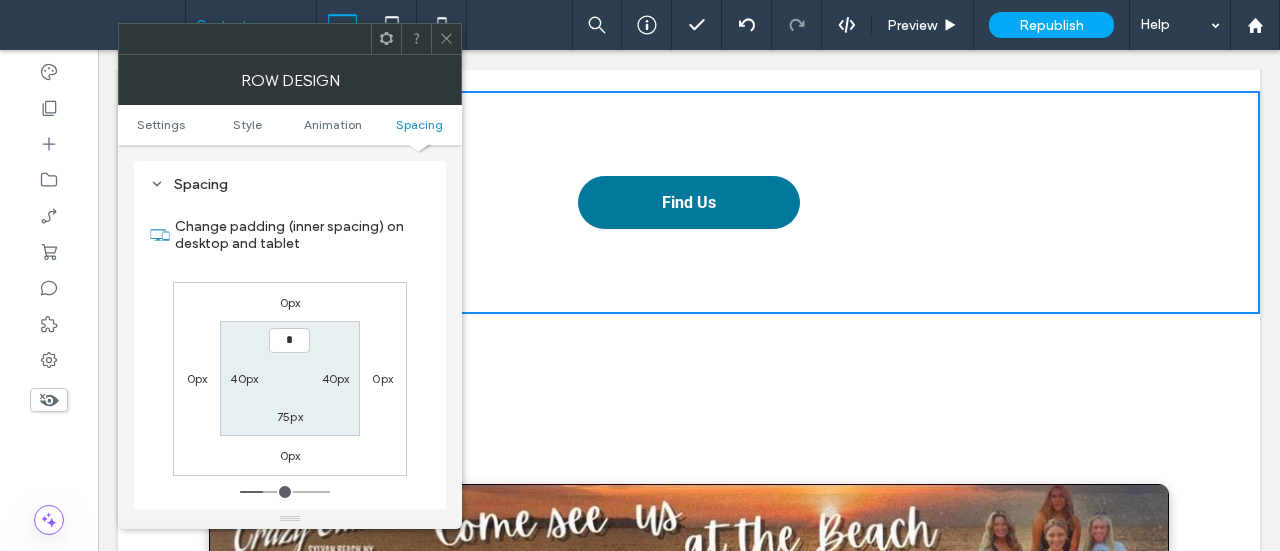 type on "**" 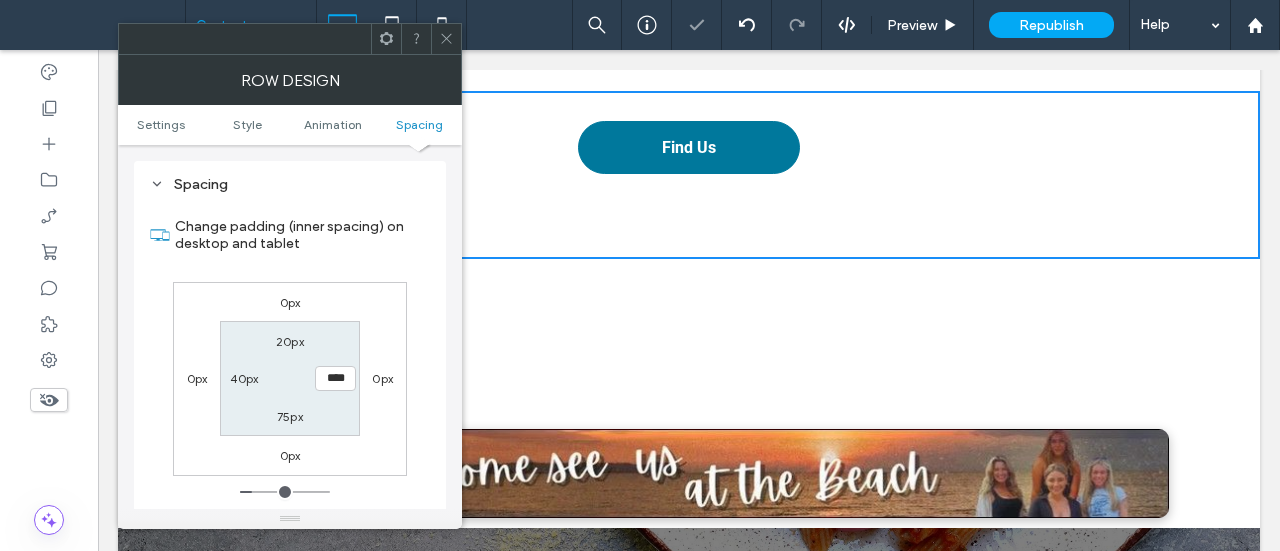 type on "**" 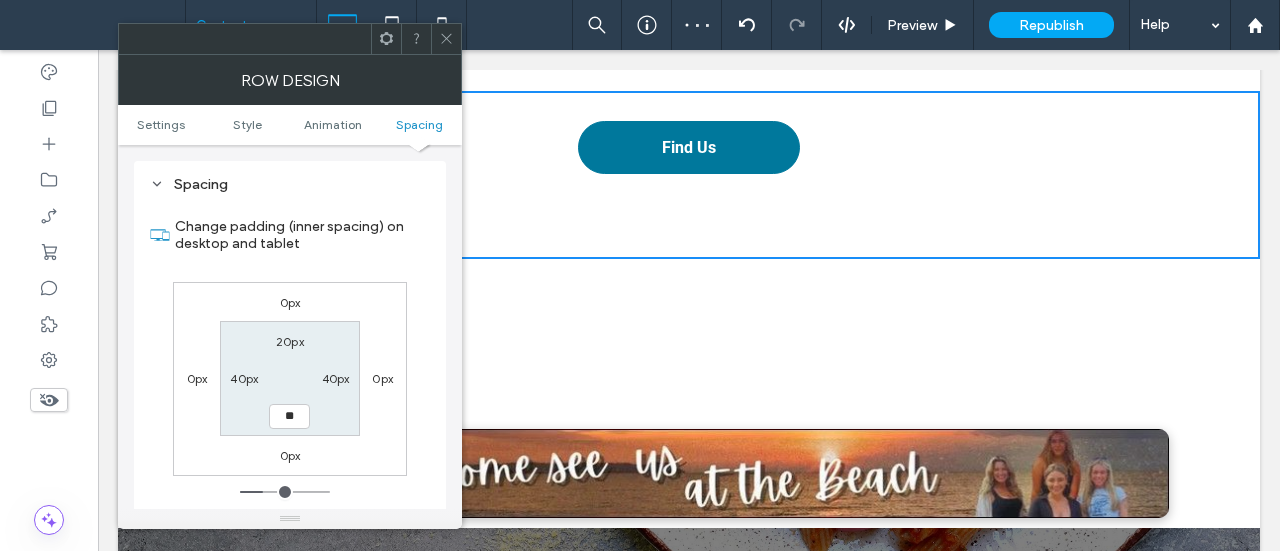 type on "**" 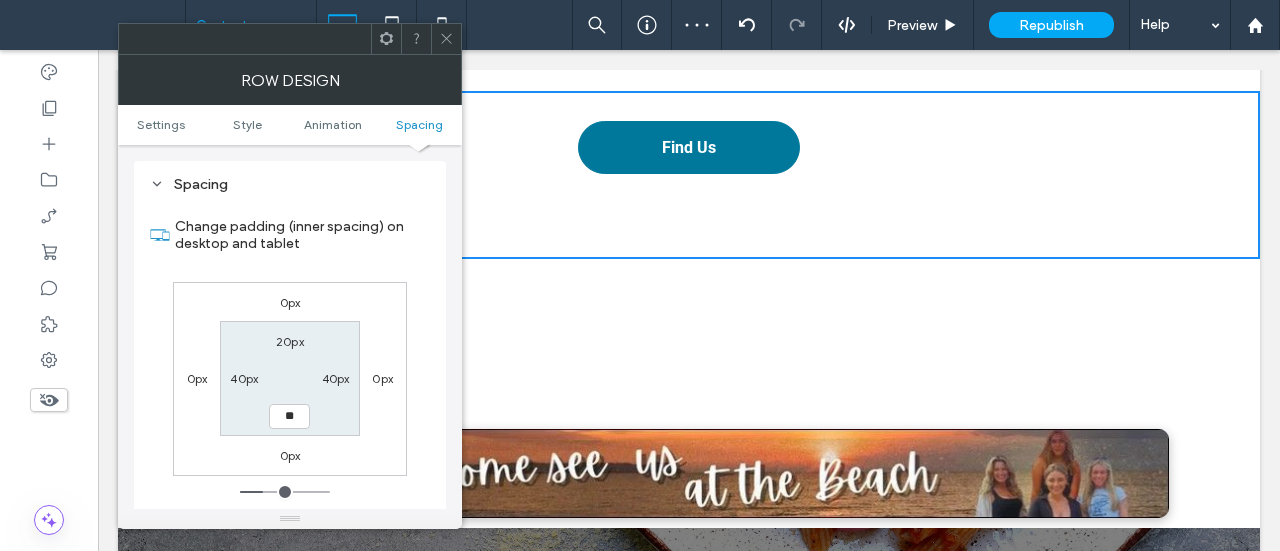 type on "**" 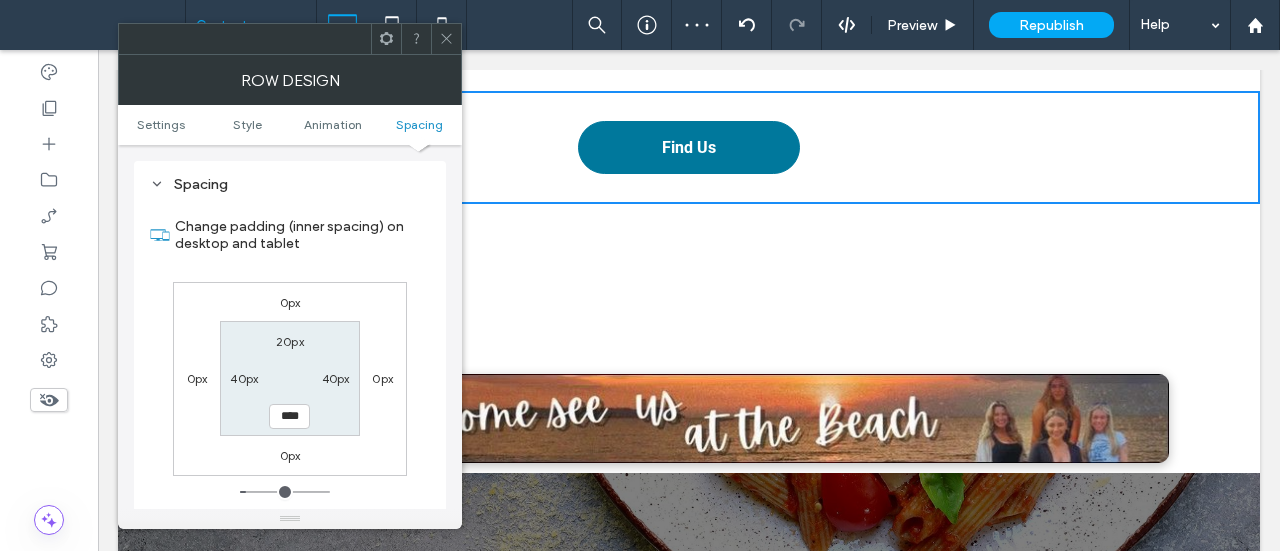 click 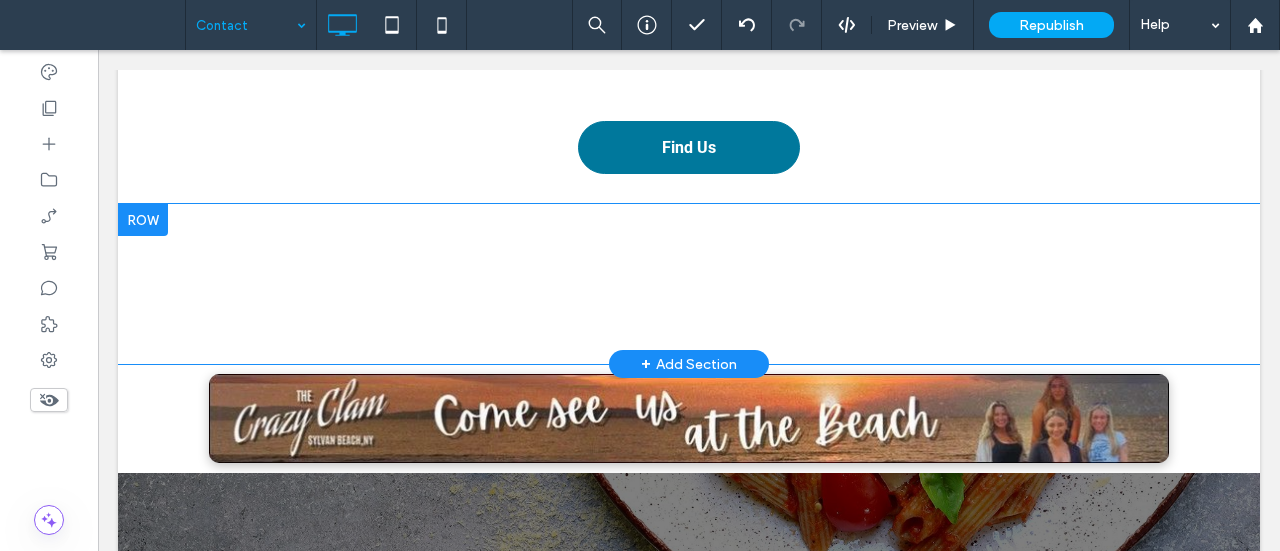 scroll, scrollTop: 1744, scrollLeft: 0, axis: vertical 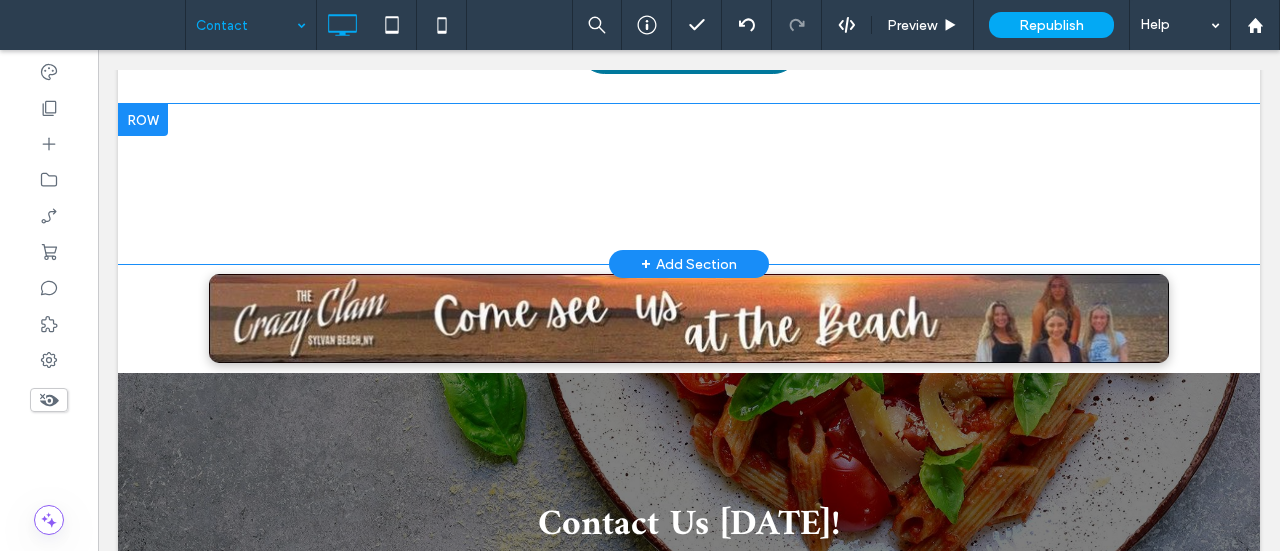click at bounding box center (143, 120) 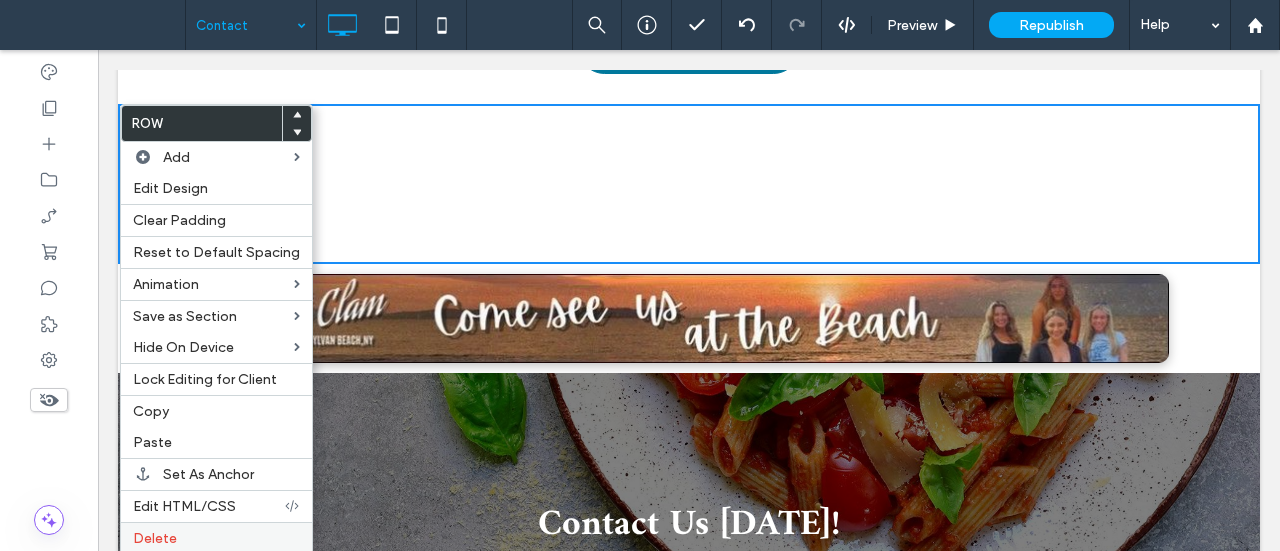 click on "Delete" at bounding box center [155, 538] 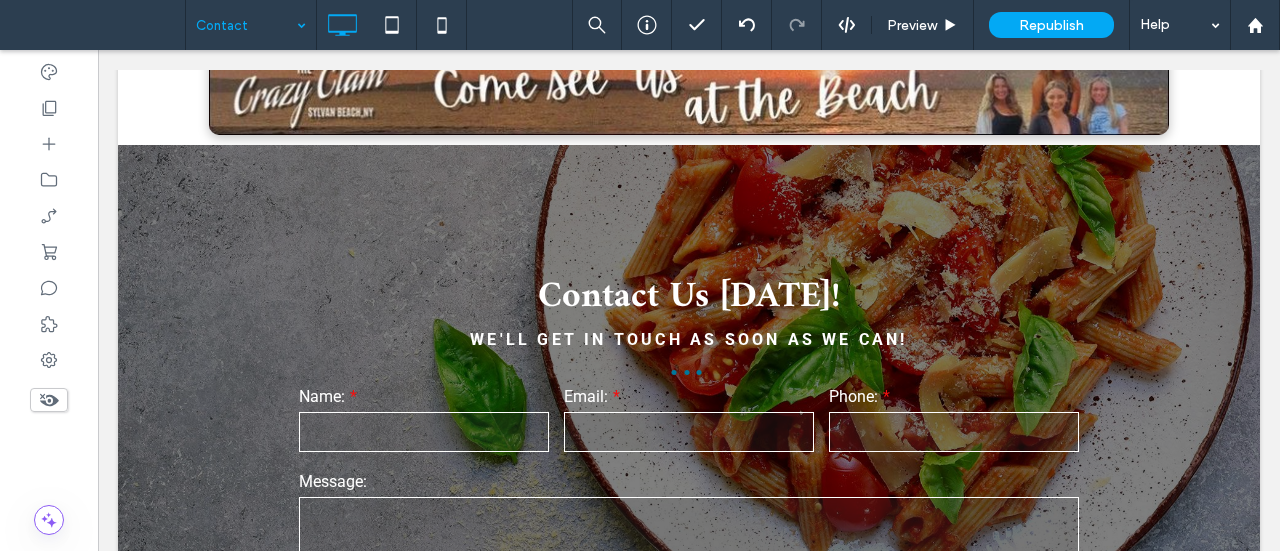 scroll, scrollTop: 1944, scrollLeft: 0, axis: vertical 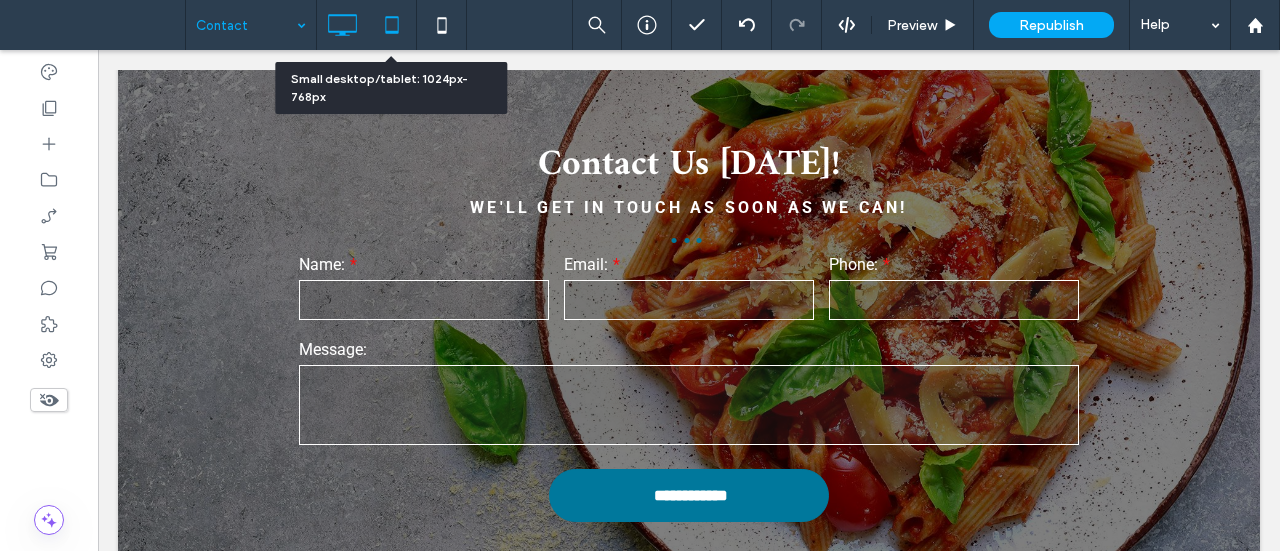 click 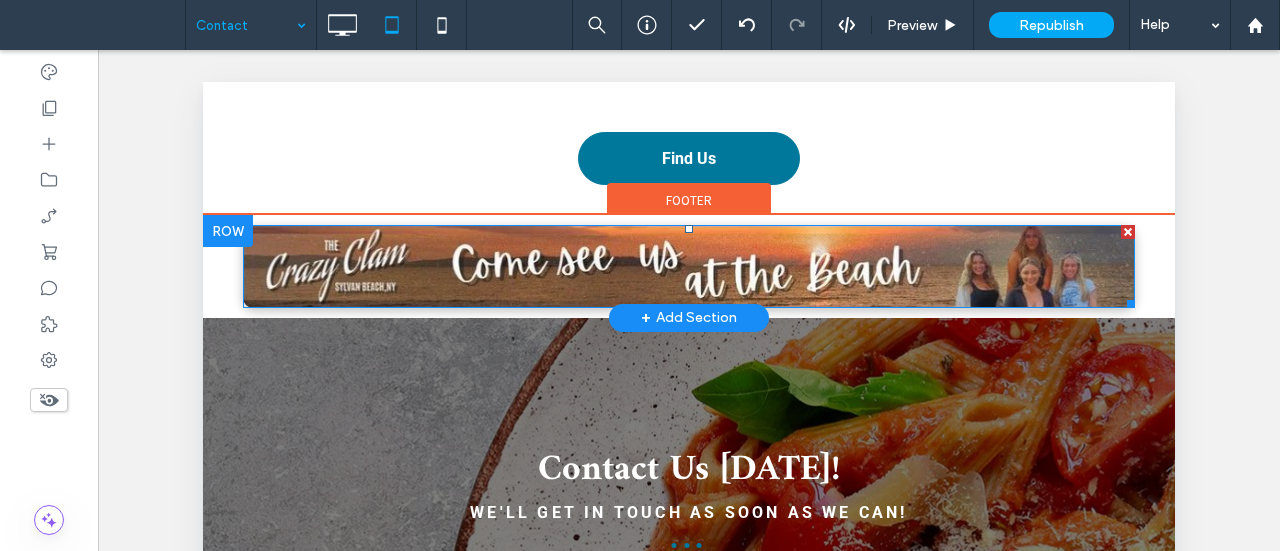 scroll, scrollTop: 1345, scrollLeft: 0, axis: vertical 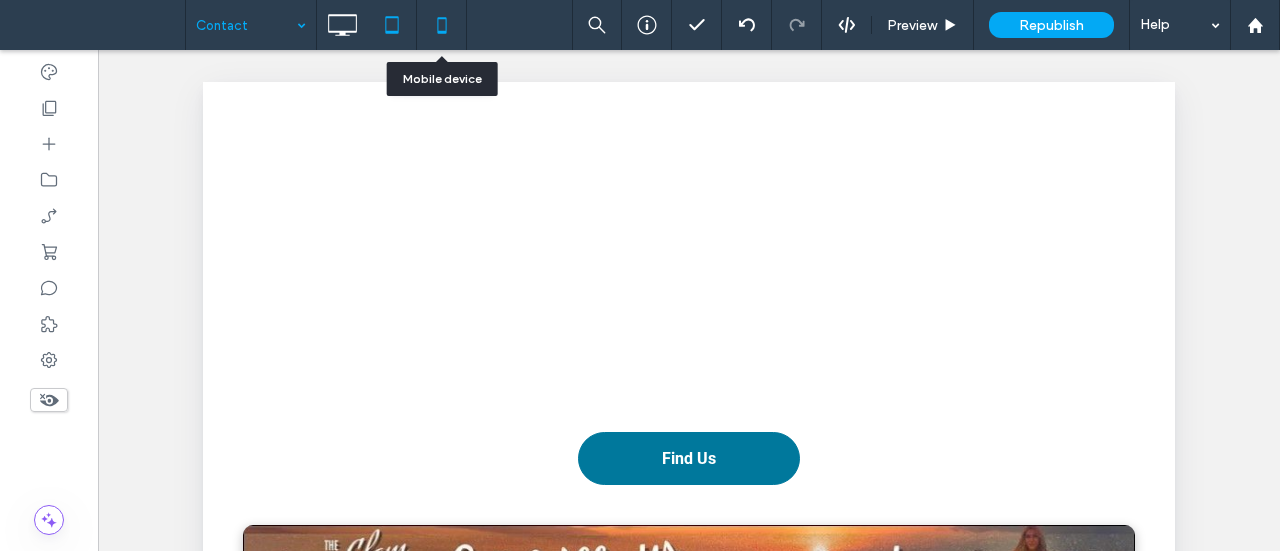click 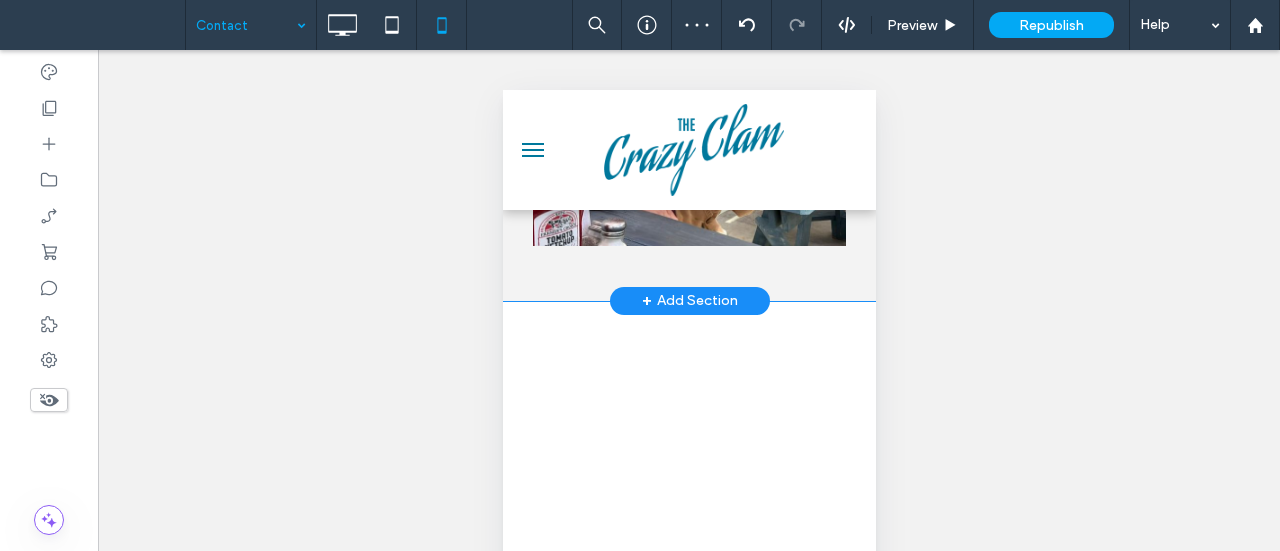scroll, scrollTop: 1400, scrollLeft: 0, axis: vertical 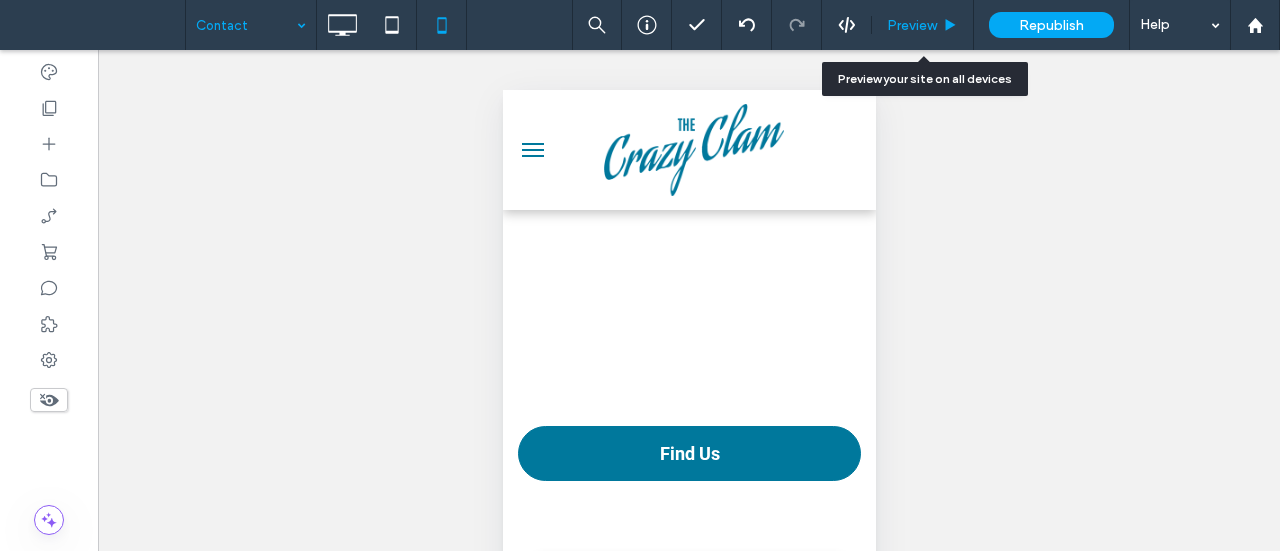 click 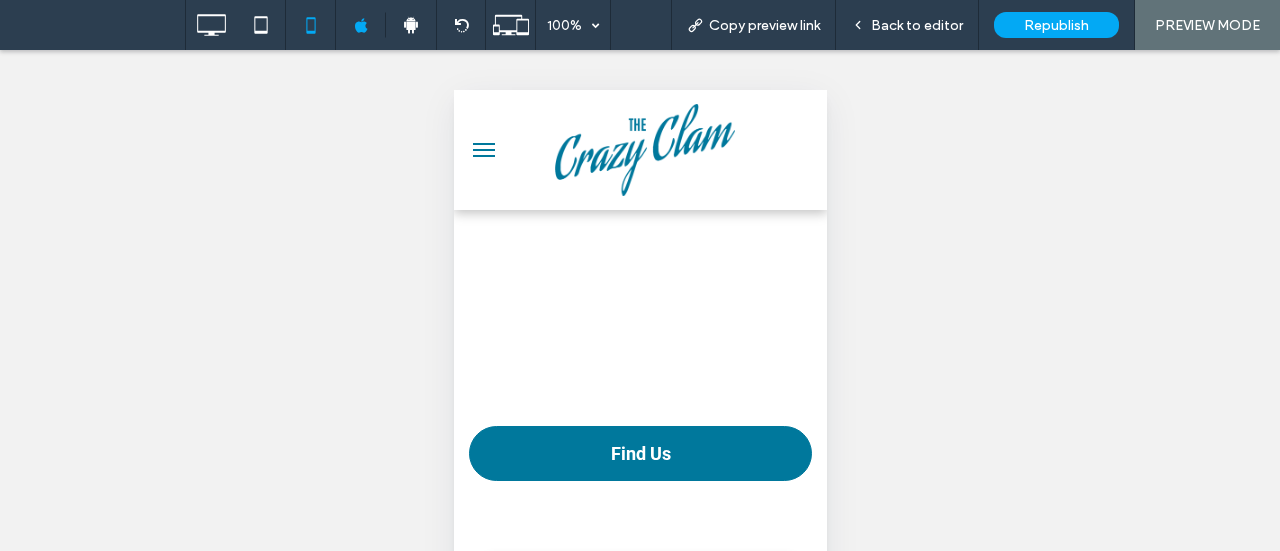 click on "Find Us
Click To Paste
Row + Add Section" at bounding box center (639, 453) 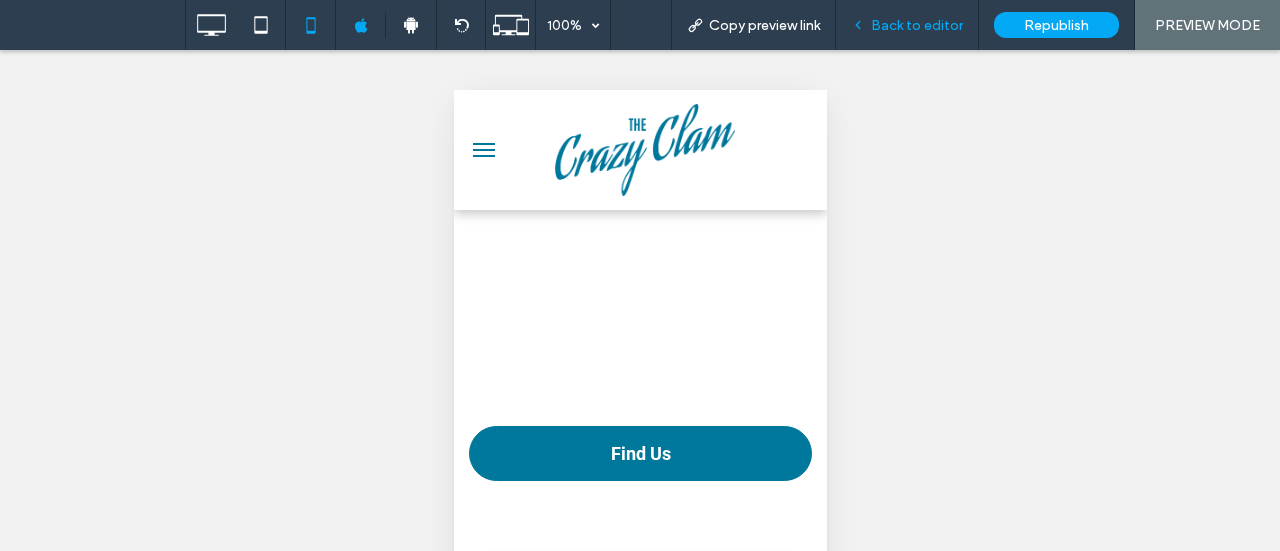 click on "Back to editor" at bounding box center (917, 25) 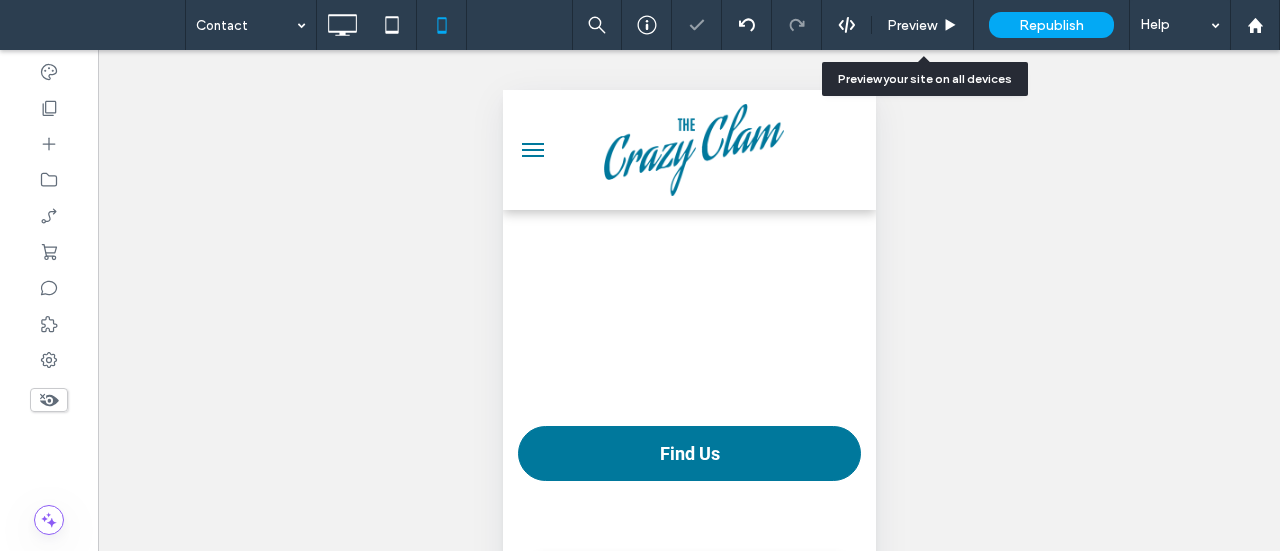 click on "Preview" at bounding box center [912, 25] 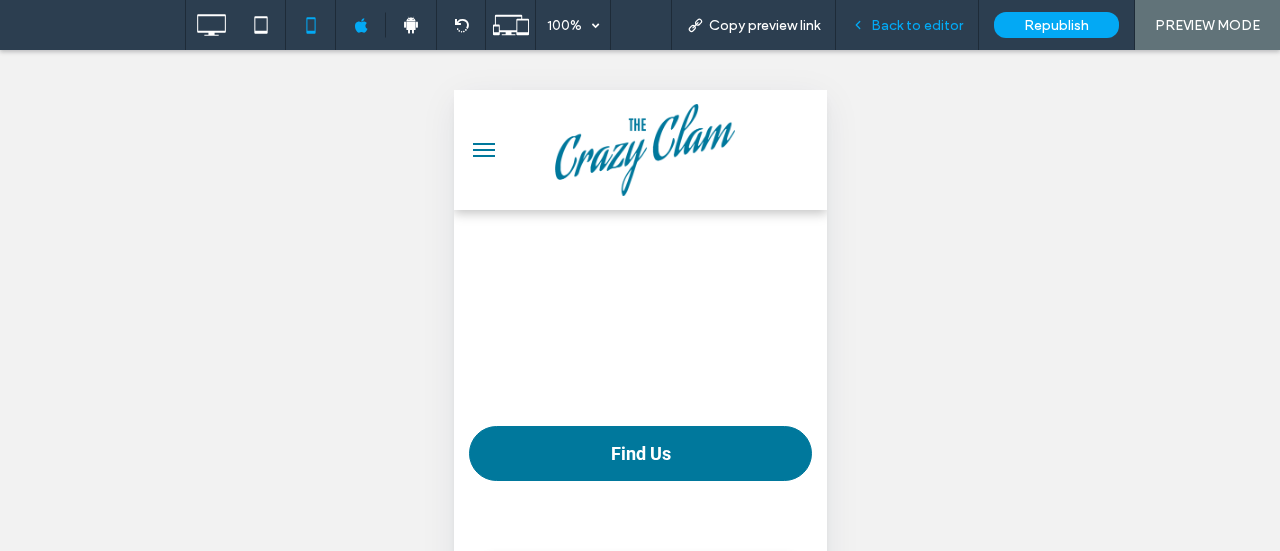 click on "Back to editor" at bounding box center [917, 25] 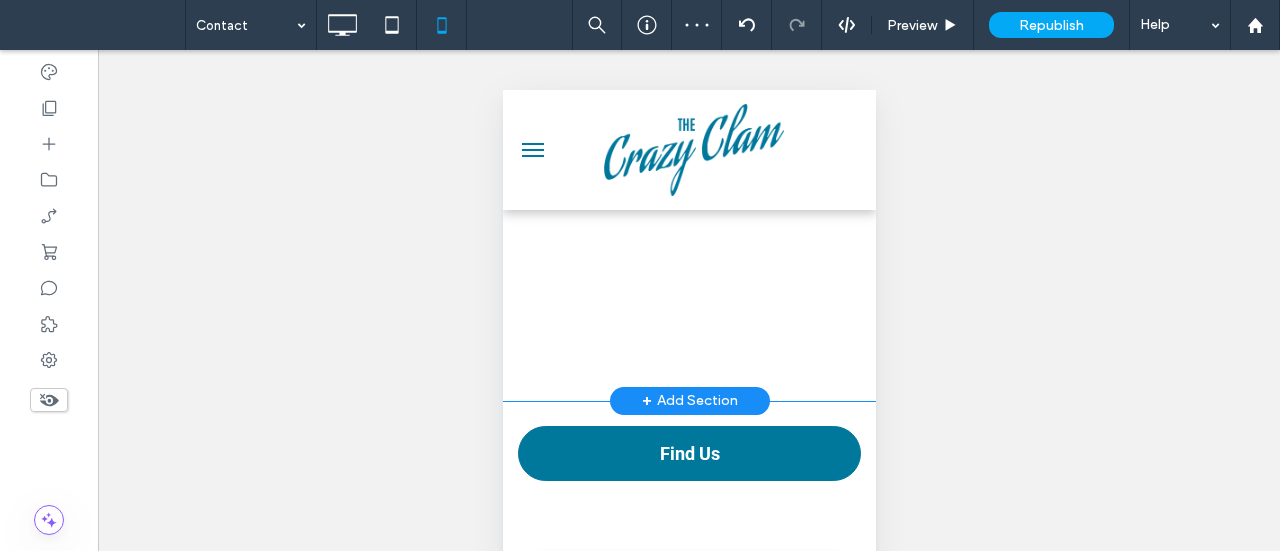 click on "Click To Paste
Row + Add Section" at bounding box center (688, 201) 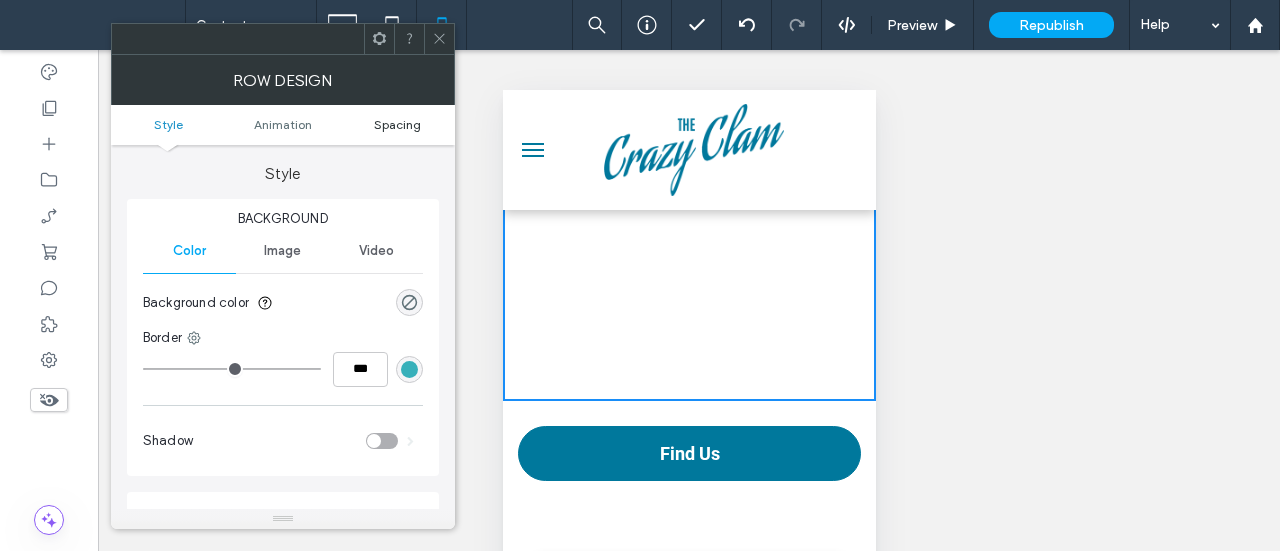 click on "Spacing" at bounding box center [397, 124] 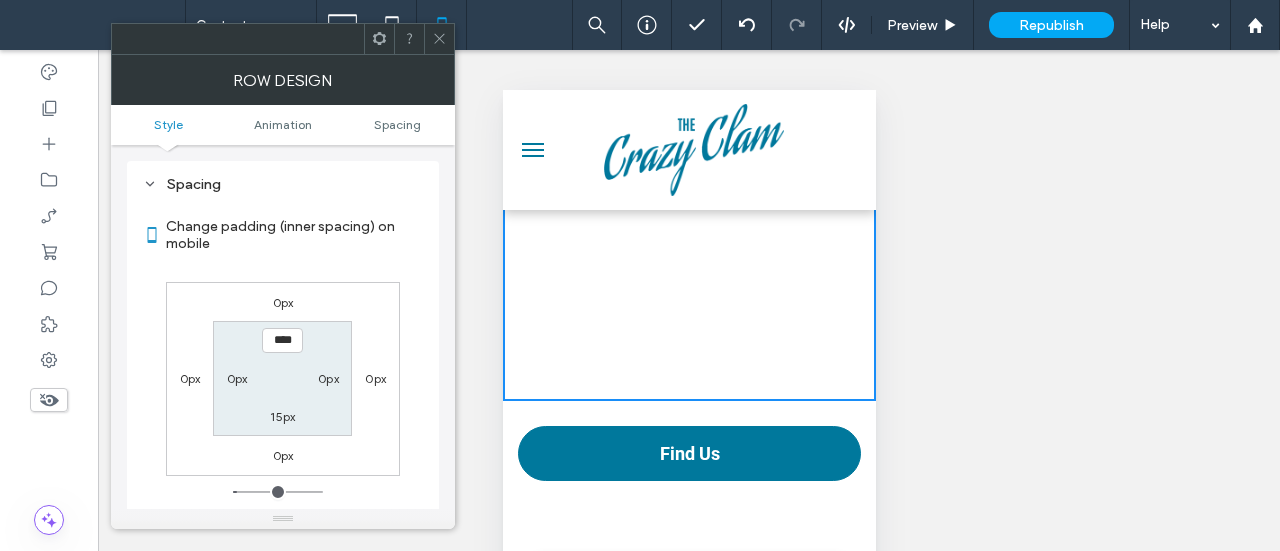 scroll, scrollTop: 394, scrollLeft: 0, axis: vertical 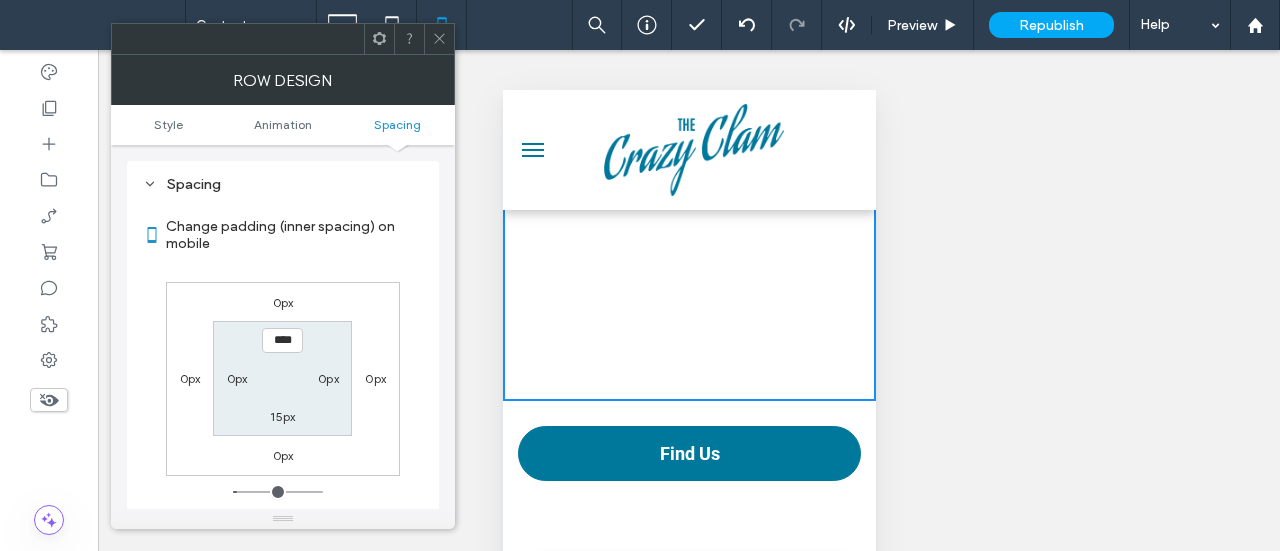 type on "*" 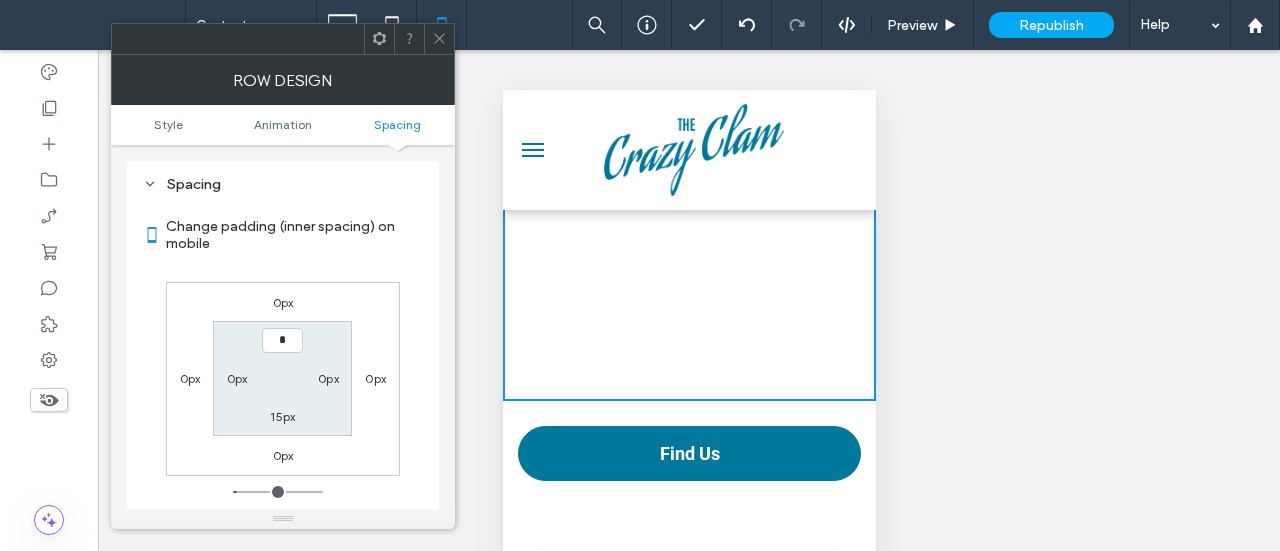 scroll, scrollTop: 1384, scrollLeft: 0, axis: vertical 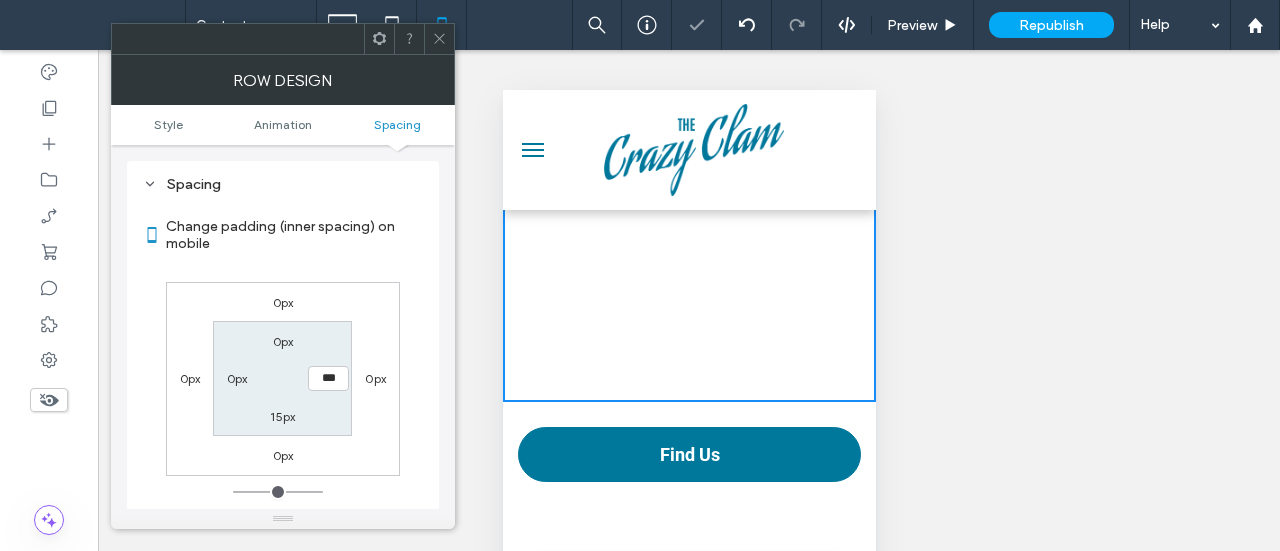 type on "**" 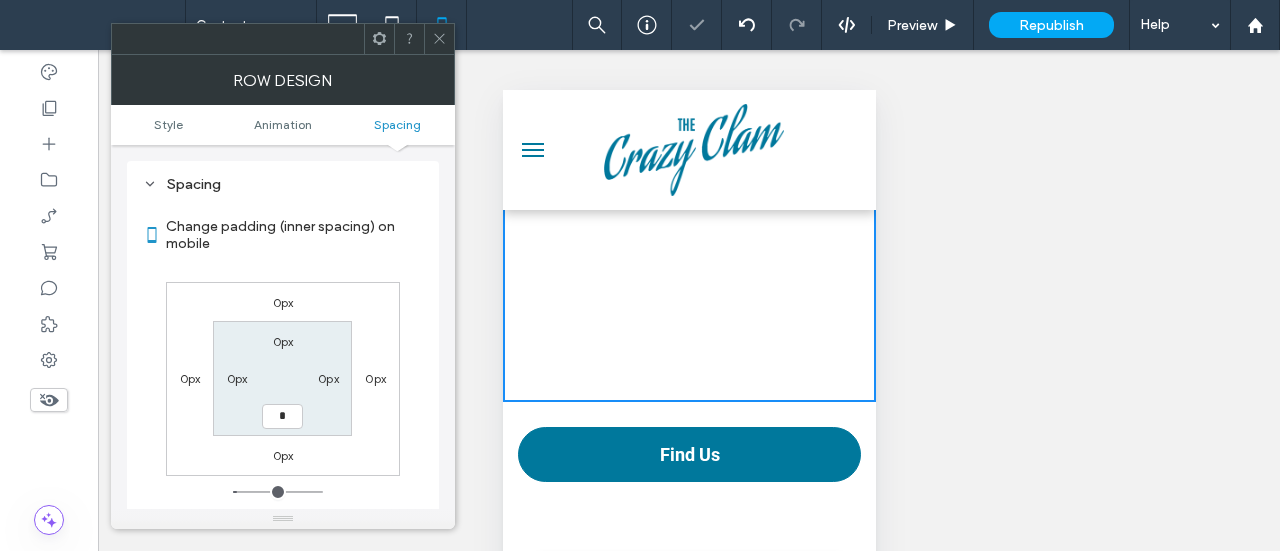 type on "*" 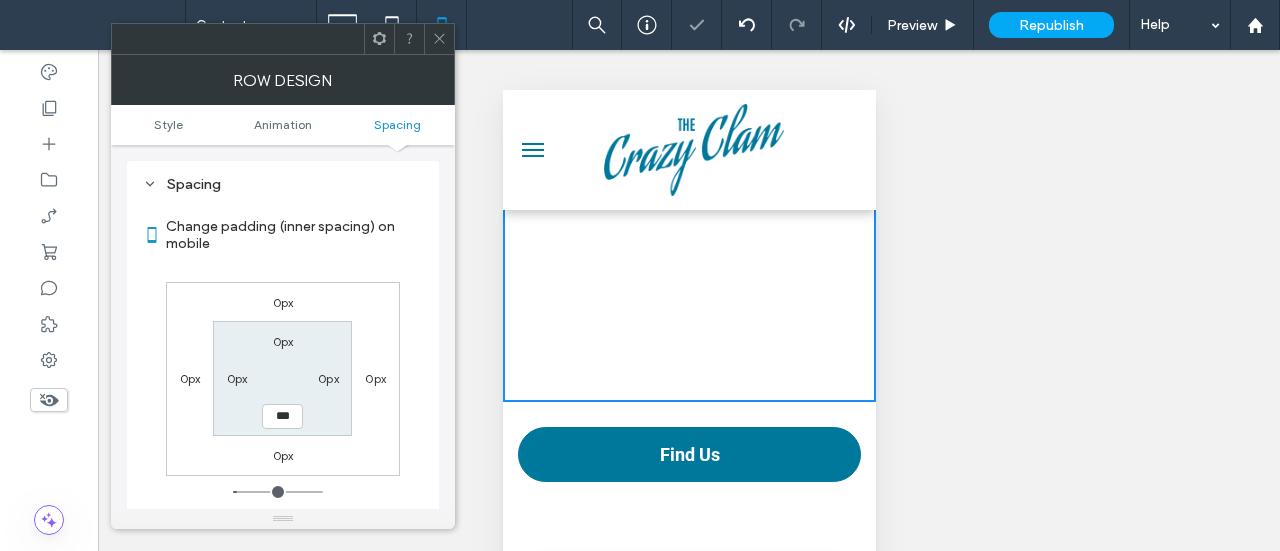 scroll, scrollTop: 1370, scrollLeft: 0, axis: vertical 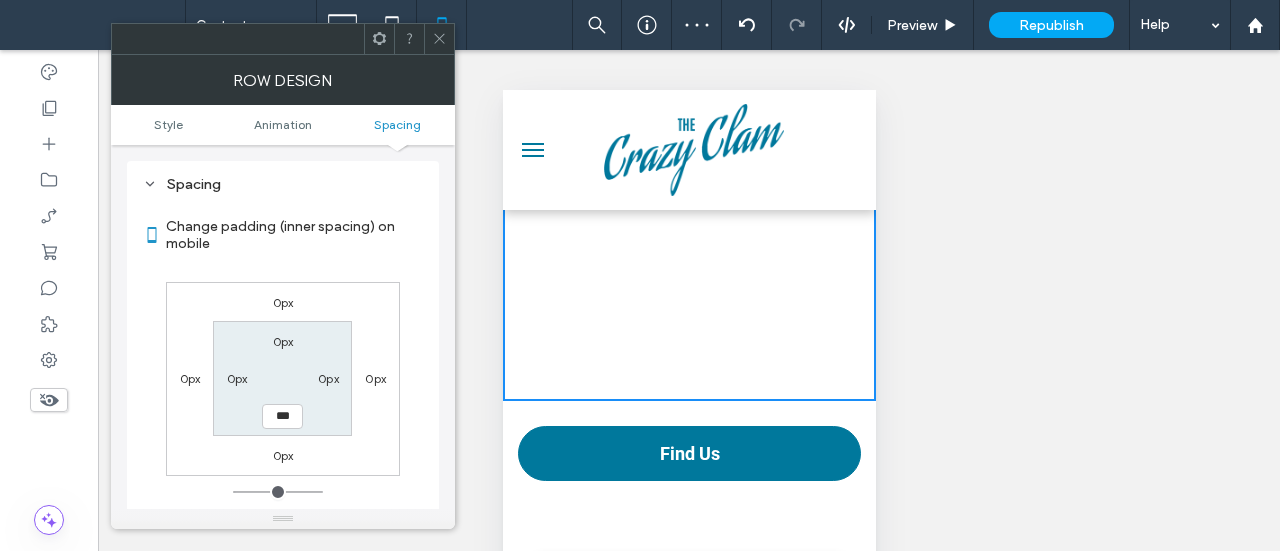 drag, startPoint x: 440, startPoint y: 40, endPoint x: 480, endPoint y: 101, distance: 72.94518 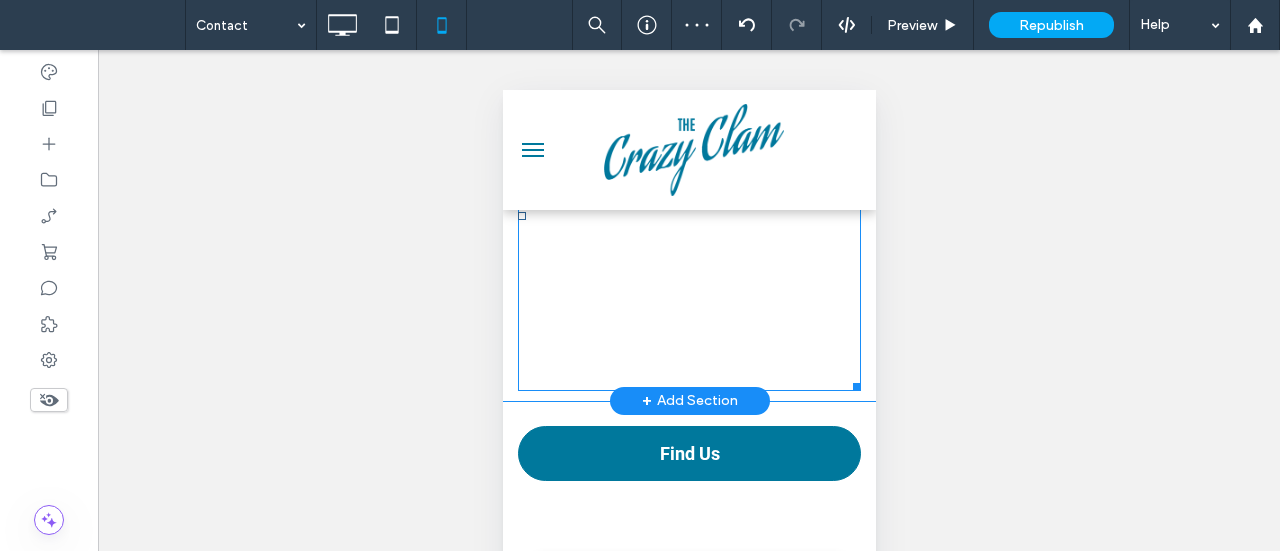 click at bounding box center (688, 216) 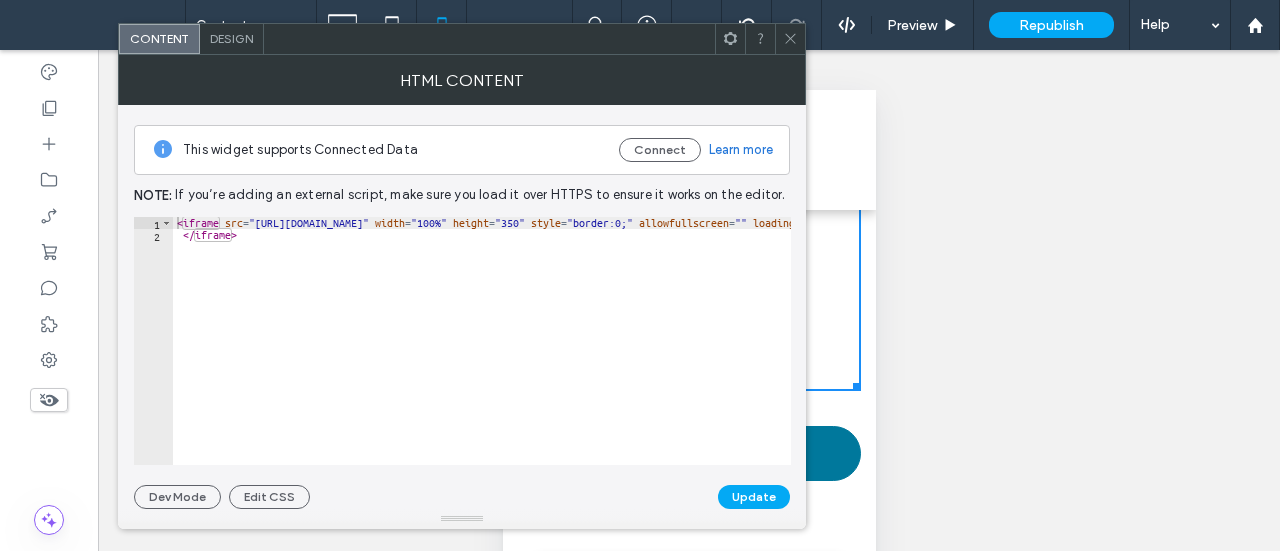 click on "Design" at bounding box center [231, 38] 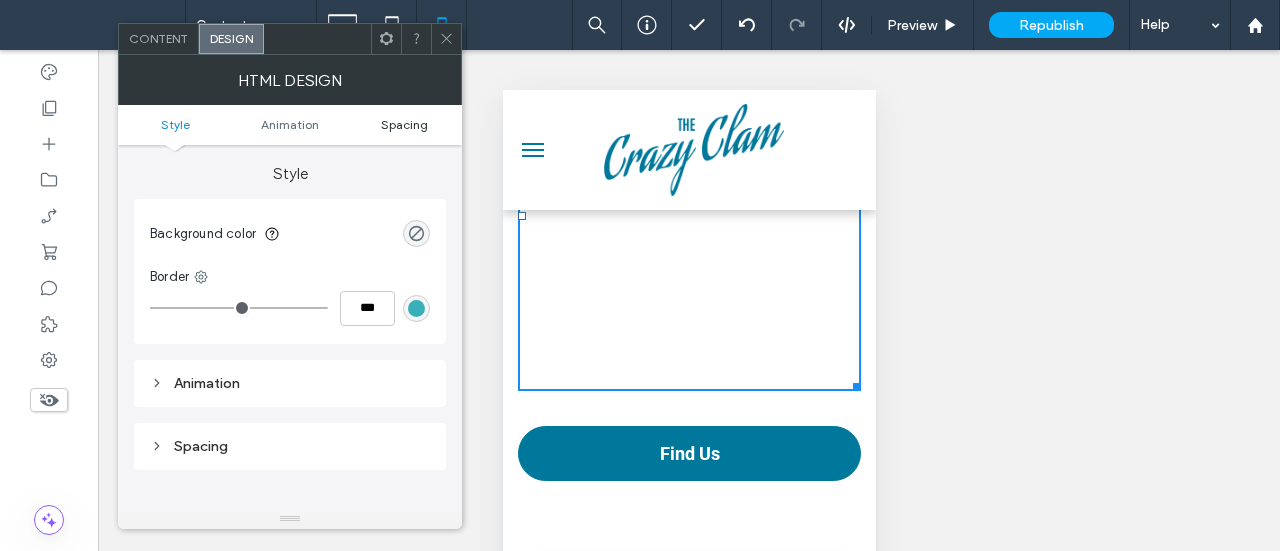 click on "Spacing" at bounding box center [404, 124] 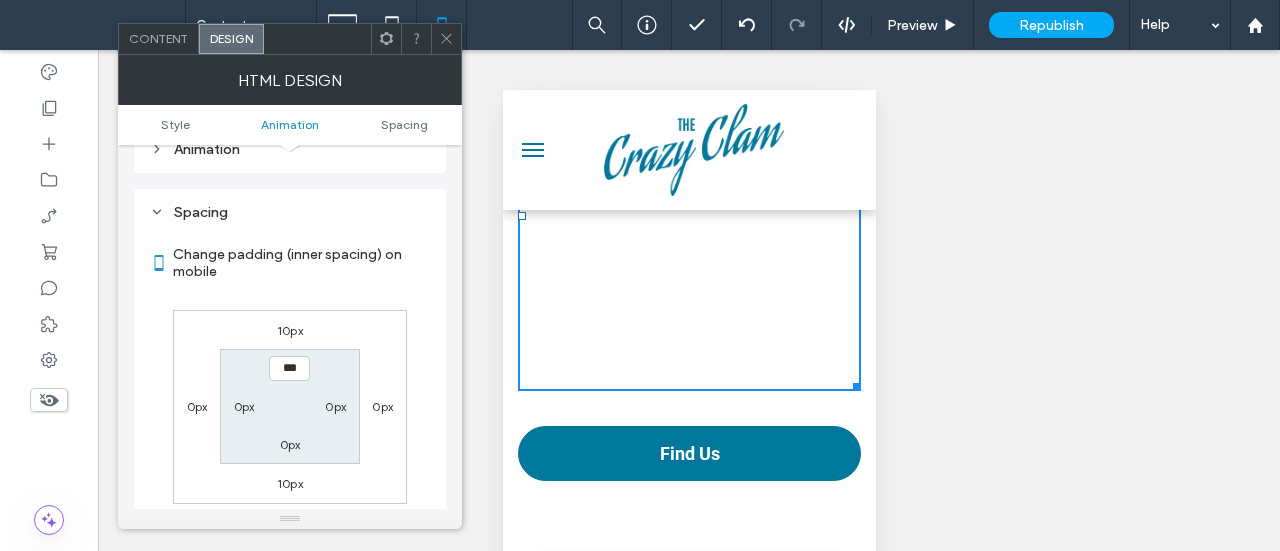 scroll, scrollTop: 262, scrollLeft: 0, axis: vertical 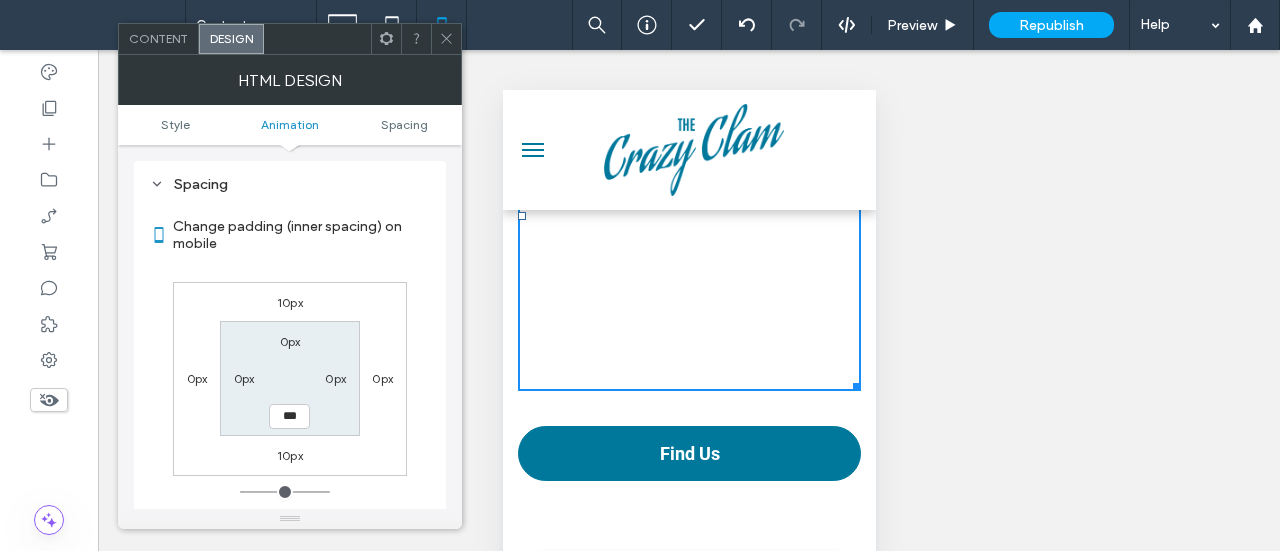 type on "**" 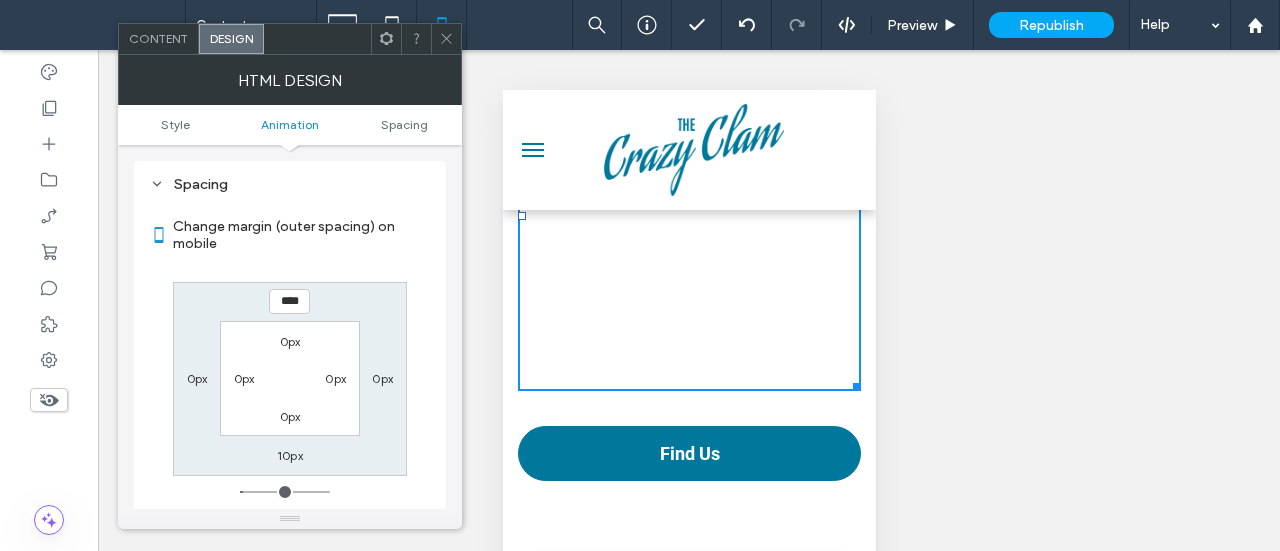 type on "*" 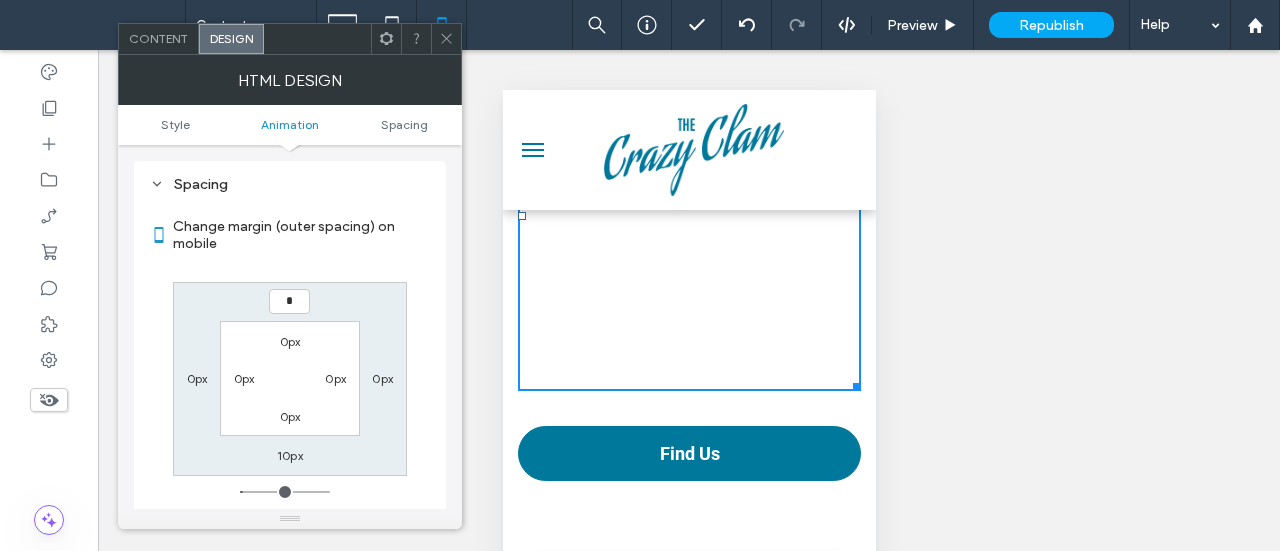 scroll, scrollTop: 1360, scrollLeft: 0, axis: vertical 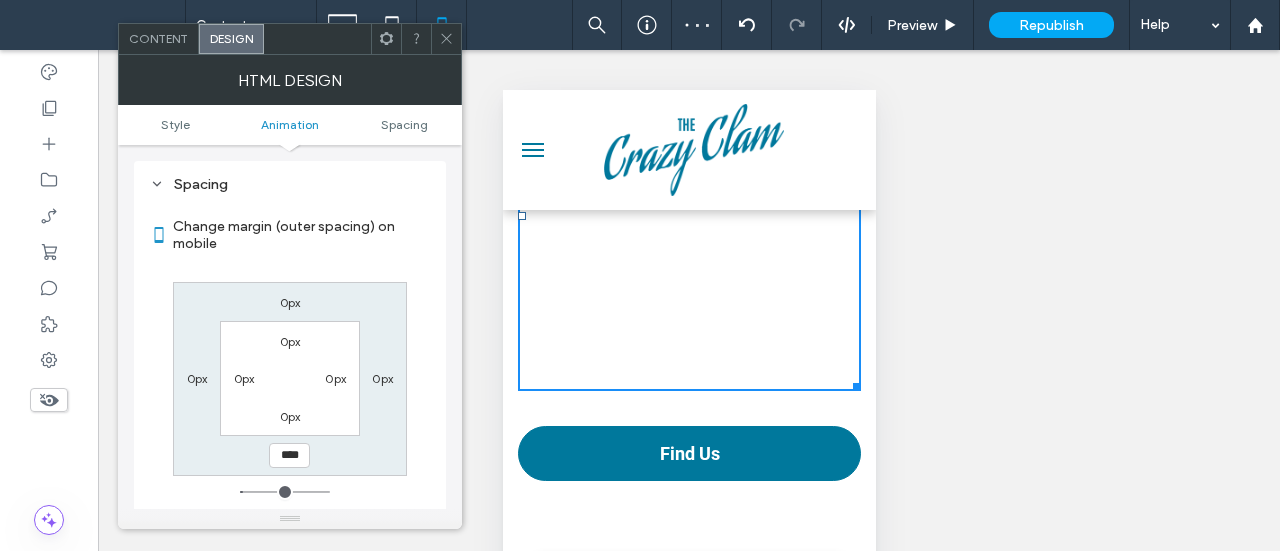 type on "**" 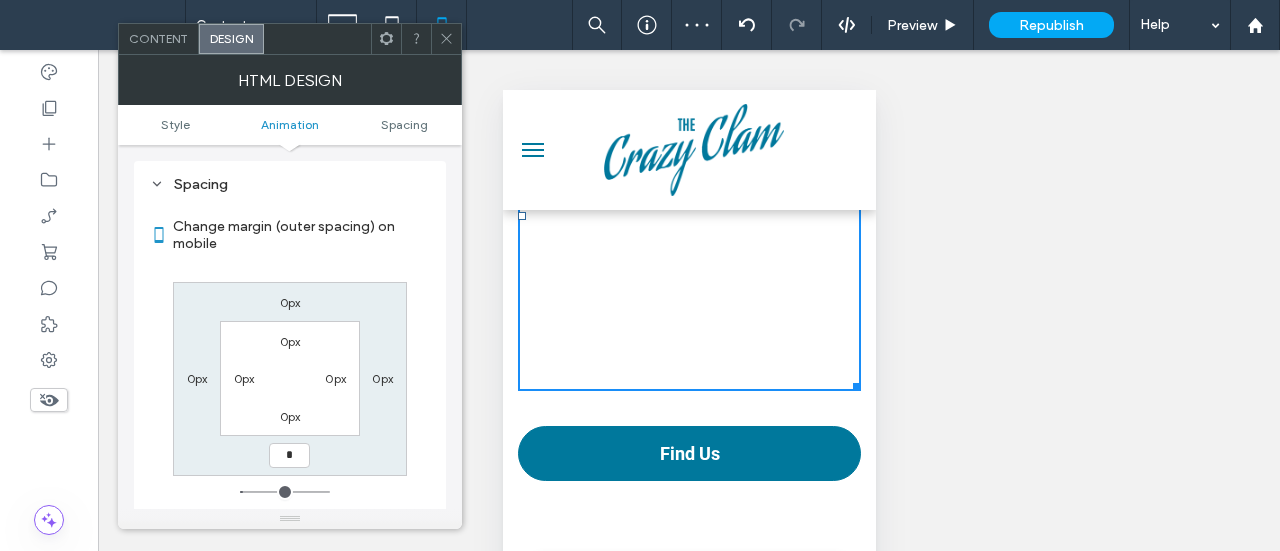 type on "*" 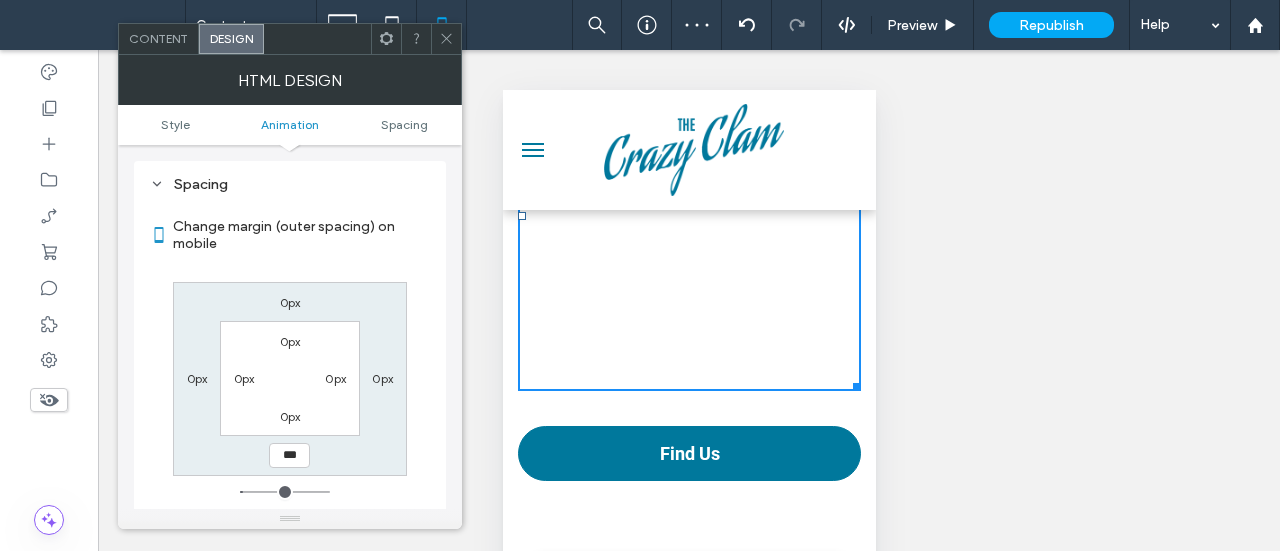 scroll, scrollTop: 1350, scrollLeft: 0, axis: vertical 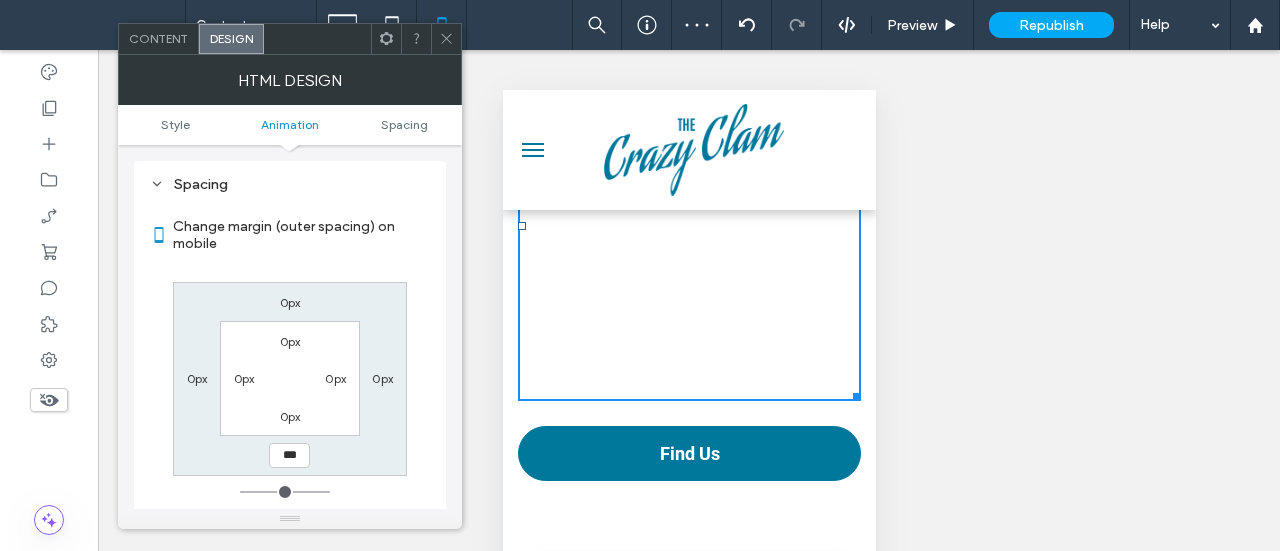 click 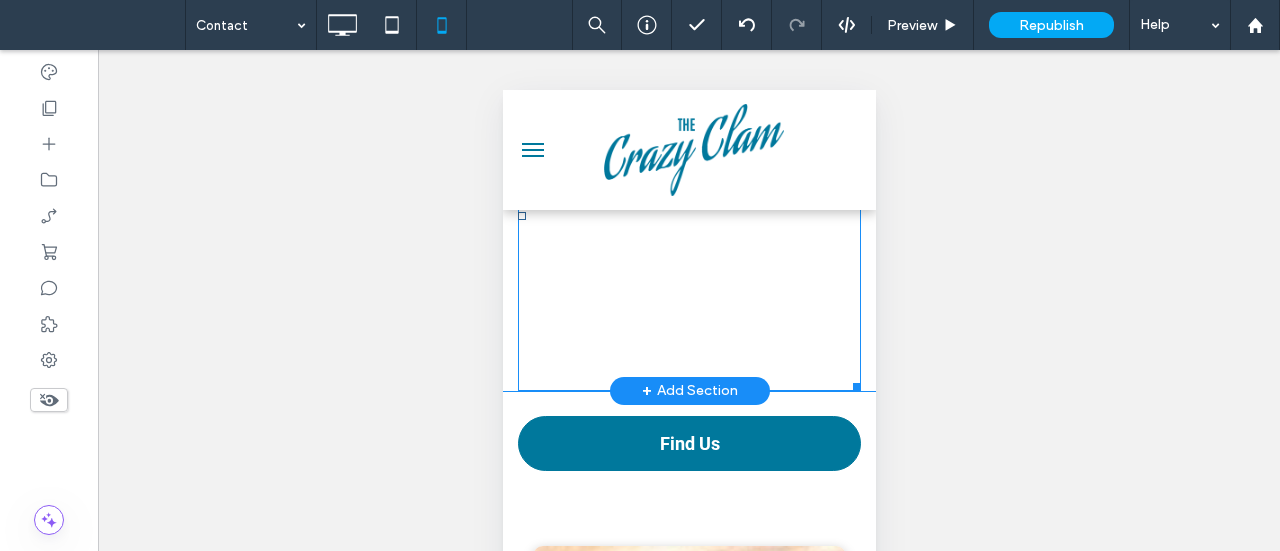 scroll, scrollTop: 1350, scrollLeft: 0, axis: vertical 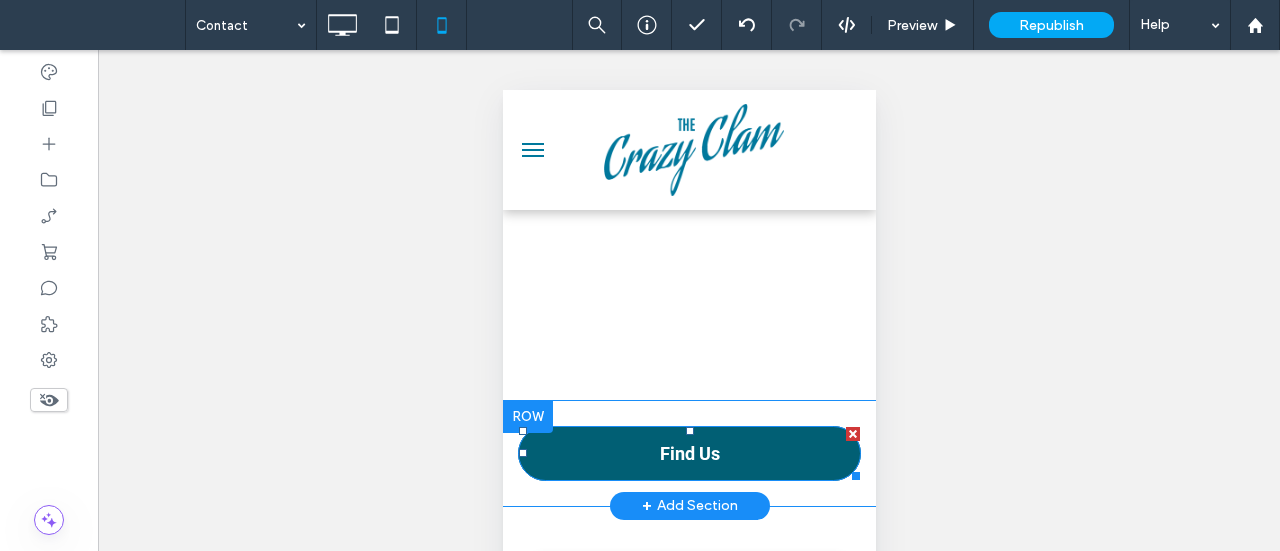click on "Find Us" at bounding box center (688, 453) 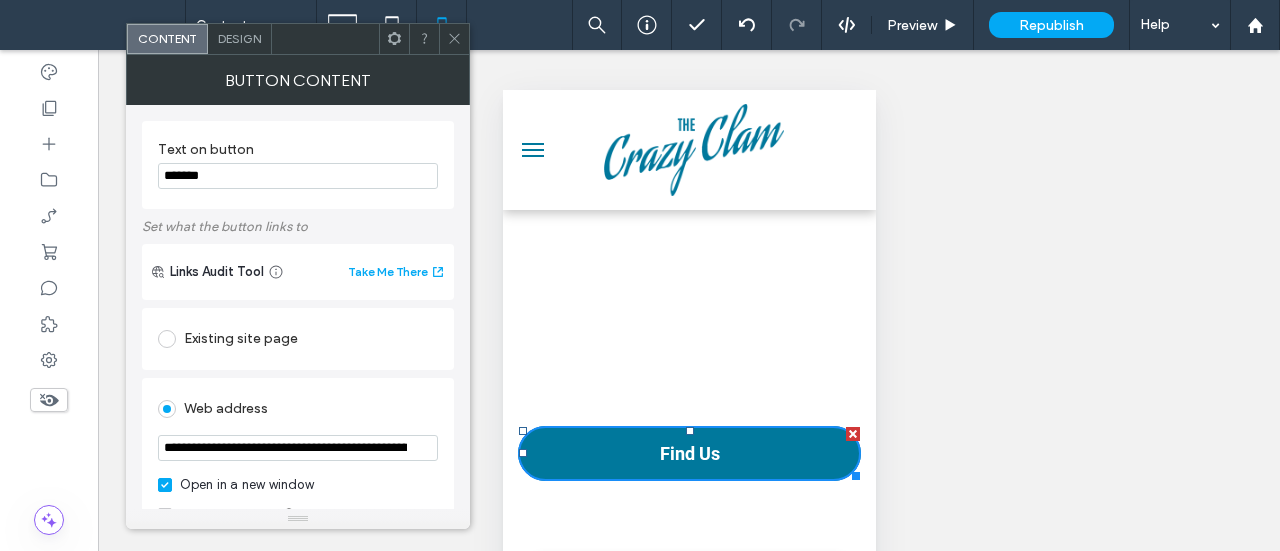 click on "Design" at bounding box center (239, 38) 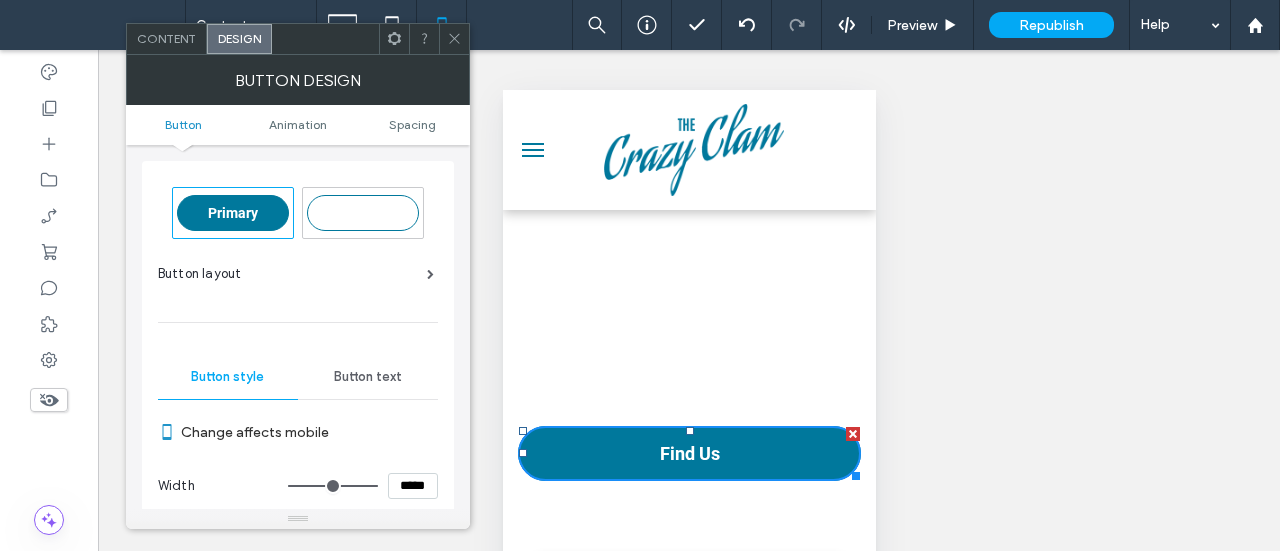 scroll, scrollTop: 100, scrollLeft: 0, axis: vertical 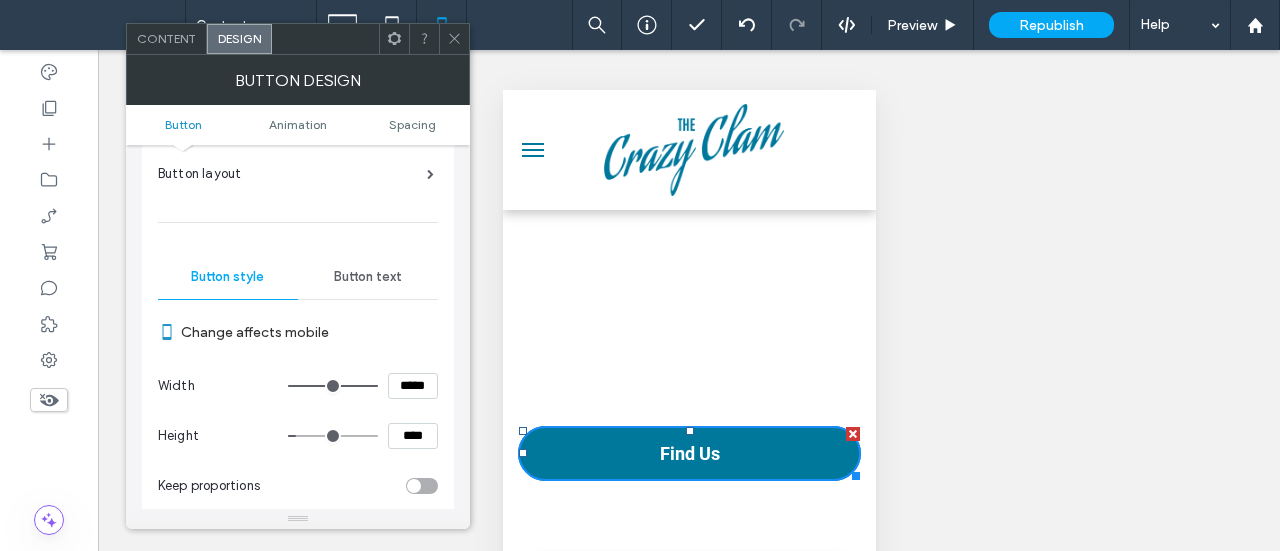 type on "***" 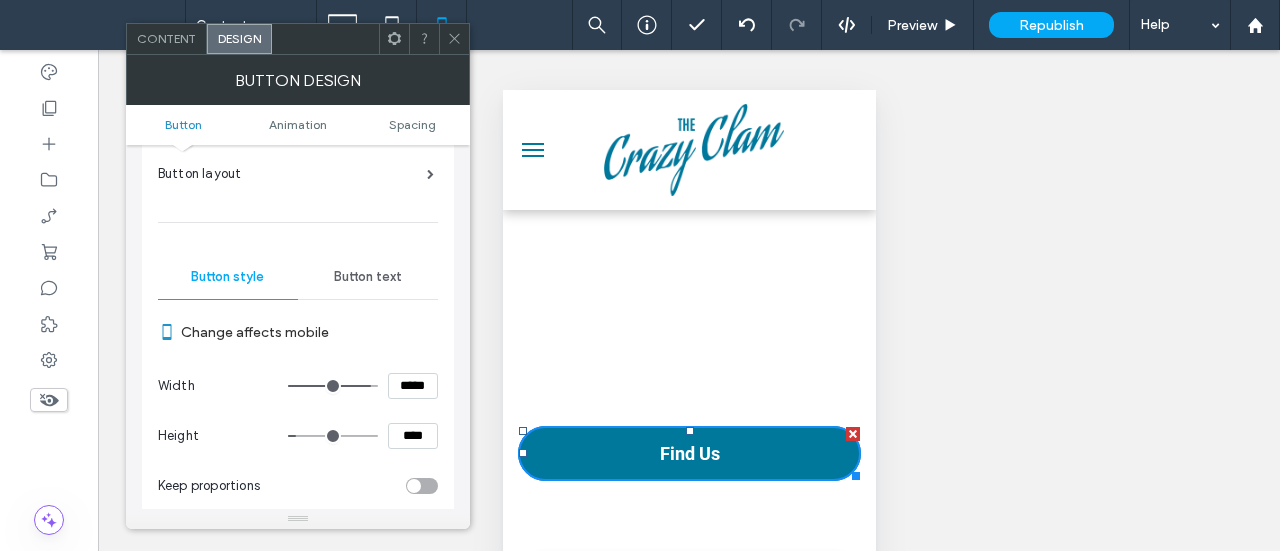 type on "***" 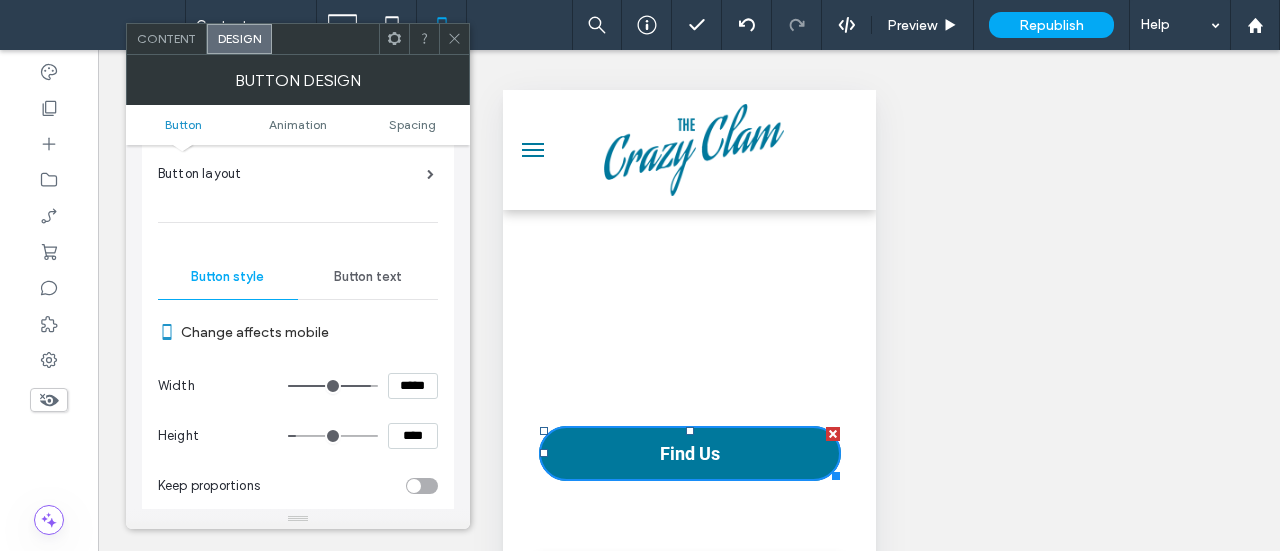 type on "***" 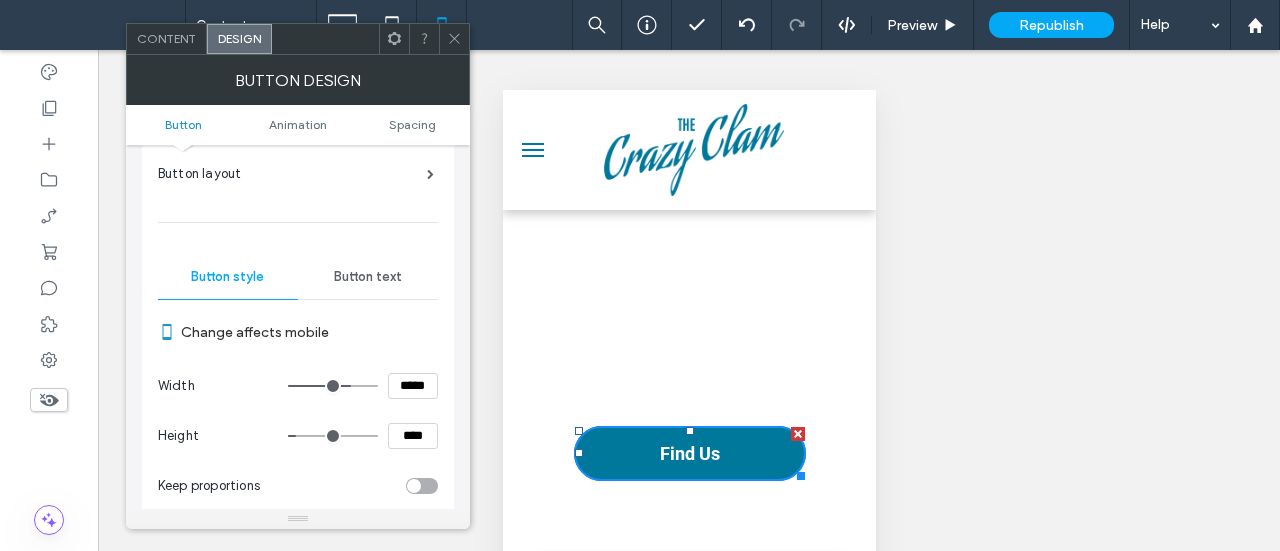 drag, startPoint x: 372, startPoint y: 381, endPoint x: 348, endPoint y: 387, distance: 24.738634 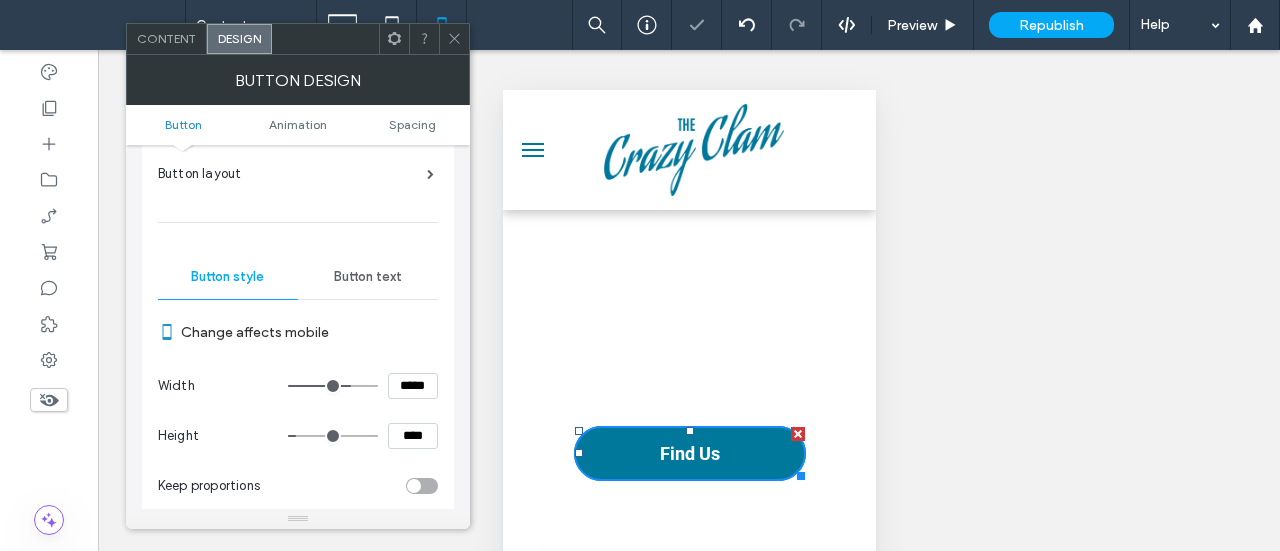 click 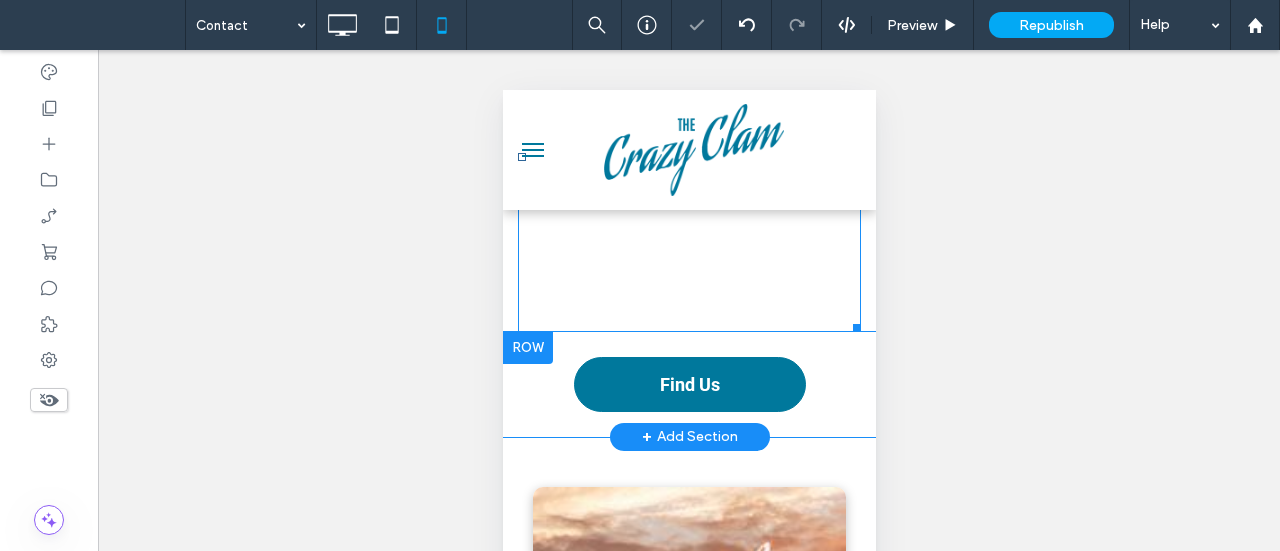 scroll, scrollTop: 1450, scrollLeft: 0, axis: vertical 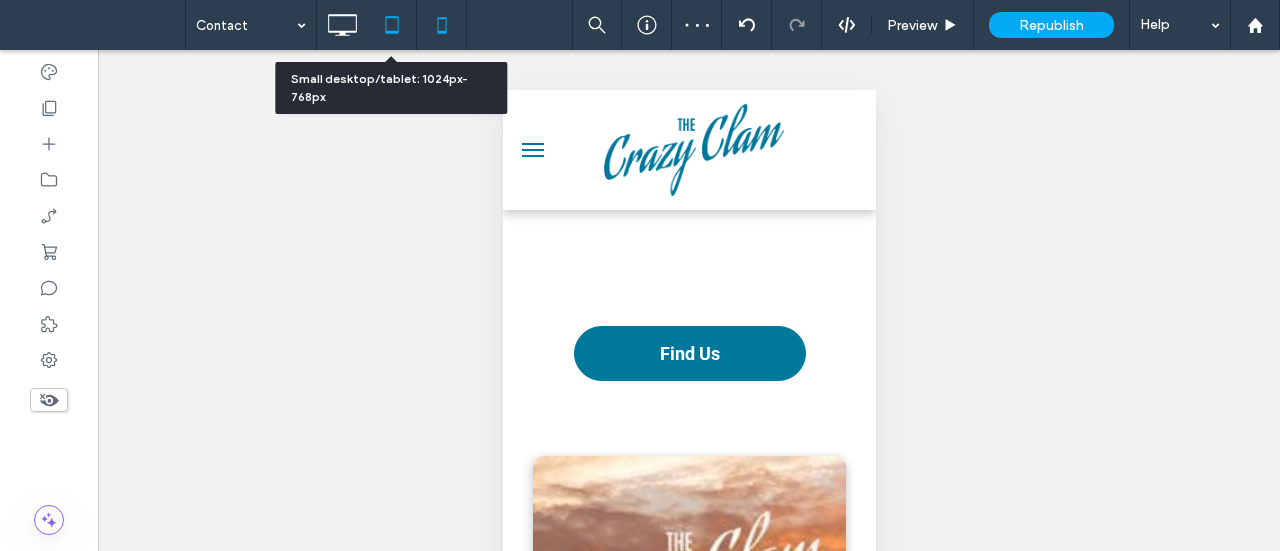click 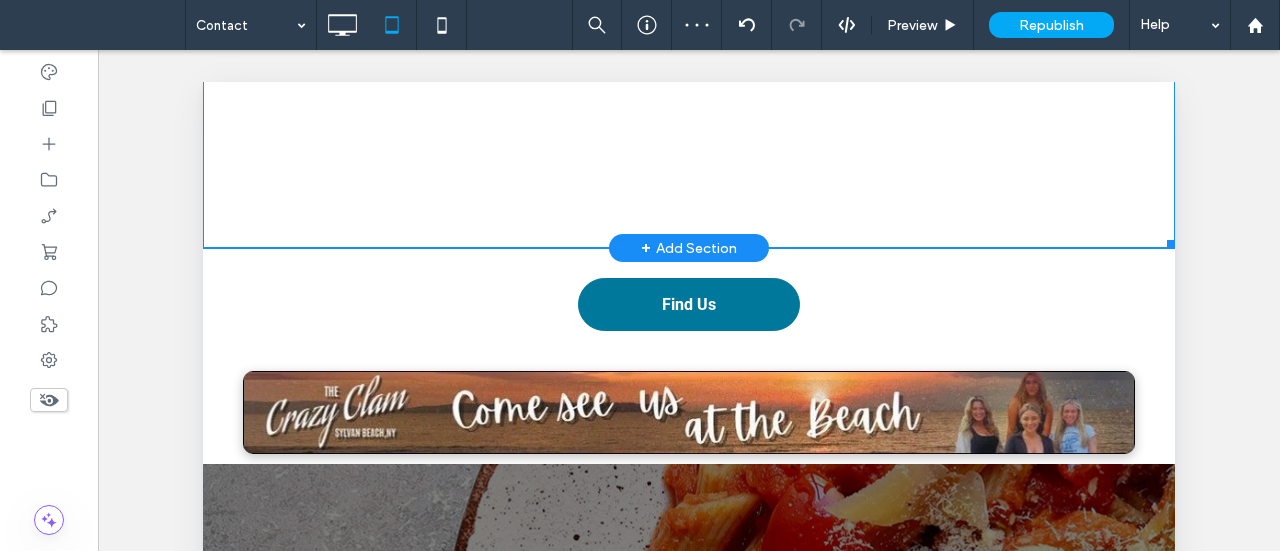 scroll, scrollTop: 1500, scrollLeft: 0, axis: vertical 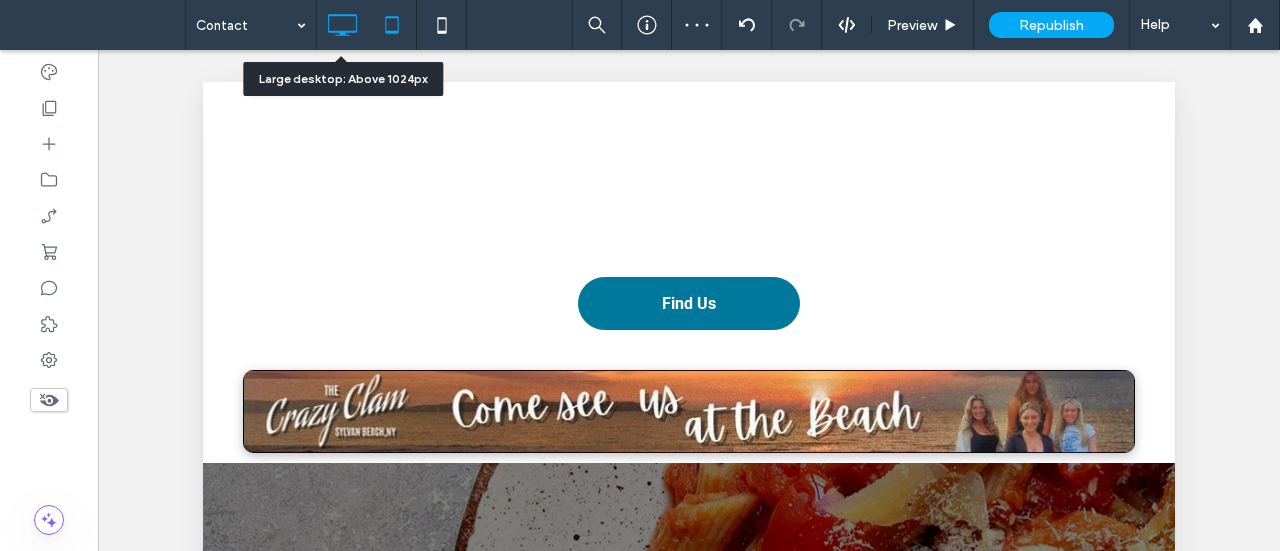 click 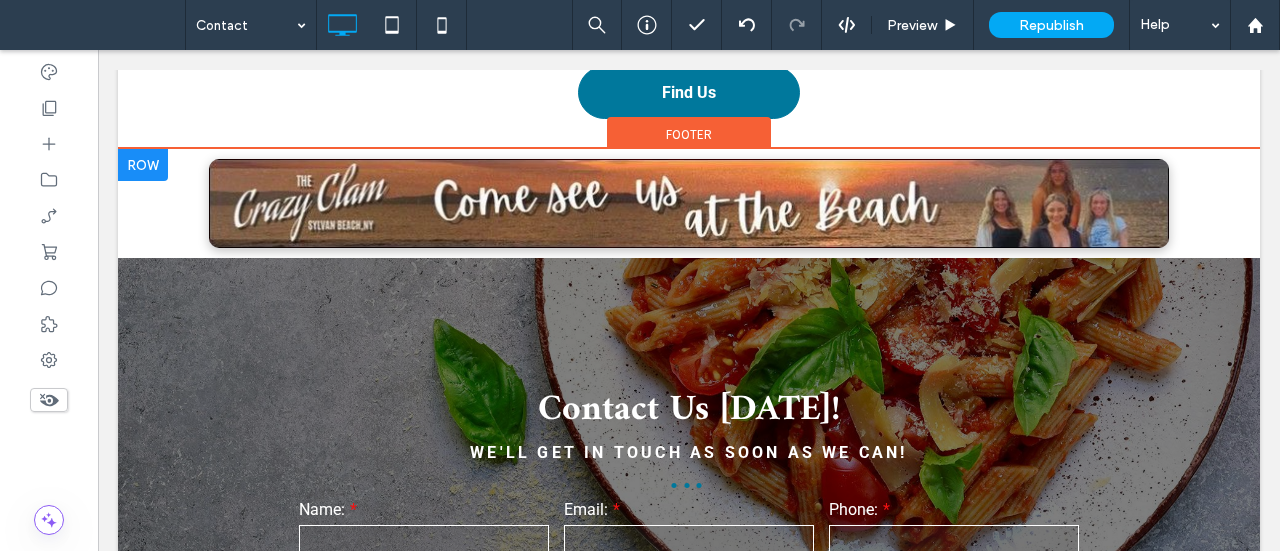 scroll, scrollTop: 1700, scrollLeft: 0, axis: vertical 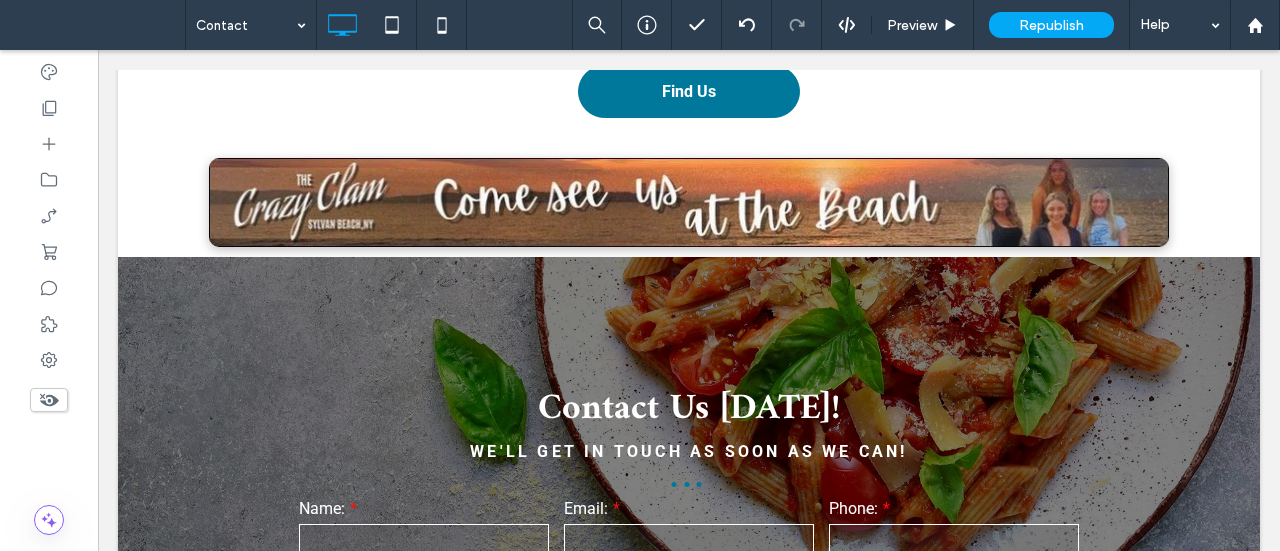 click on "**********" at bounding box center (689, -163) 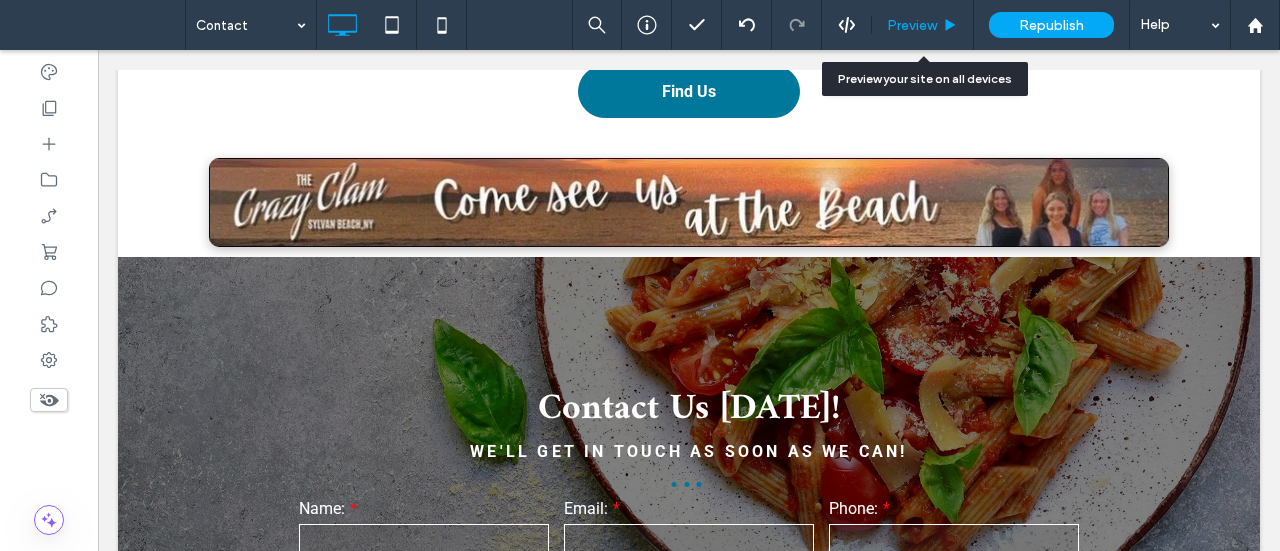 drag, startPoint x: 918, startPoint y: 22, endPoint x: 728, endPoint y: 214, distance: 270.1185 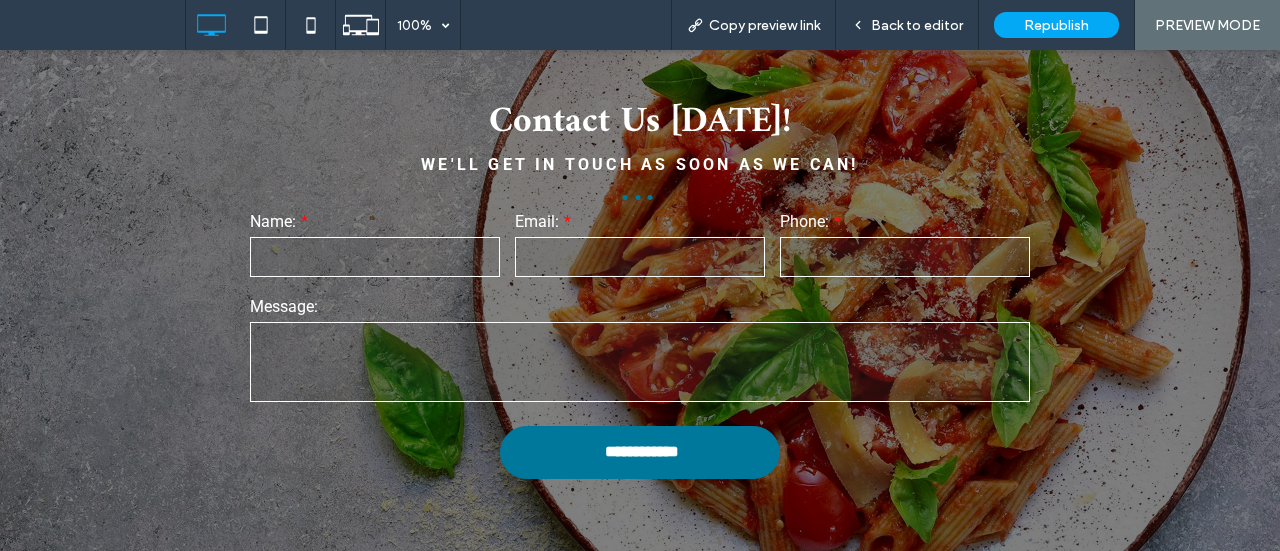 scroll, scrollTop: 1733, scrollLeft: 0, axis: vertical 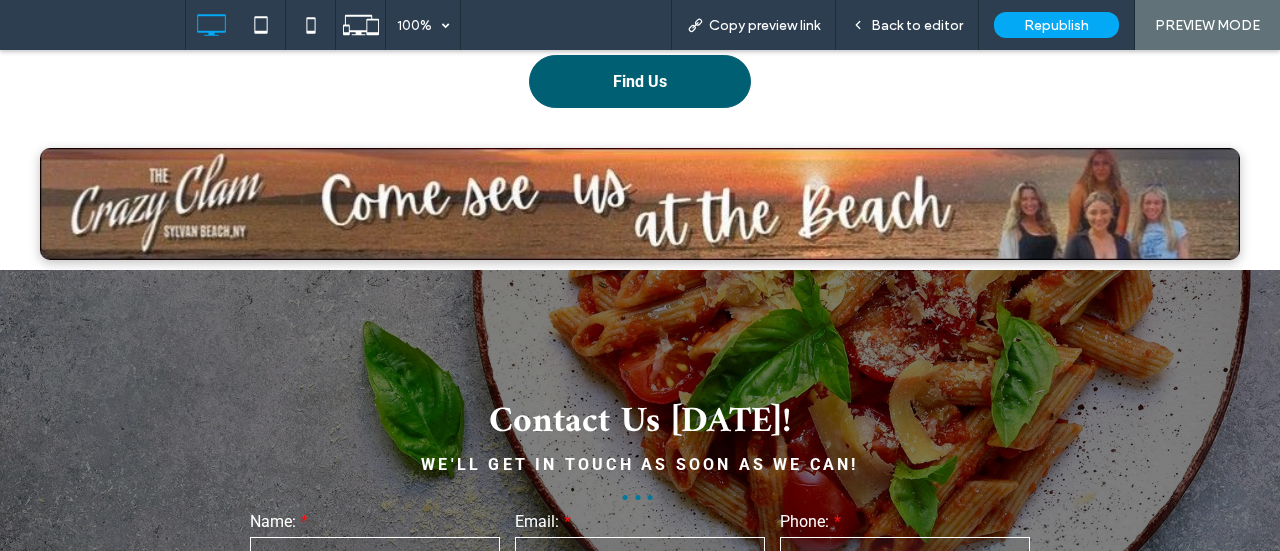 click on "Find Us" at bounding box center [640, 81] 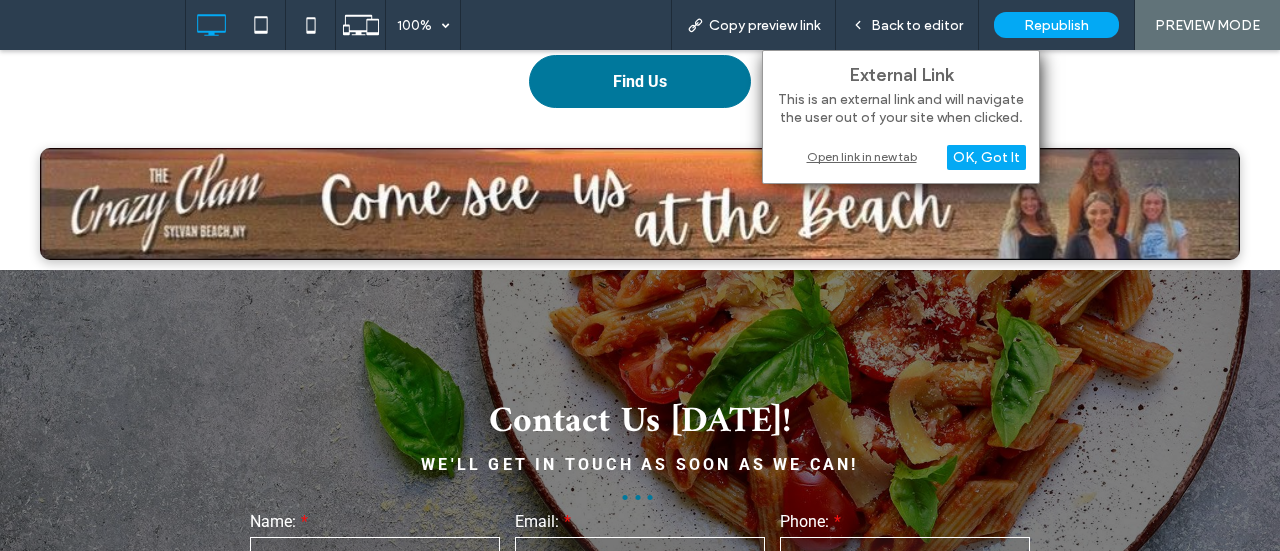 click on "Open link in new tab" at bounding box center [901, 156] 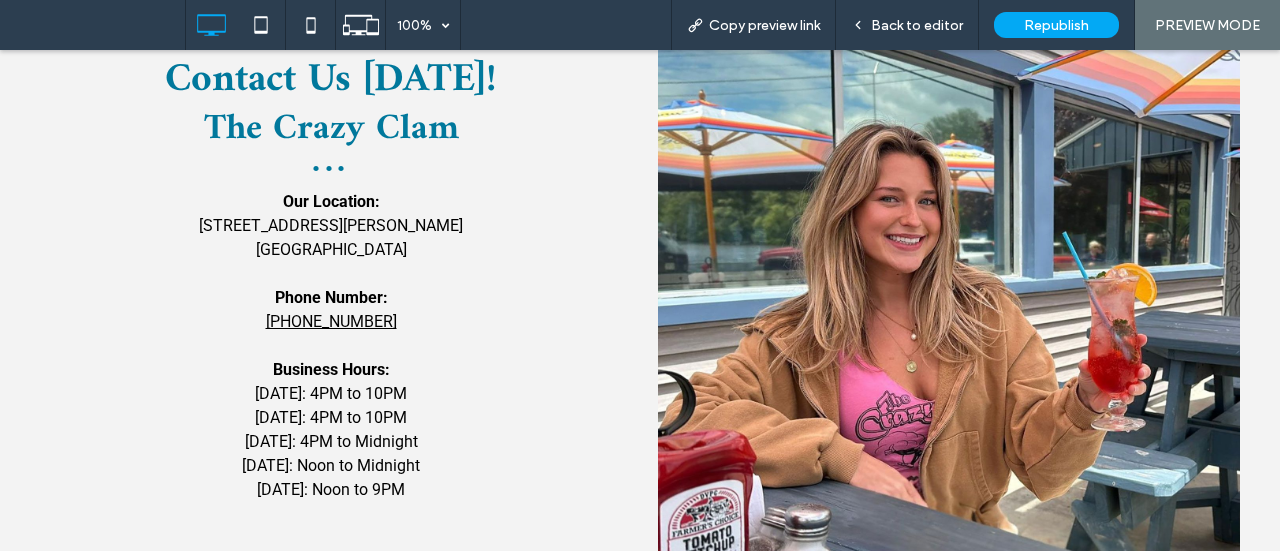 scroll, scrollTop: 933, scrollLeft: 0, axis: vertical 